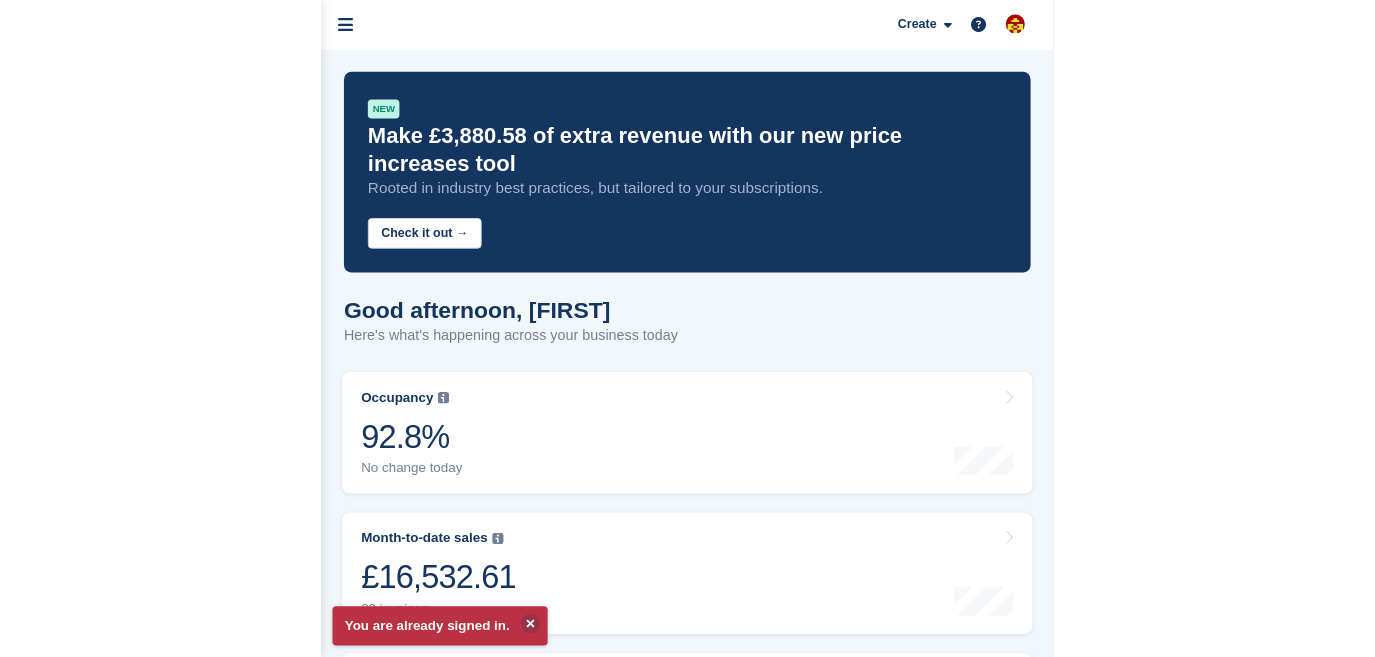 scroll, scrollTop: 0, scrollLeft: 0, axis: both 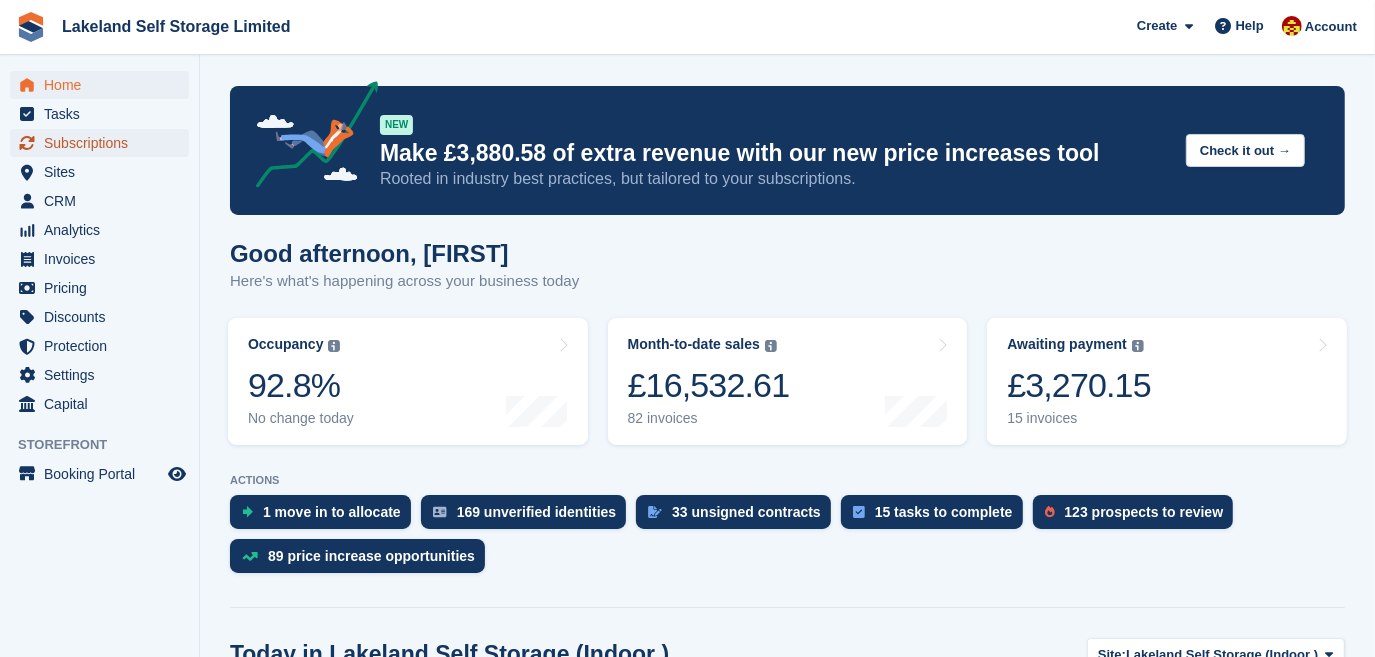 click on "Subscriptions" at bounding box center (104, 143) 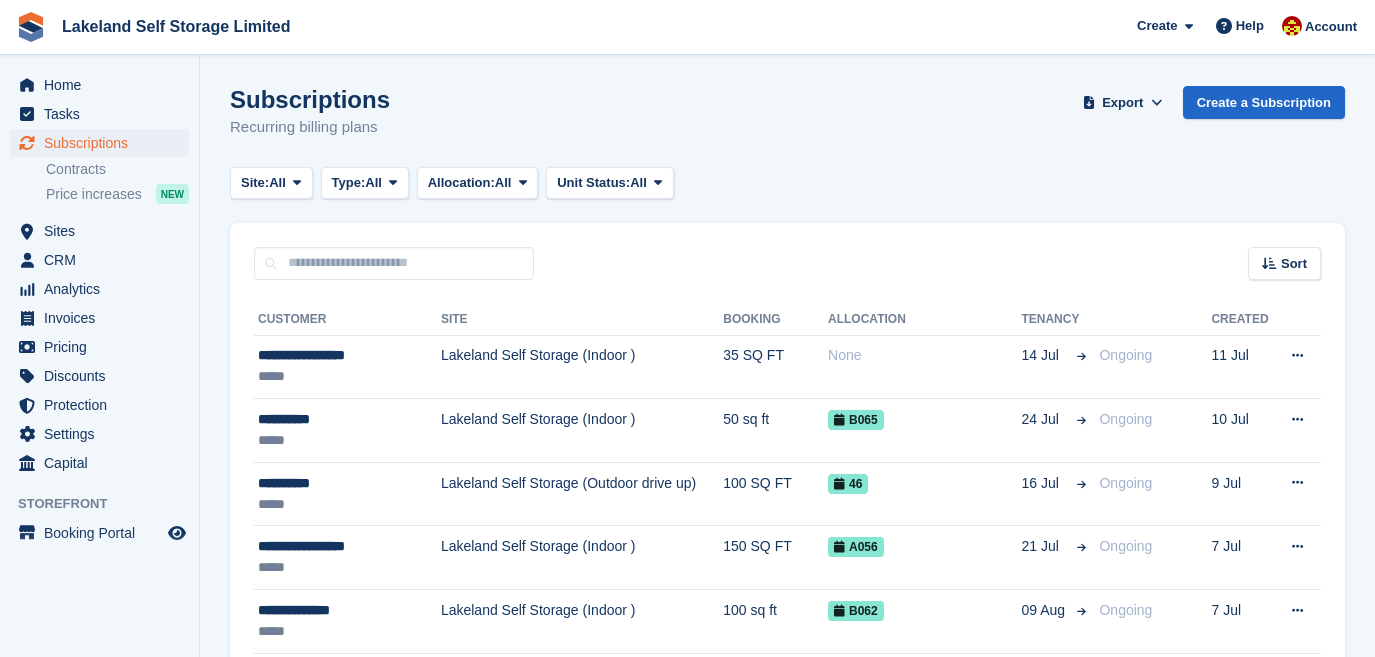 scroll, scrollTop: 0, scrollLeft: 0, axis: both 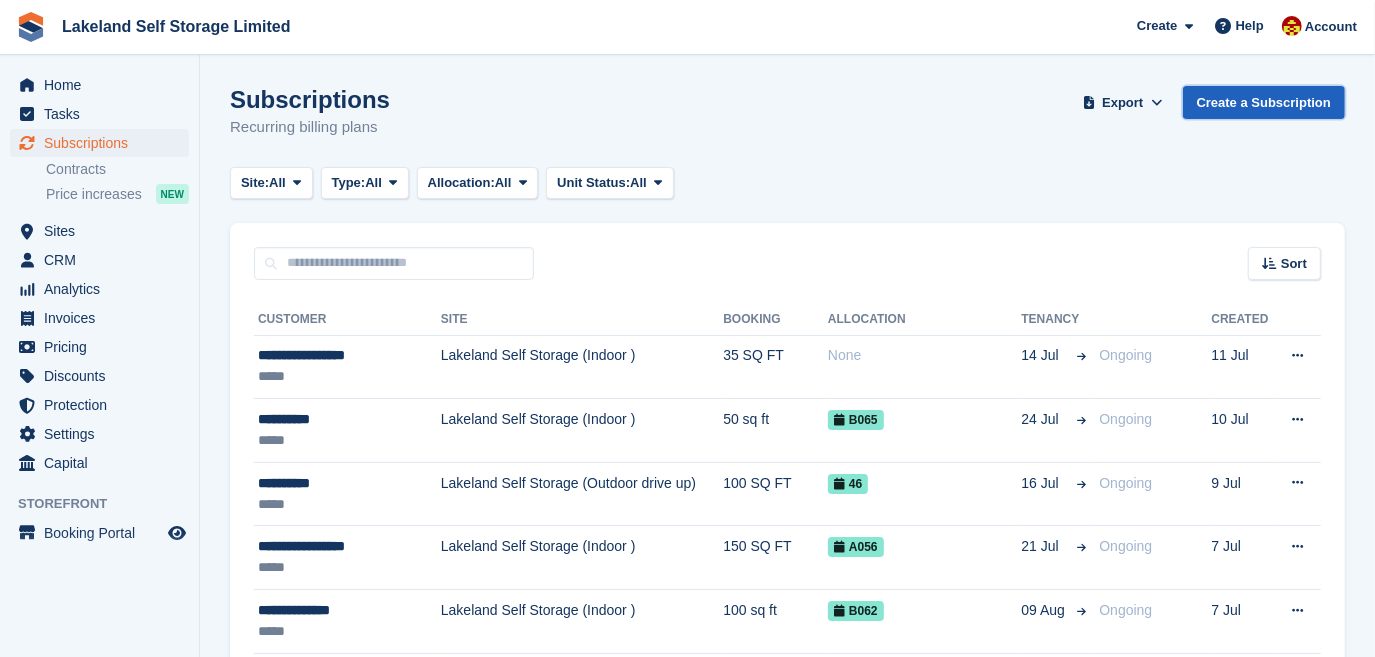 click on "Create a Subscription" at bounding box center (1264, 102) 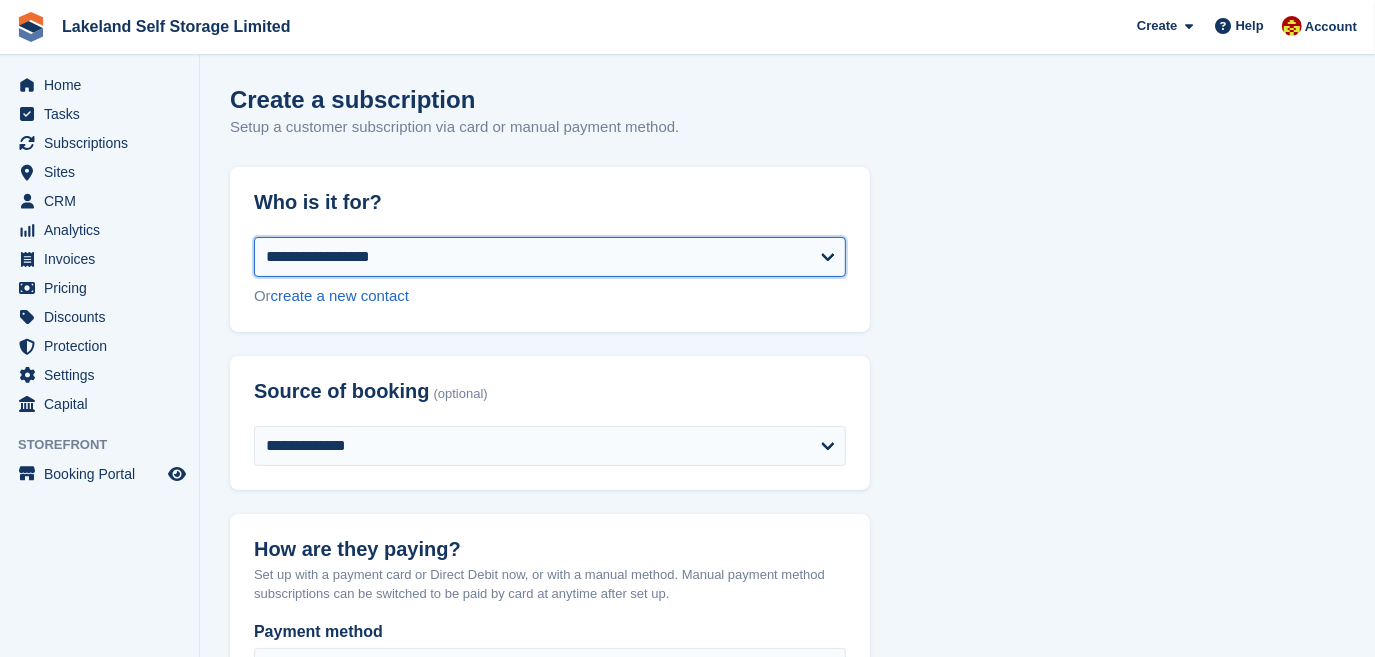 click on "**********" at bounding box center [550, 257] 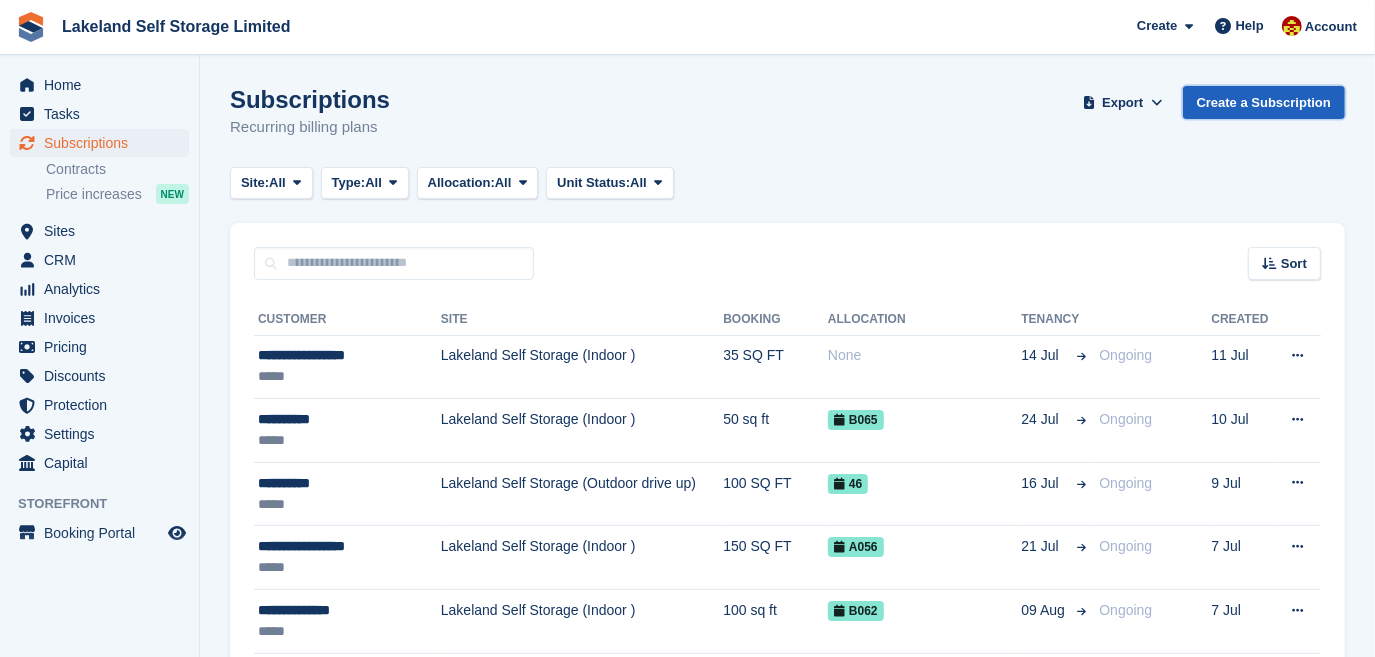 click on "Create a Subscription" at bounding box center [1264, 102] 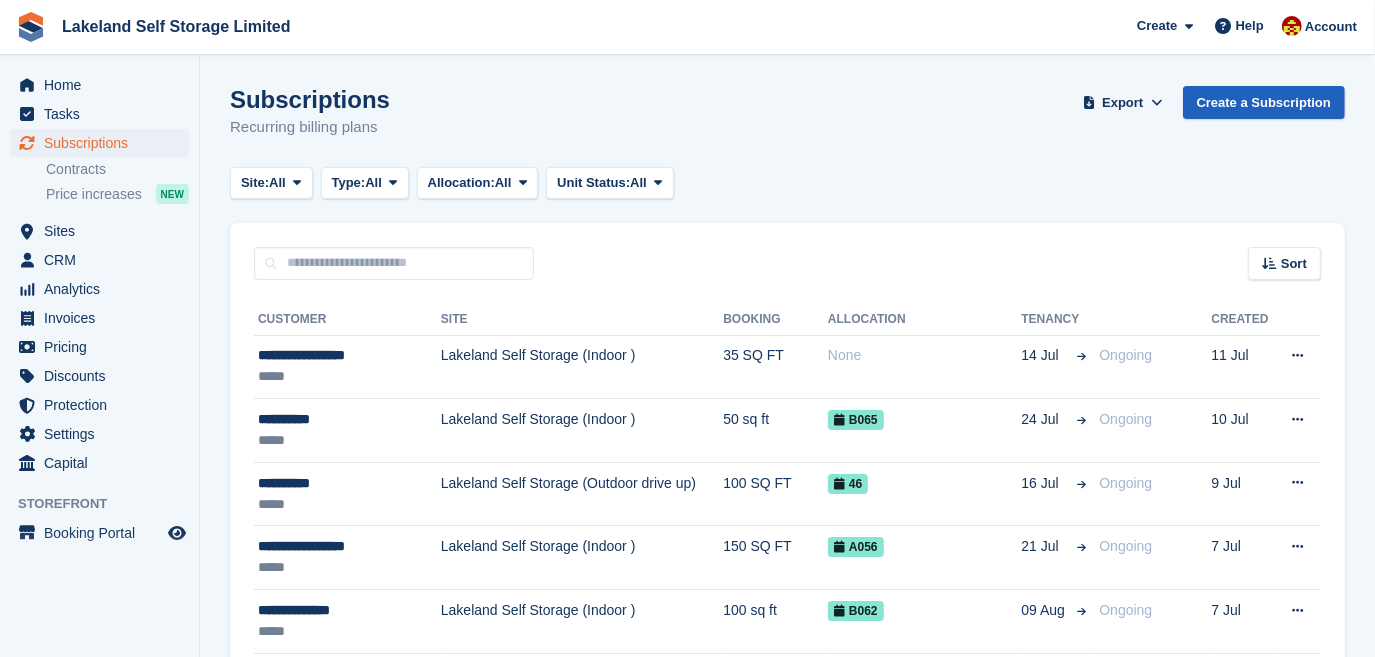 select on "*****" 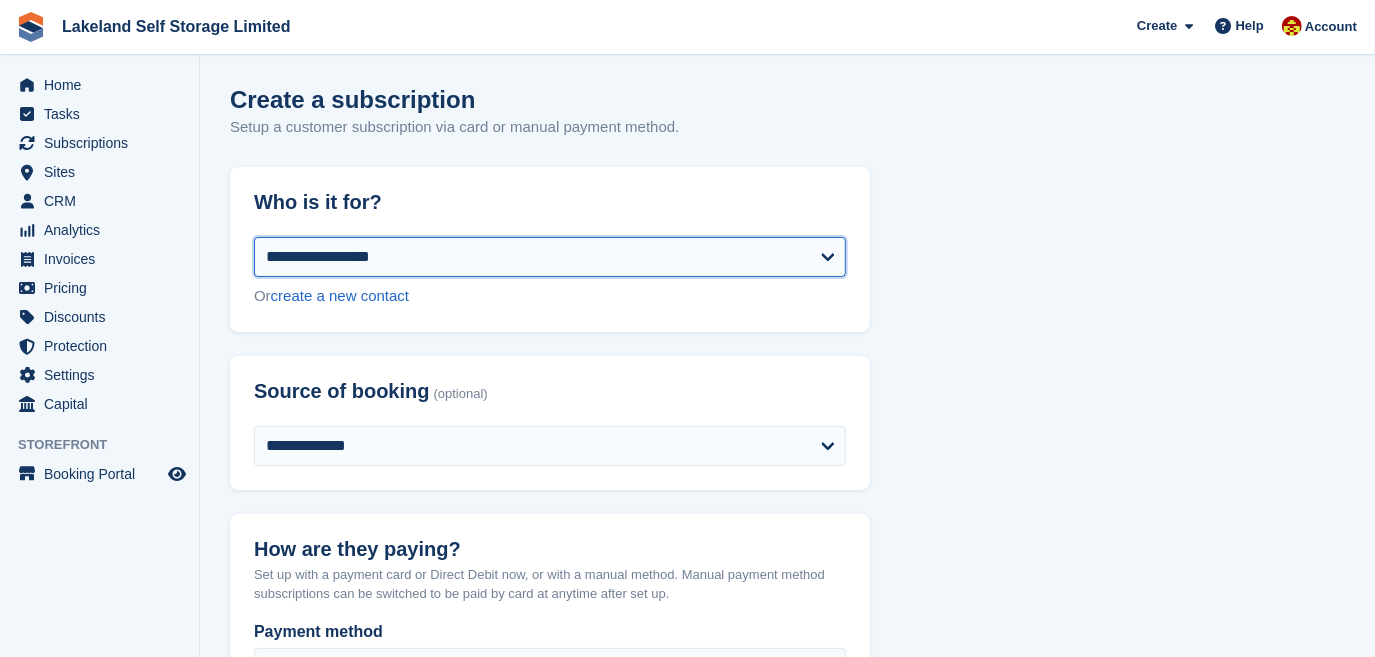click on "**********" at bounding box center (550, 257) 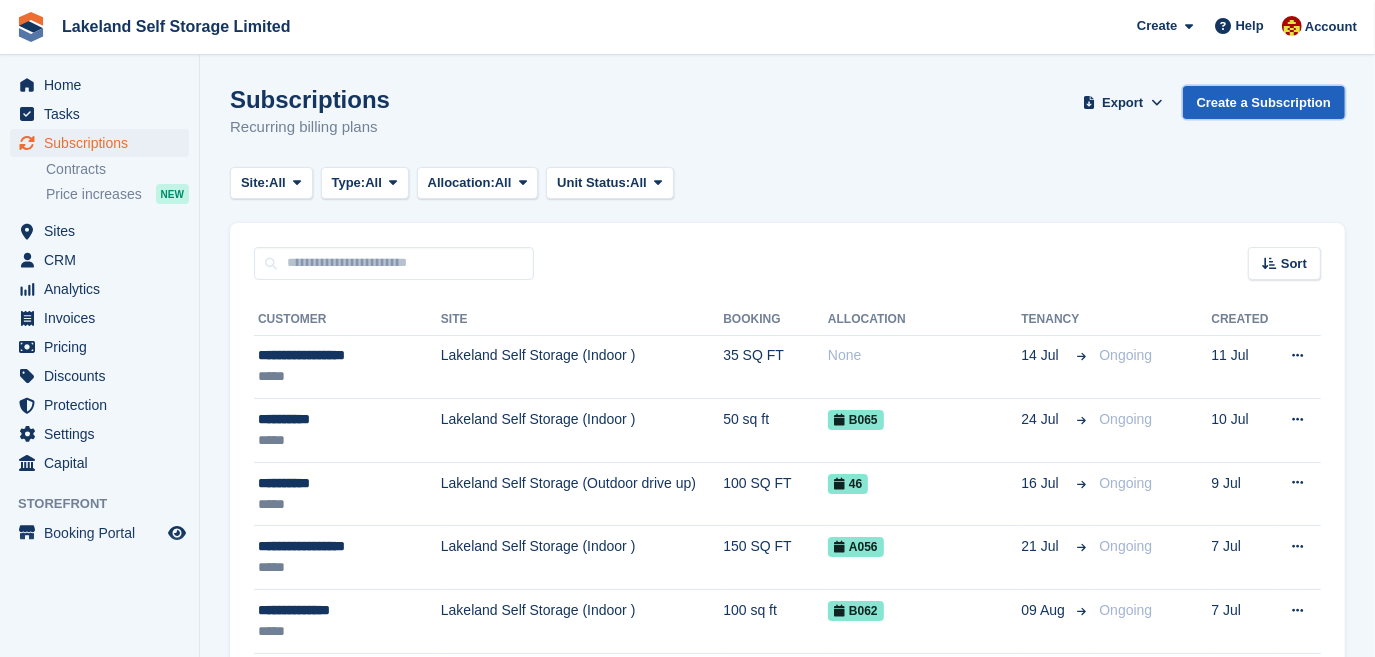 click on "Create a Subscription" at bounding box center (1264, 102) 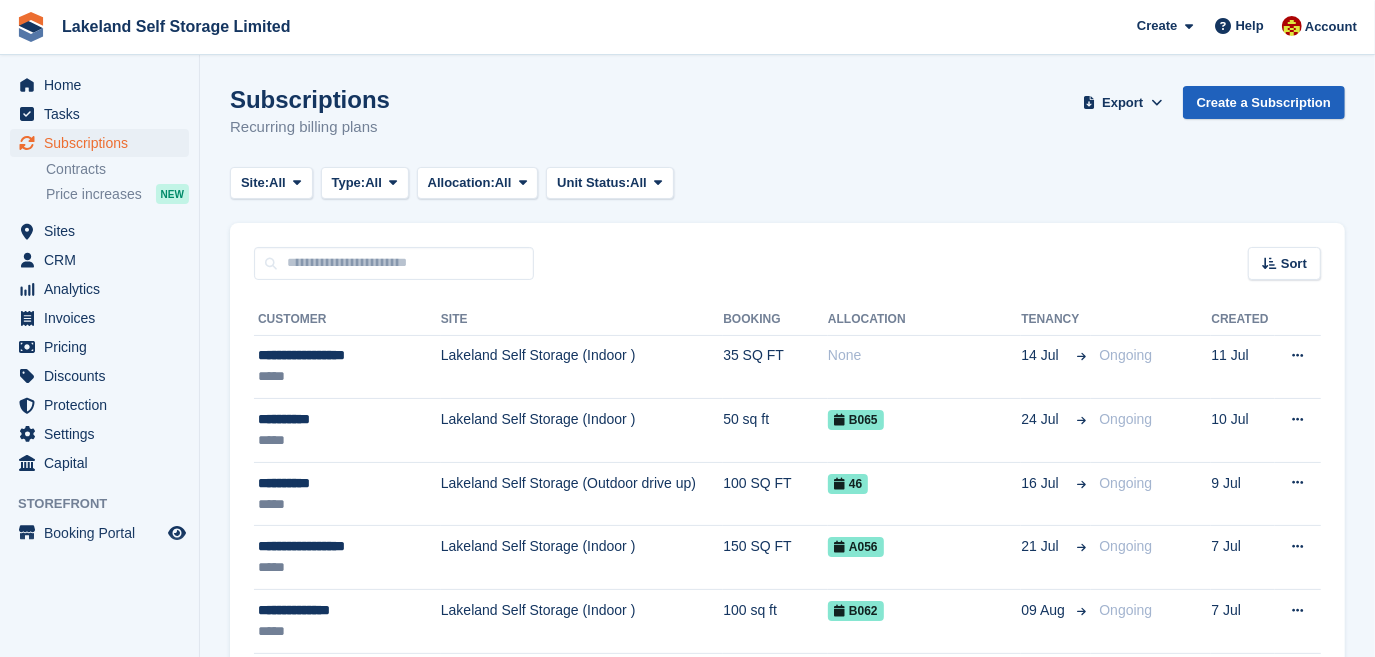 select on "******" 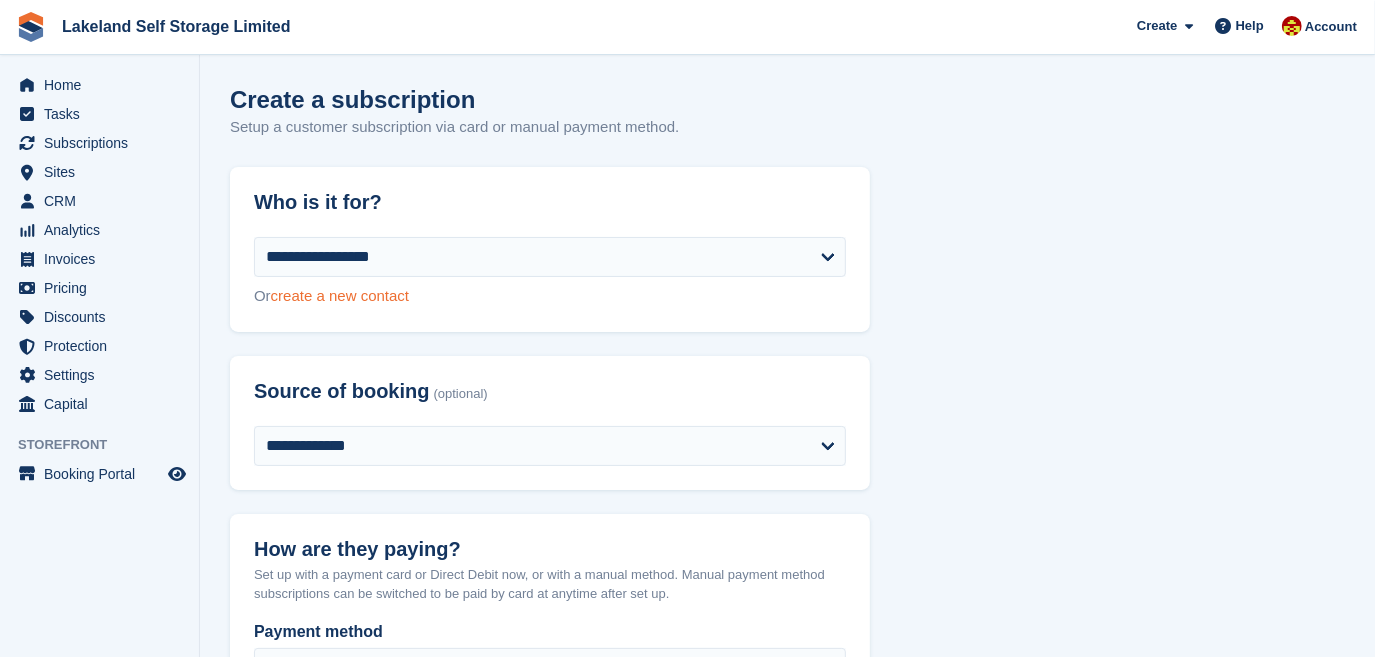 click on "create a new contact" at bounding box center [340, 295] 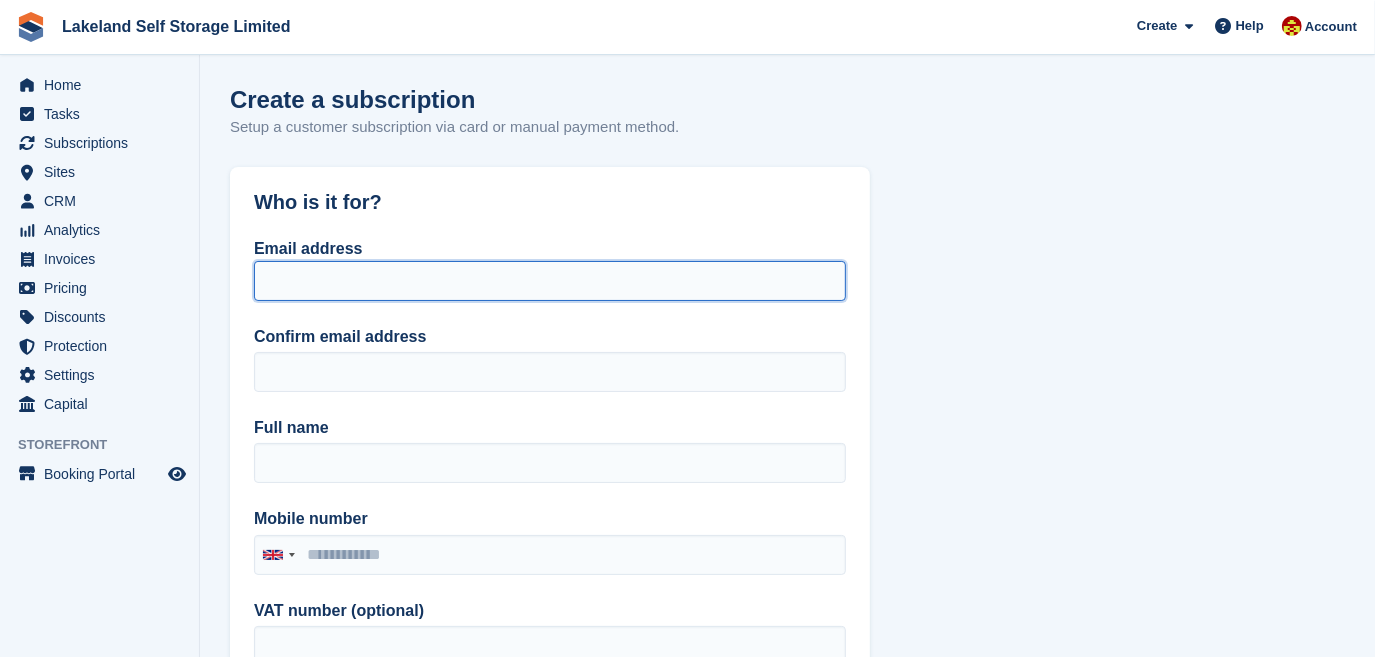 click on "Email address" at bounding box center [550, 281] 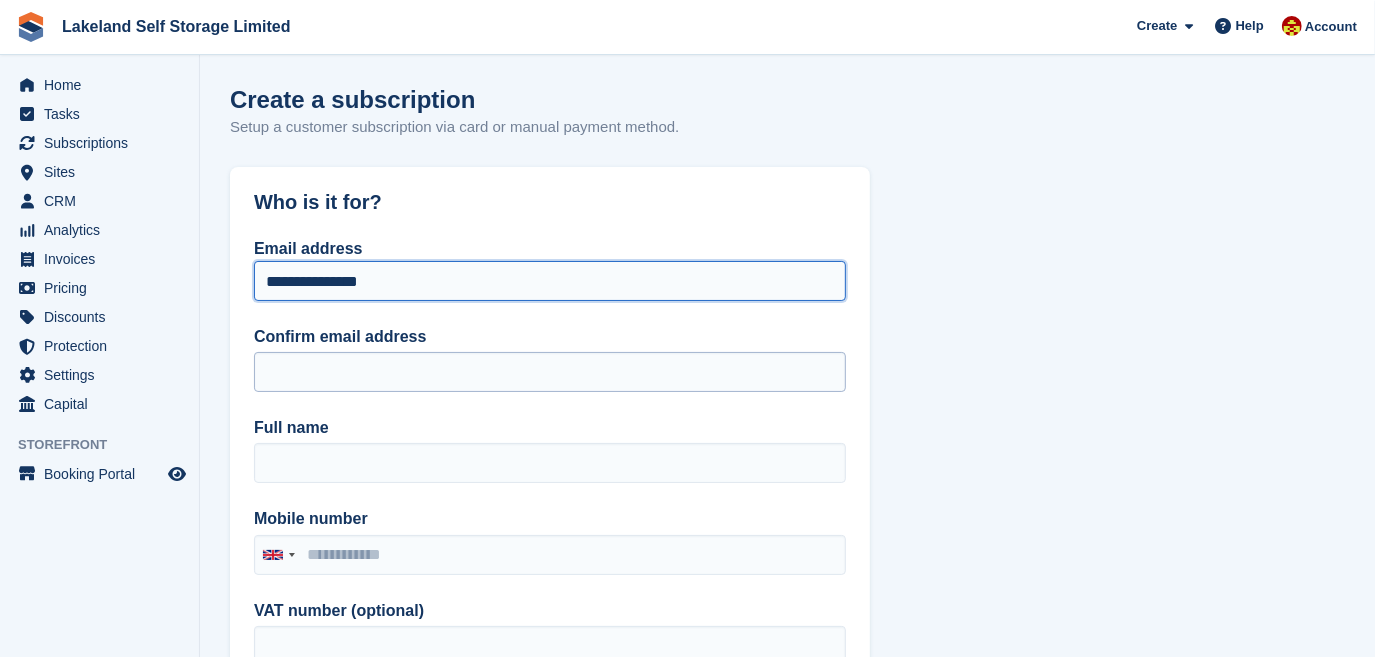 type on "**********" 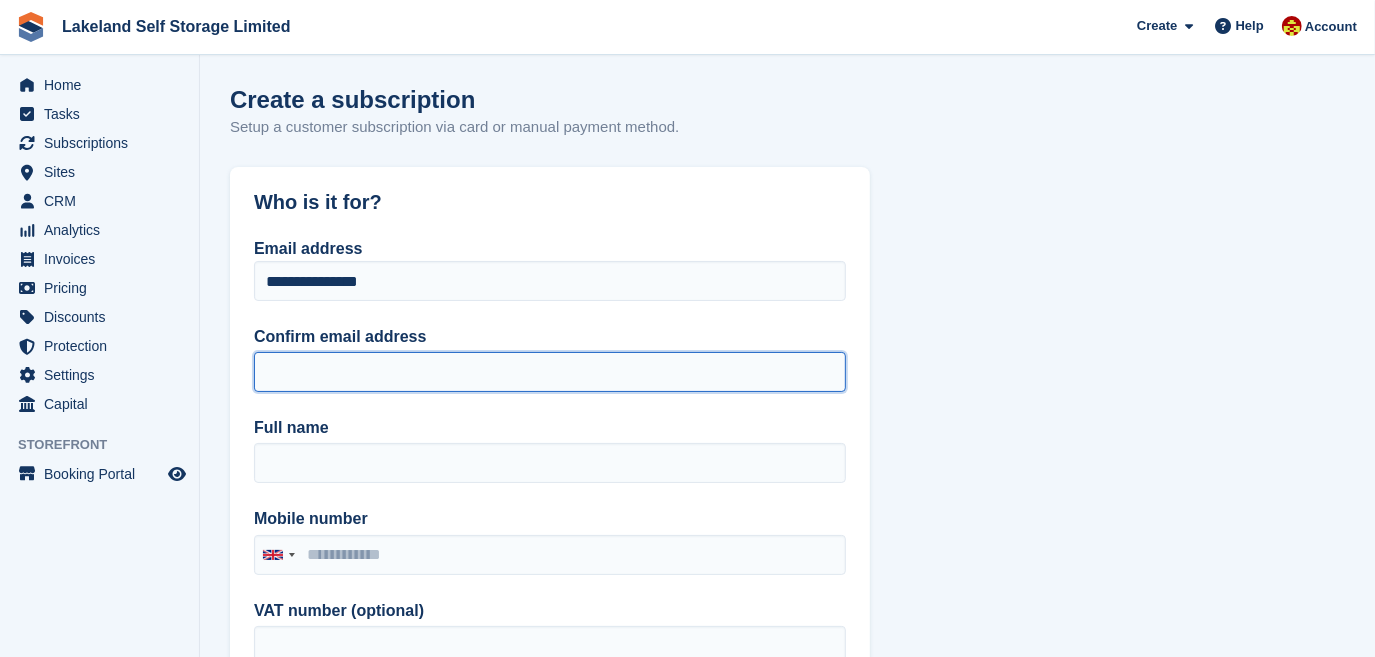 click on "Confirm email address" at bounding box center (550, 372) 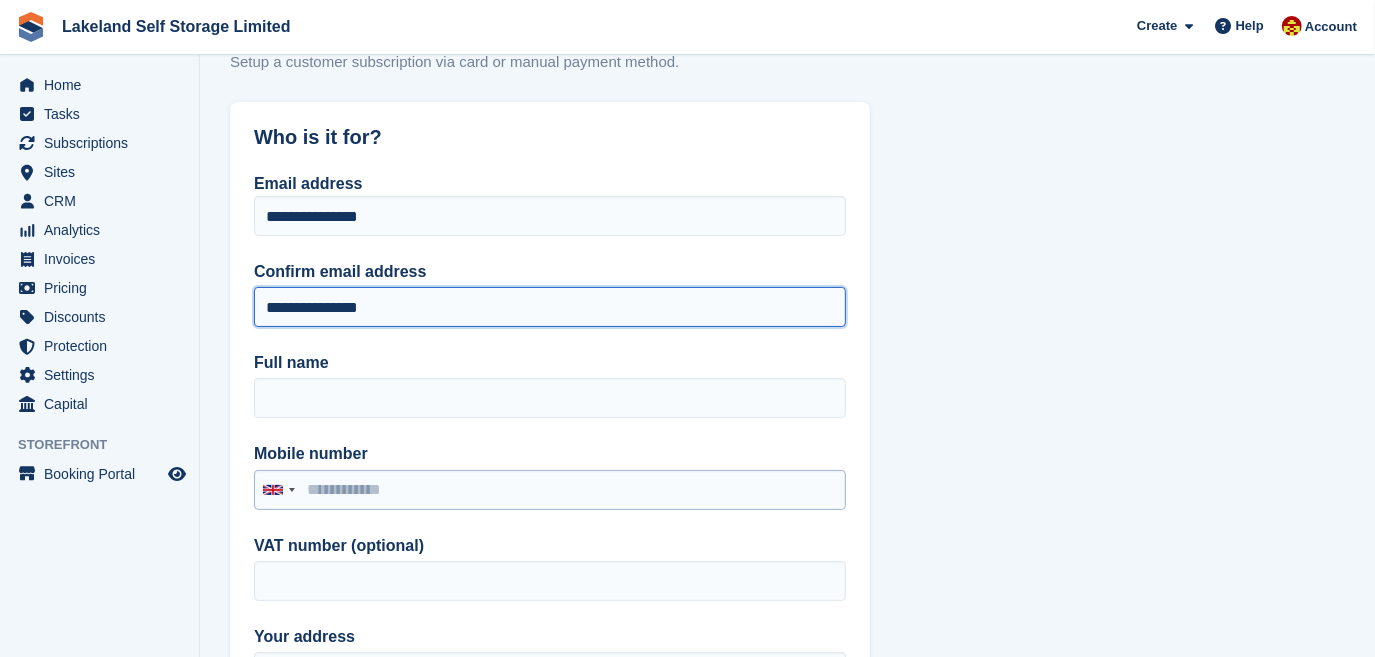 scroll, scrollTop: 90, scrollLeft: 0, axis: vertical 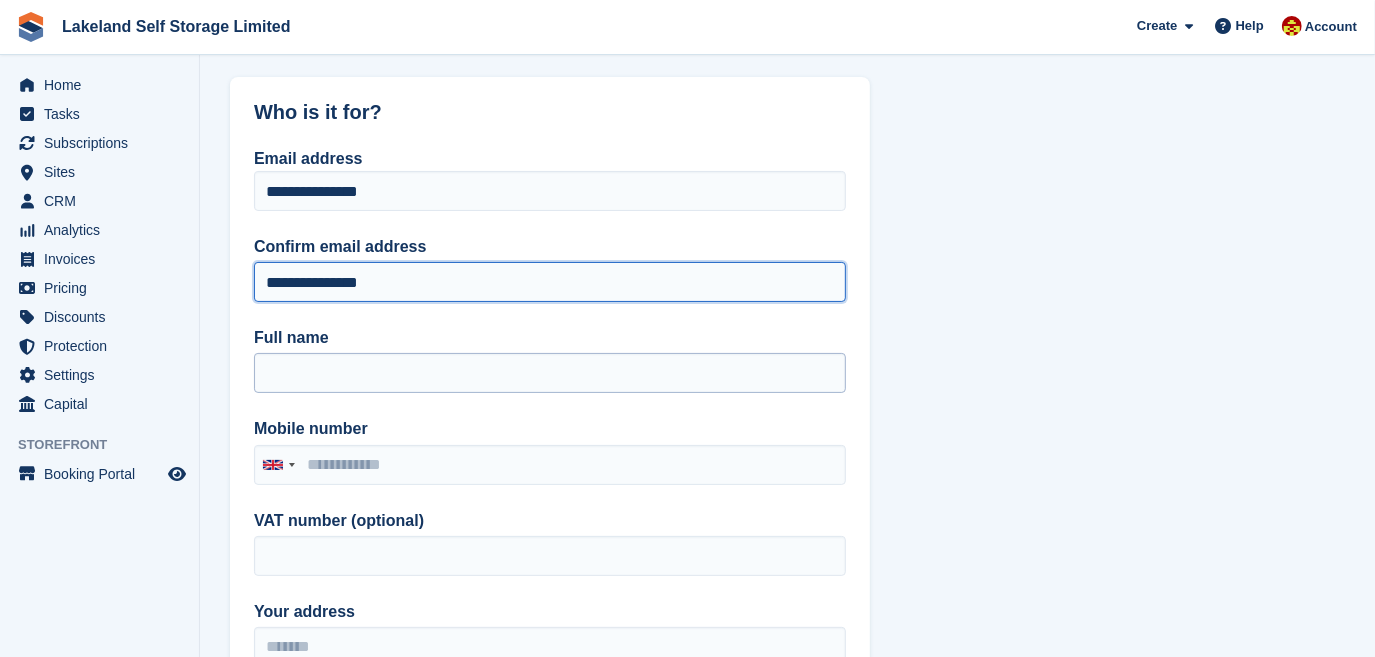 type on "**********" 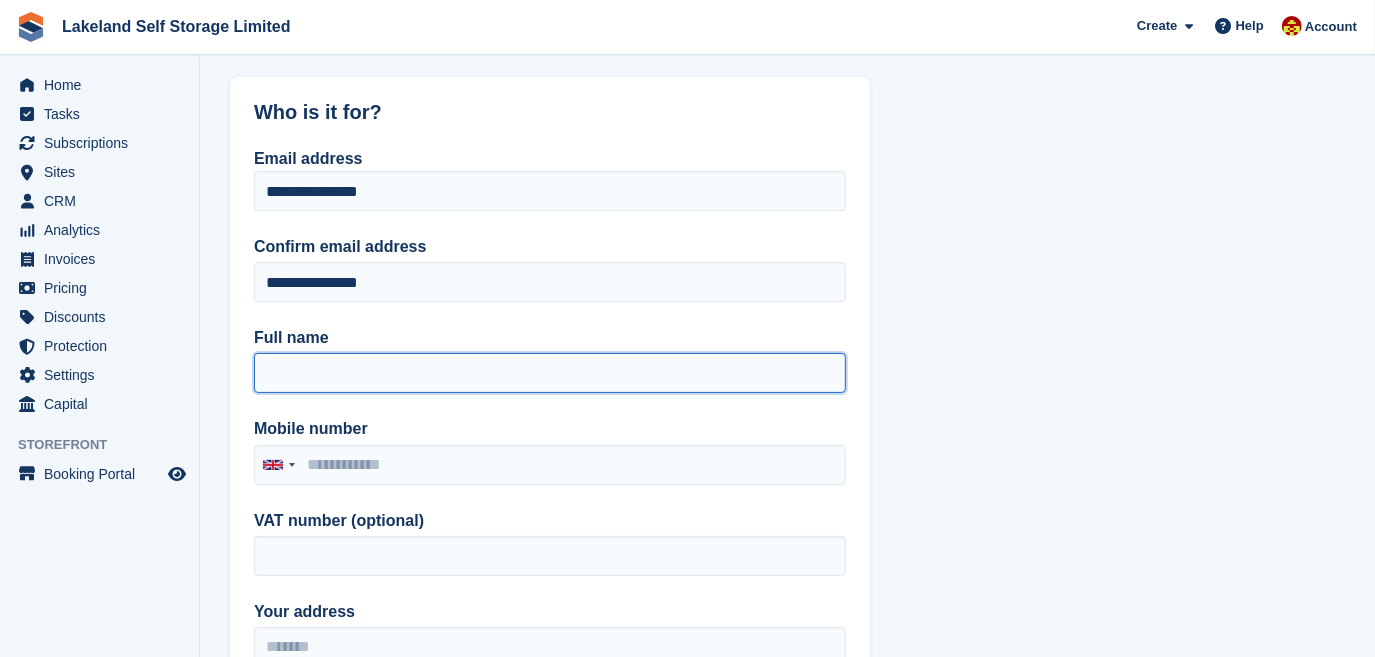 click on "Full name" at bounding box center [550, 373] 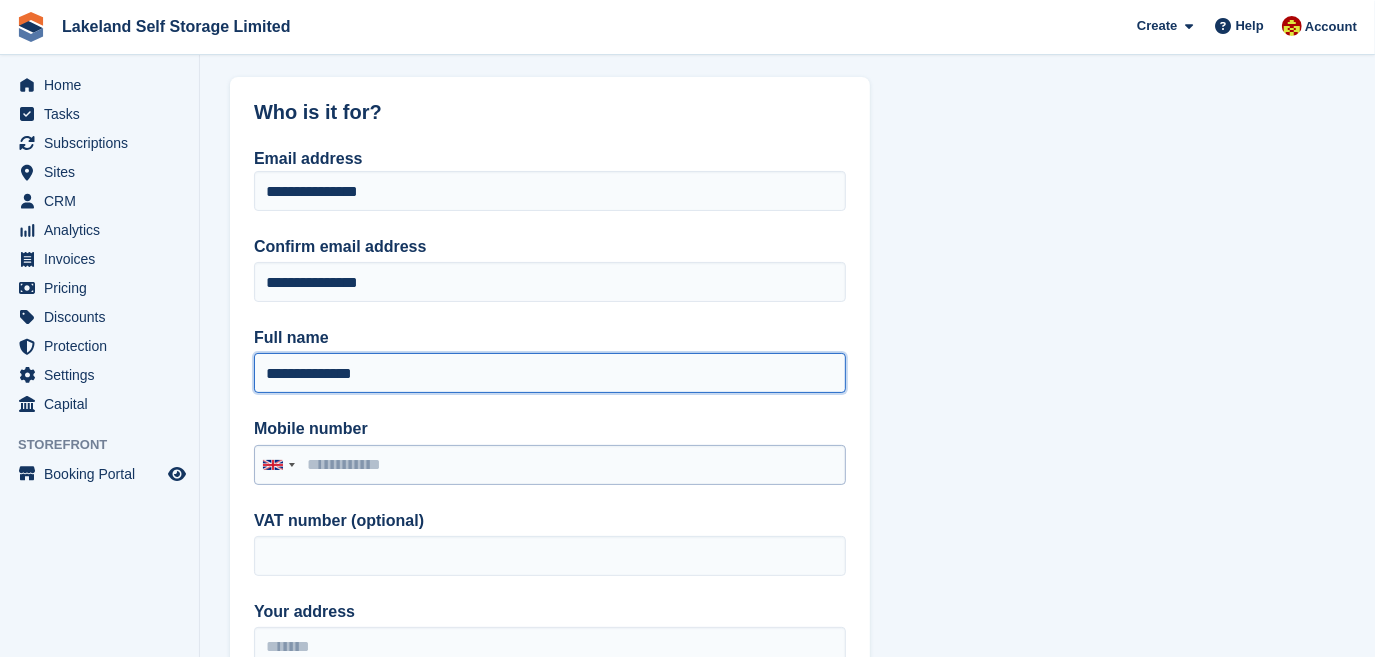 type on "**********" 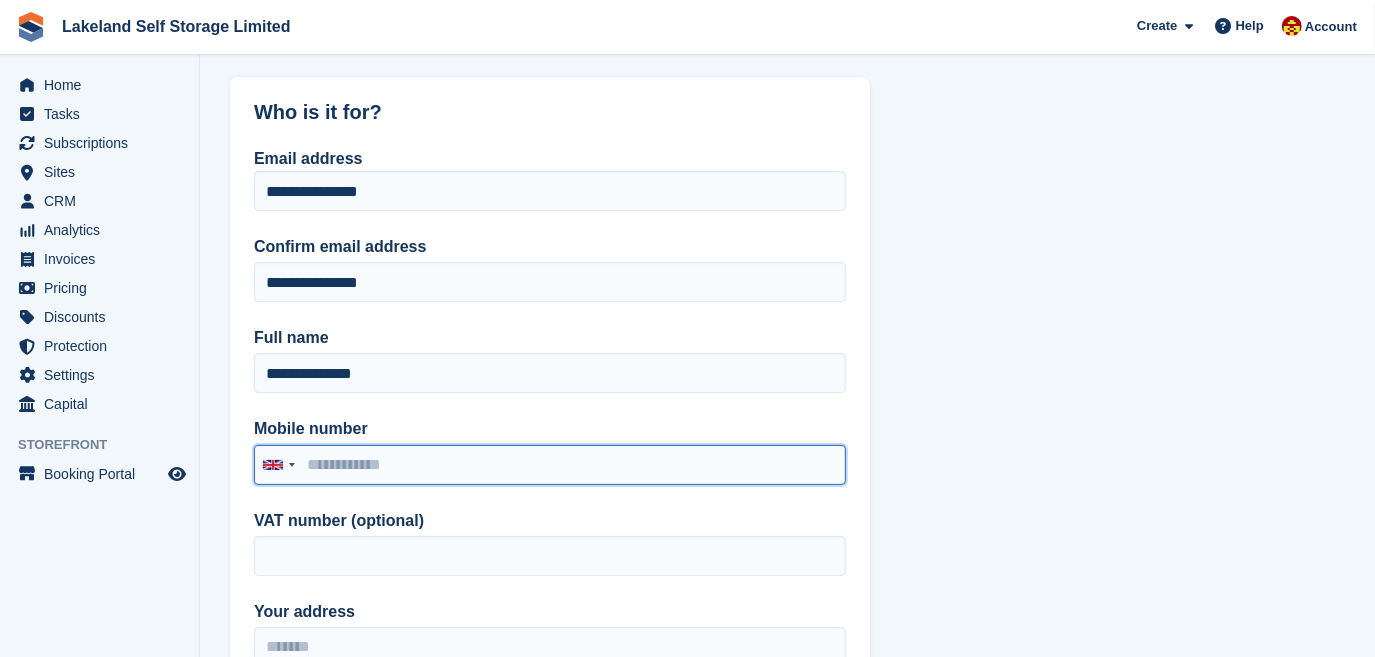 click on "Mobile number" at bounding box center [550, 465] 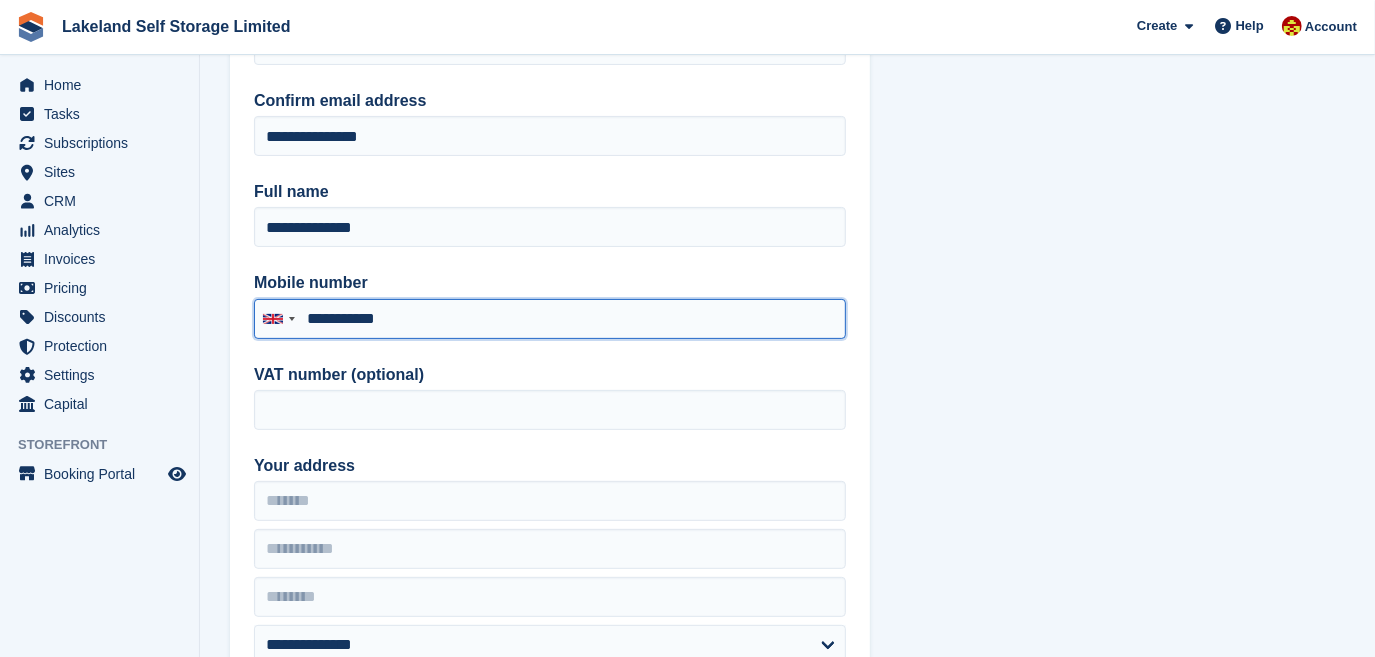 scroll, scrollTop: 272, scrollLeft: 0, axis: vertical 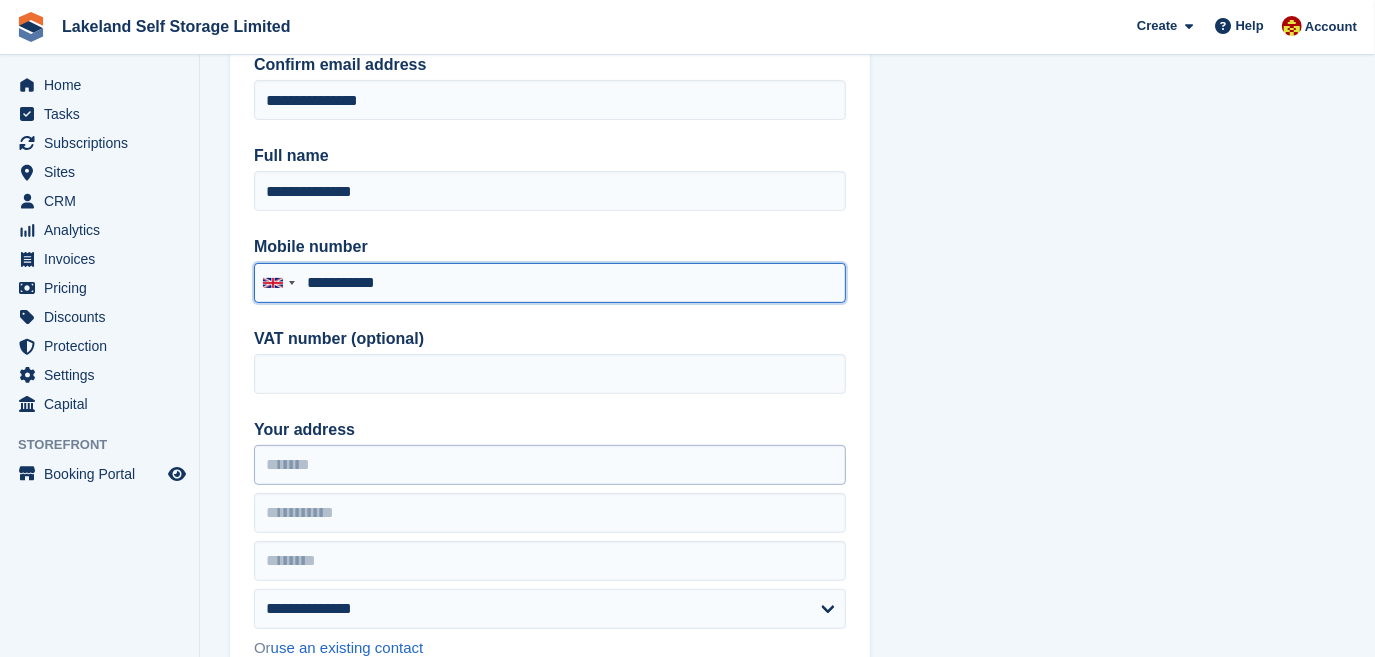type on "**********" 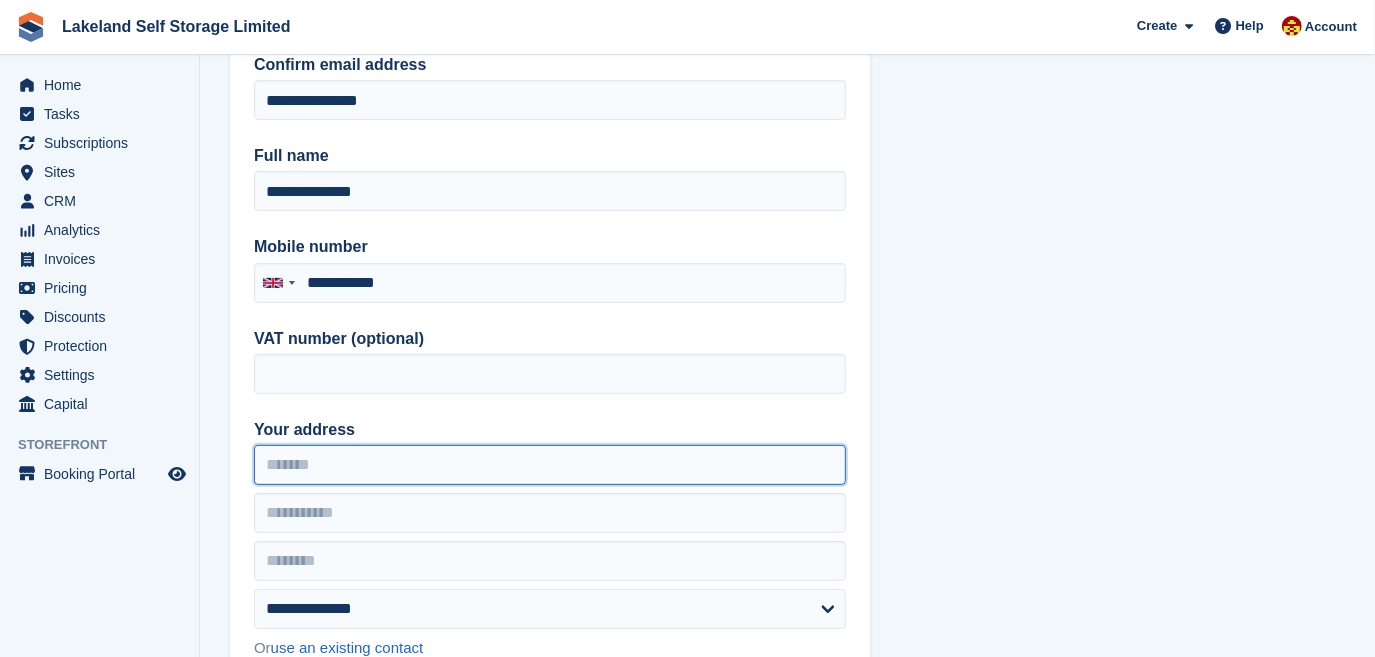 click on "Your address" at bounding box center (550, 465) 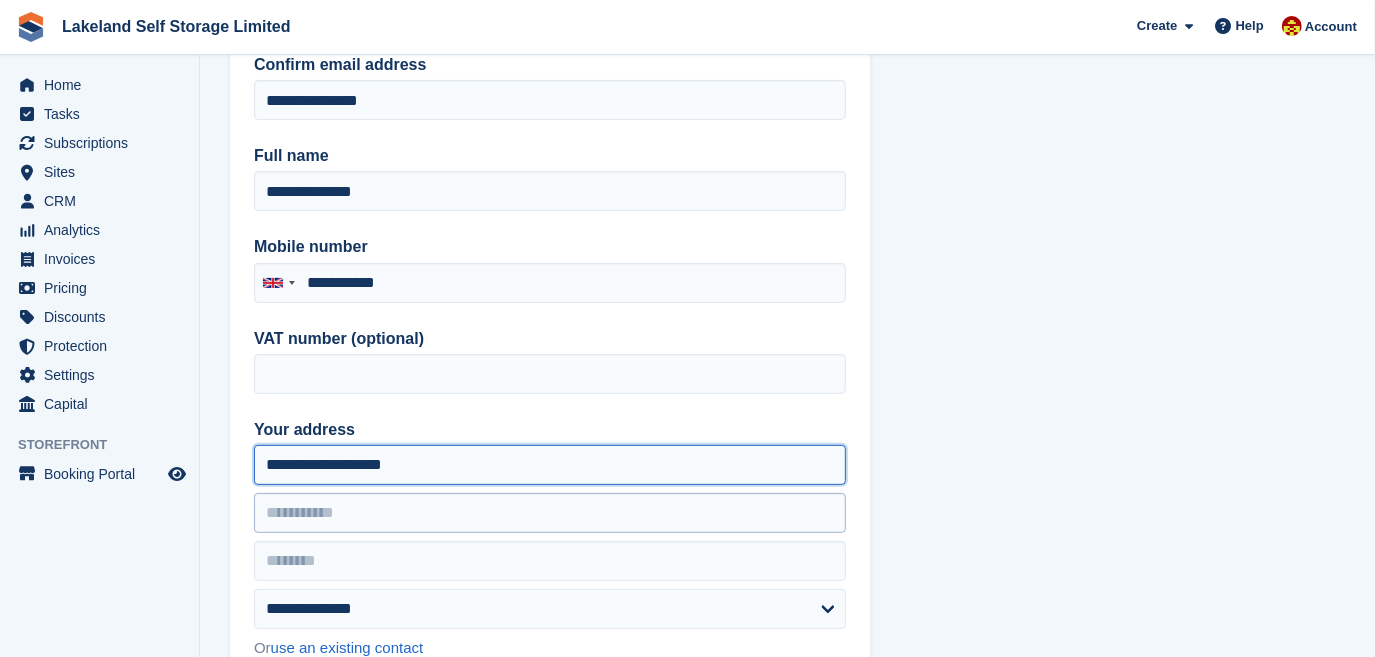 type on "**********" 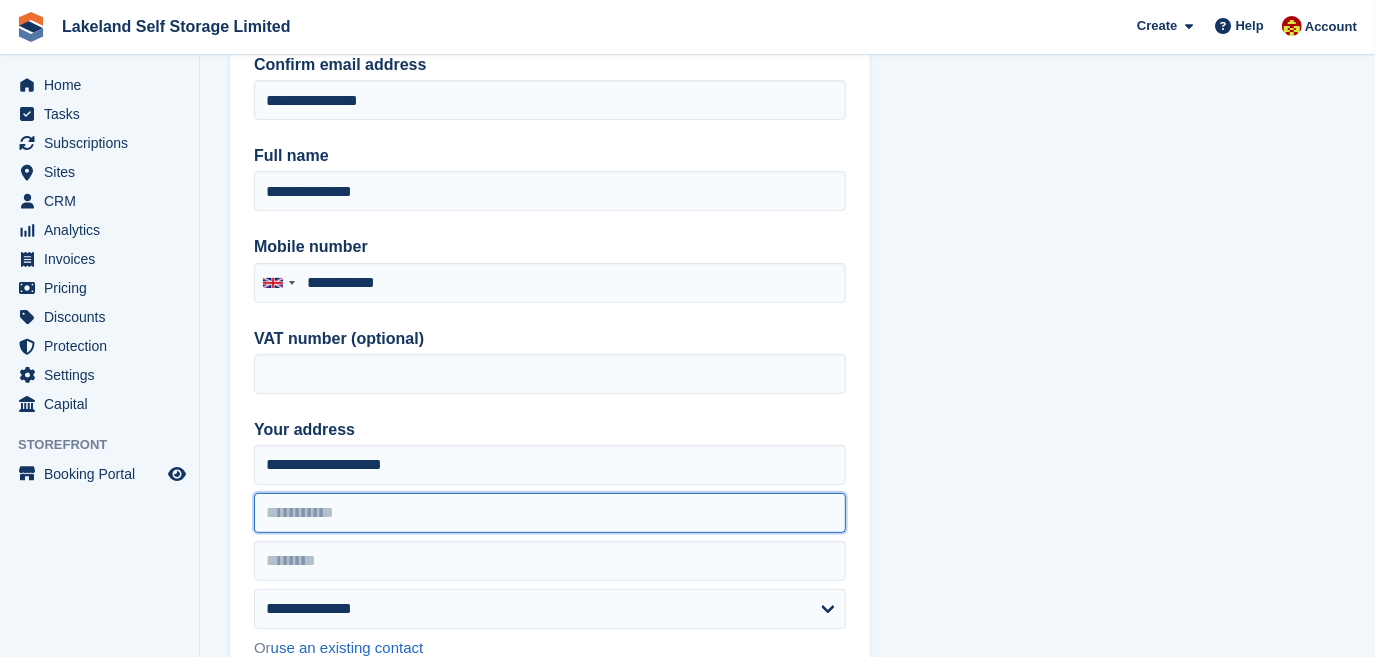 click at bounding box center (550, 513) 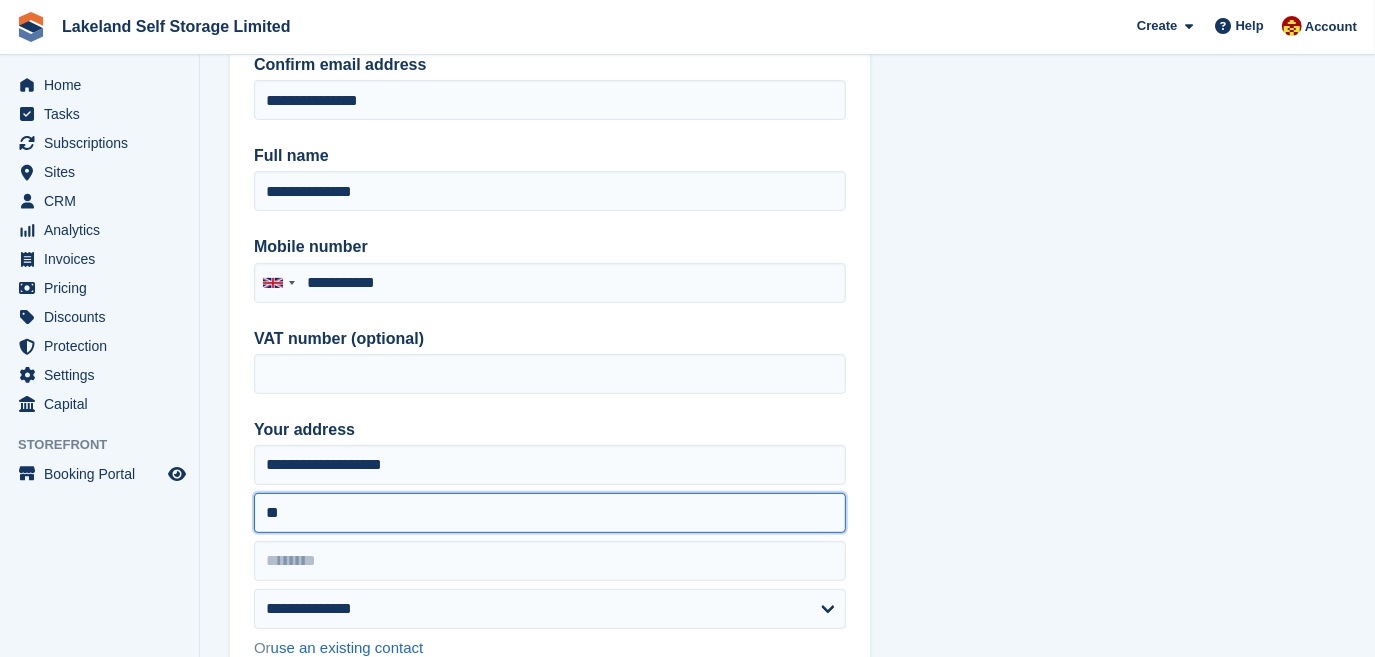 type on "*" 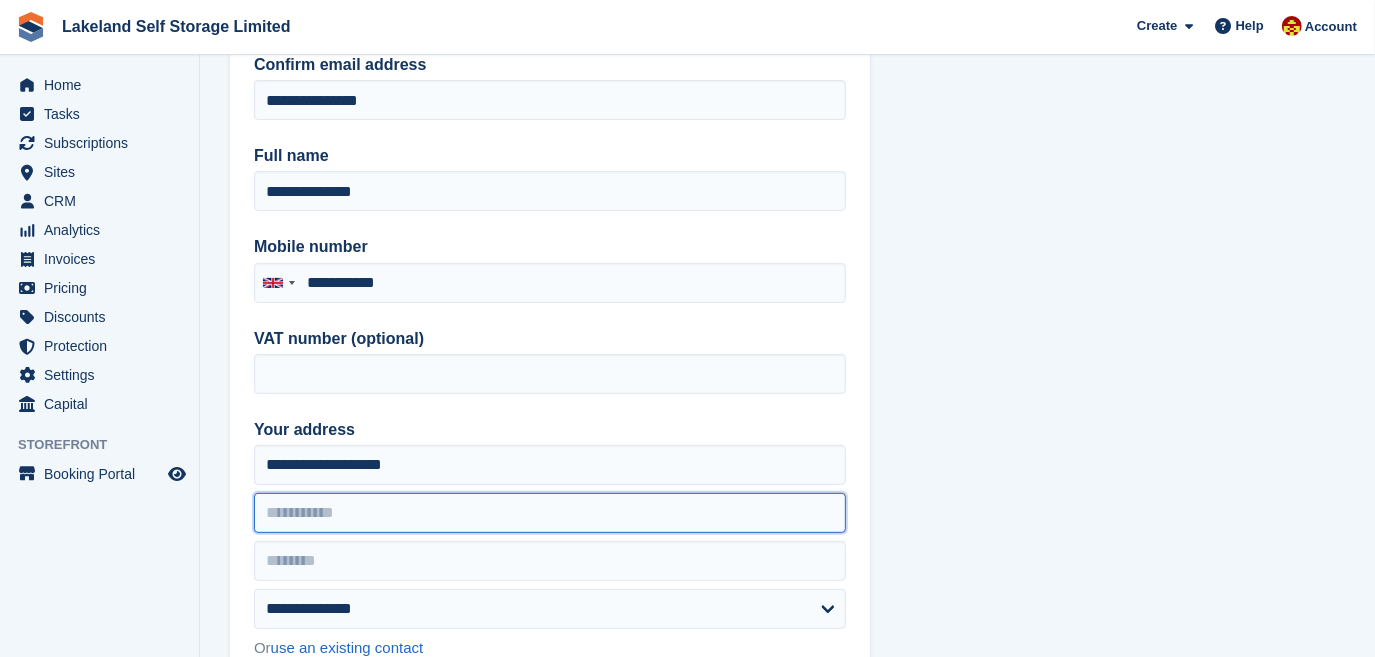 type on "*" 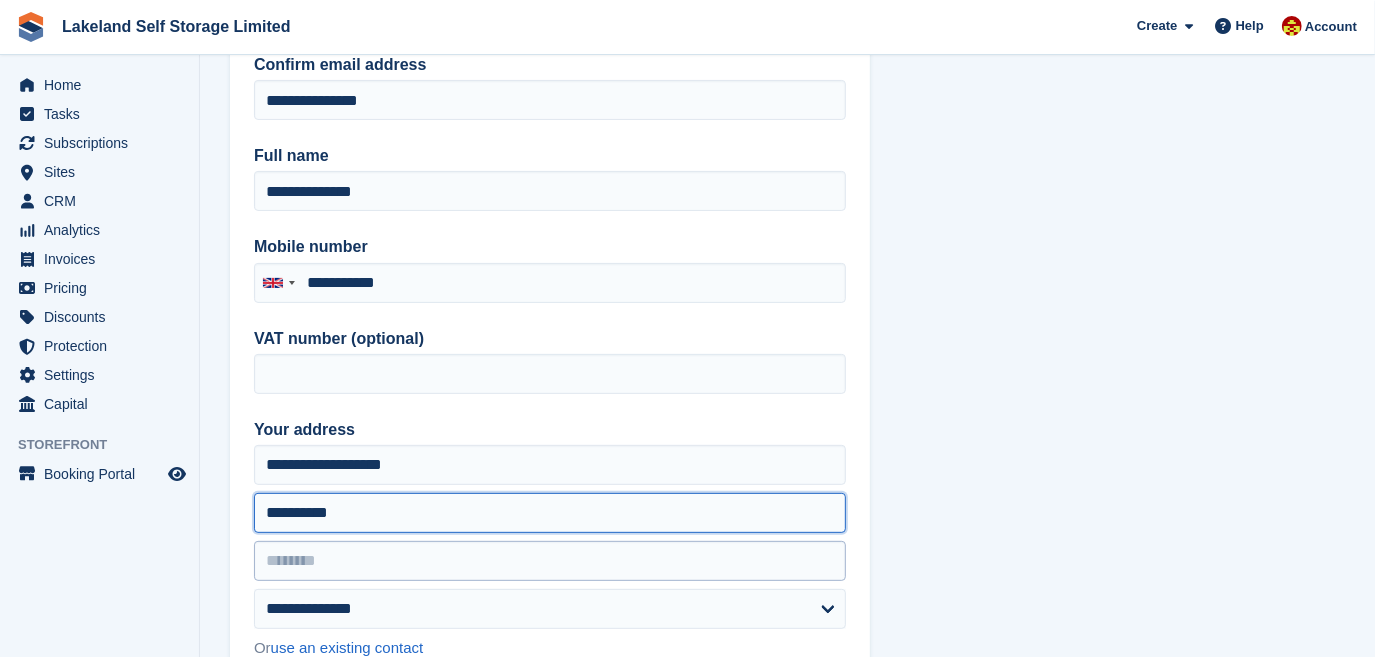 type on "**********" 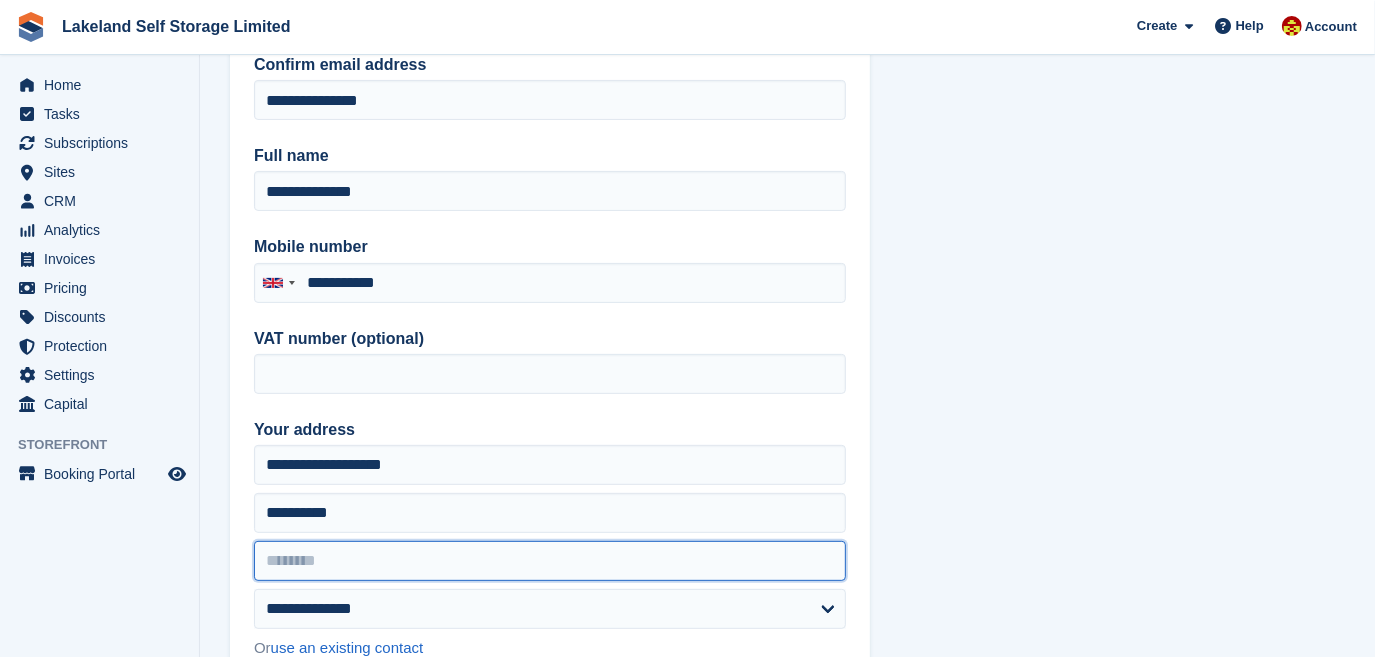 click at bounding box center [550, 561] 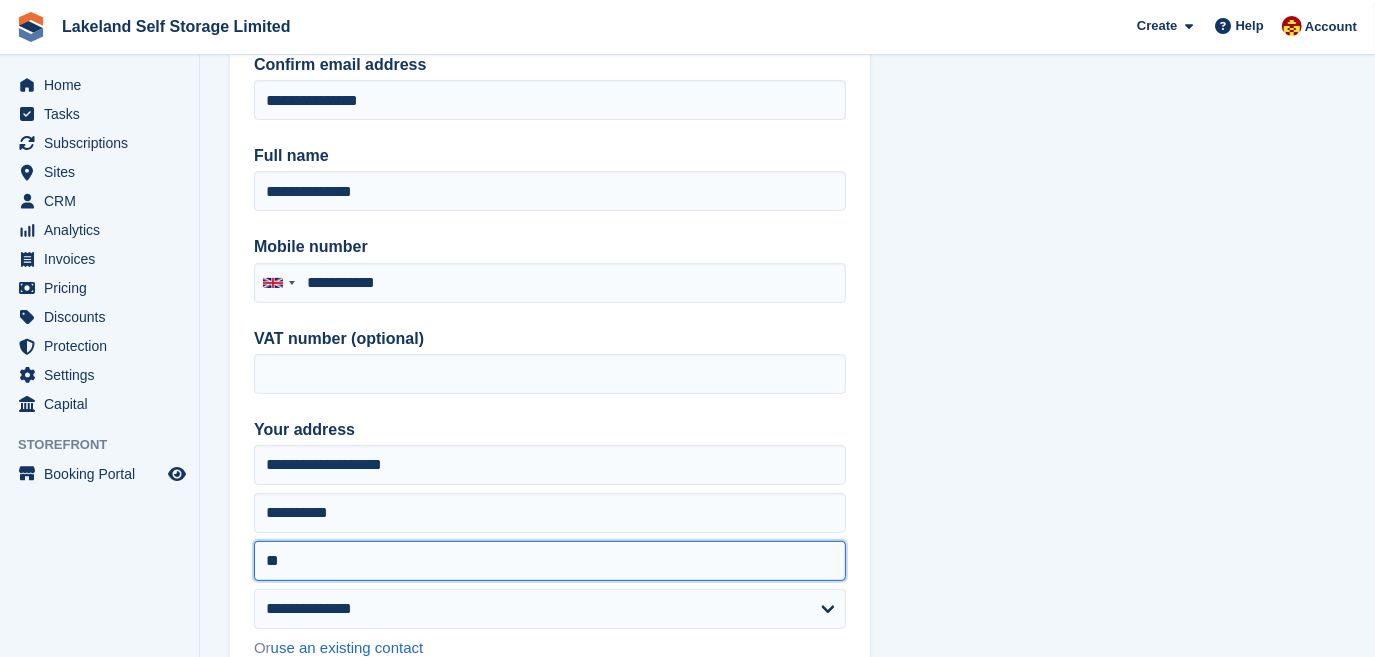 type on "*" 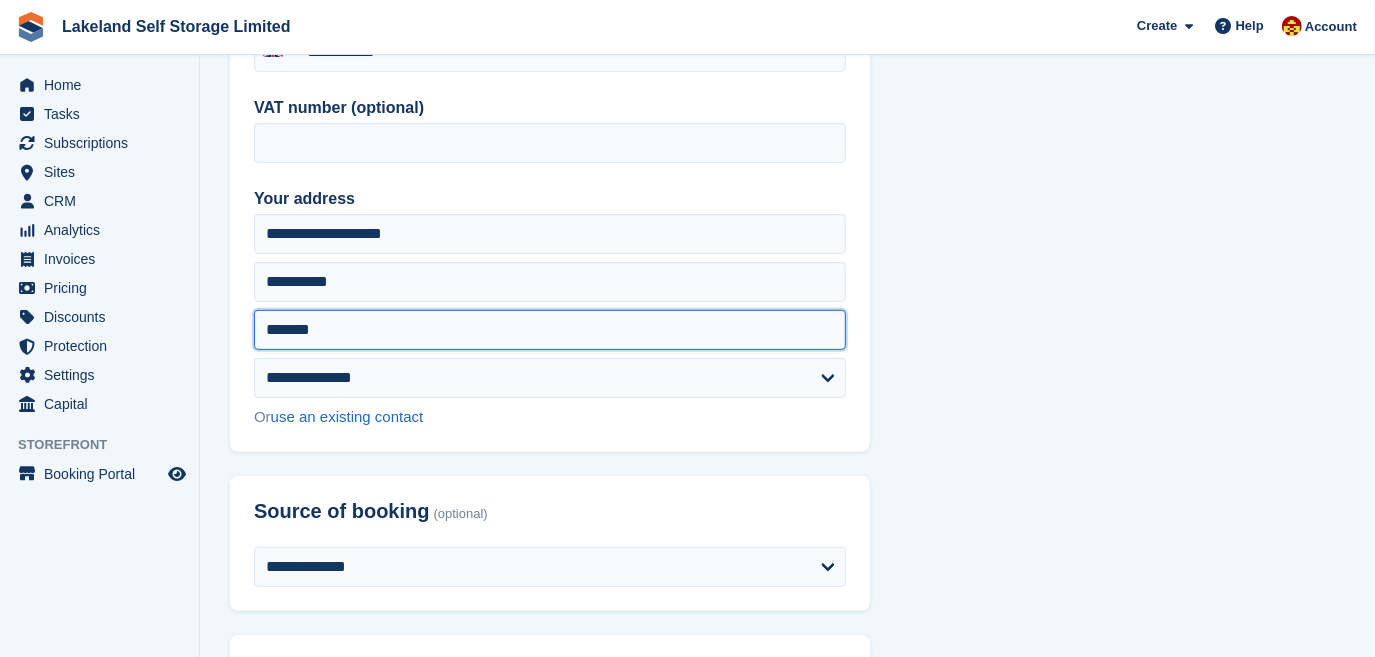 scroll, scrollTop: 545, scrollLeft: 0, axis: vertical 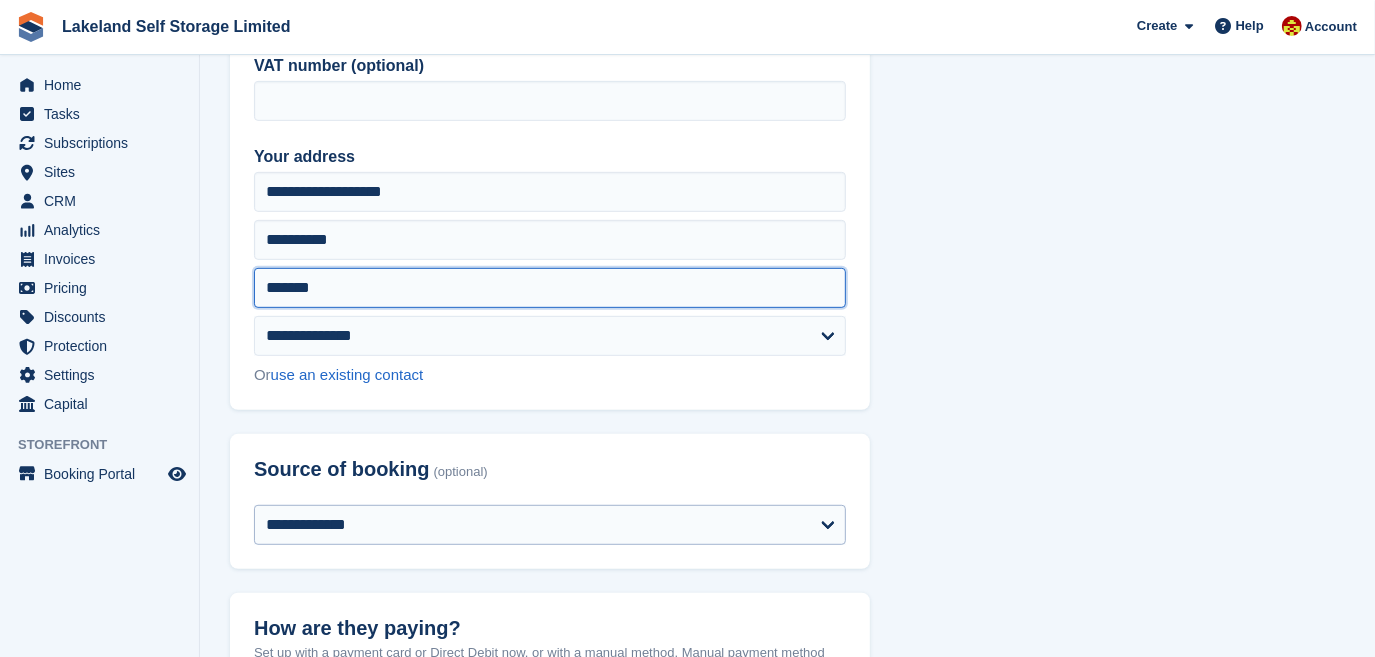 type on "*******" 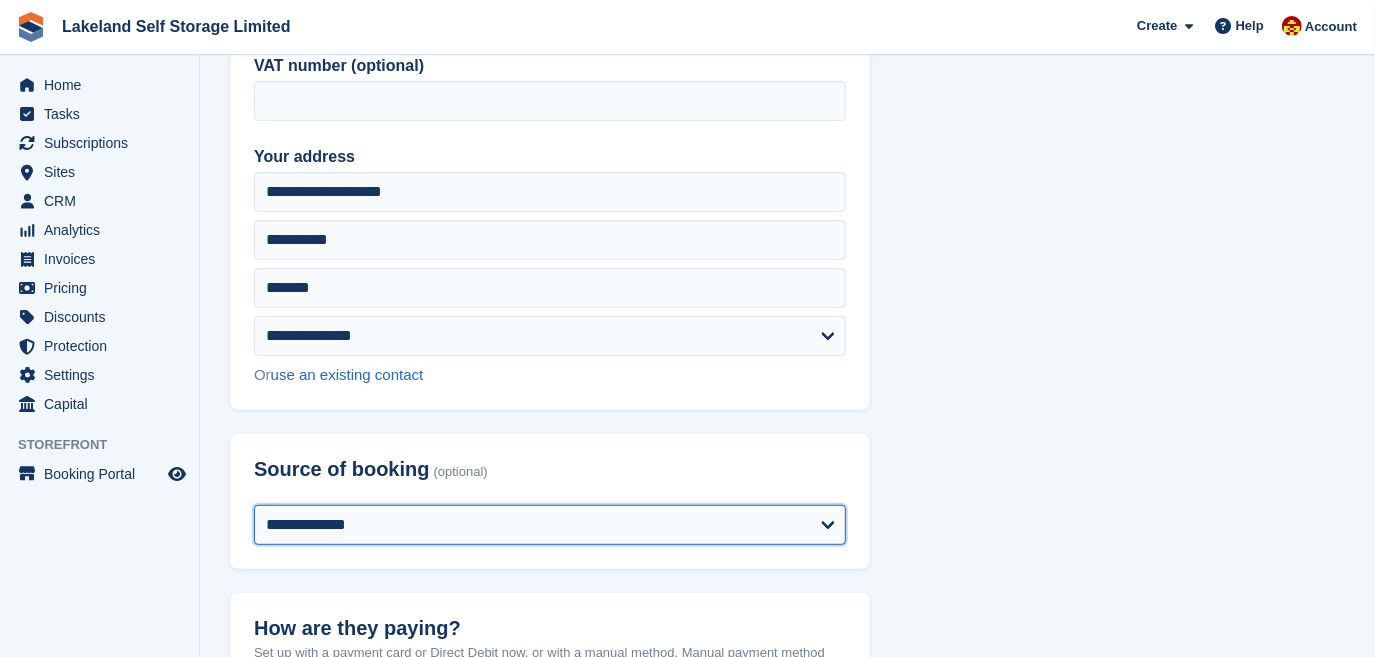 click on "**********" at bounding box center (550, 525) 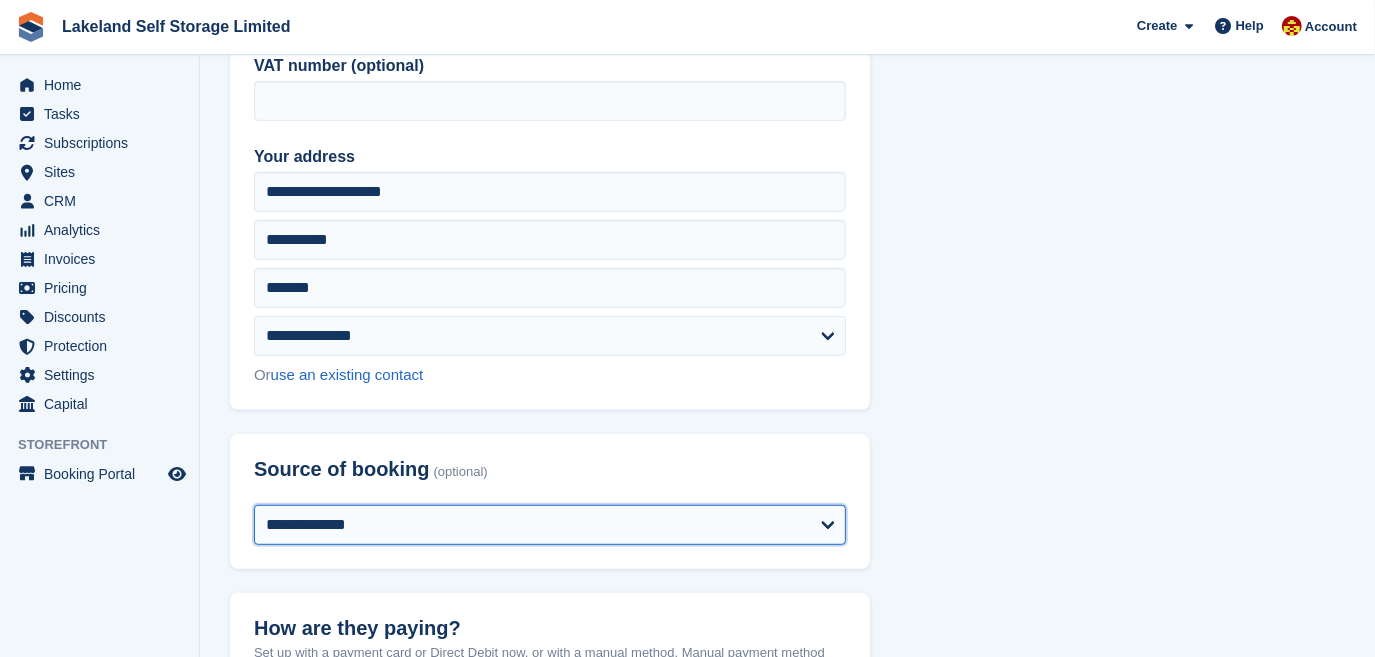 select on "*******" 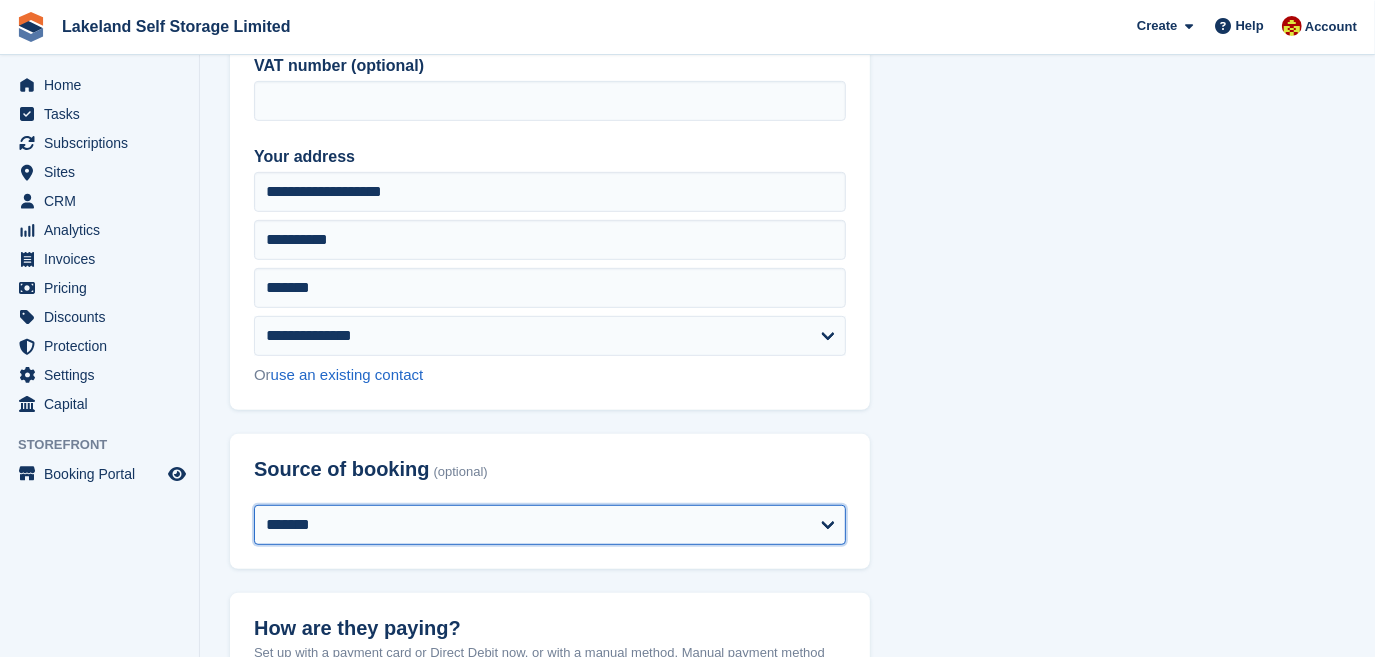 click on "**********" at bounding box center [550, 525] 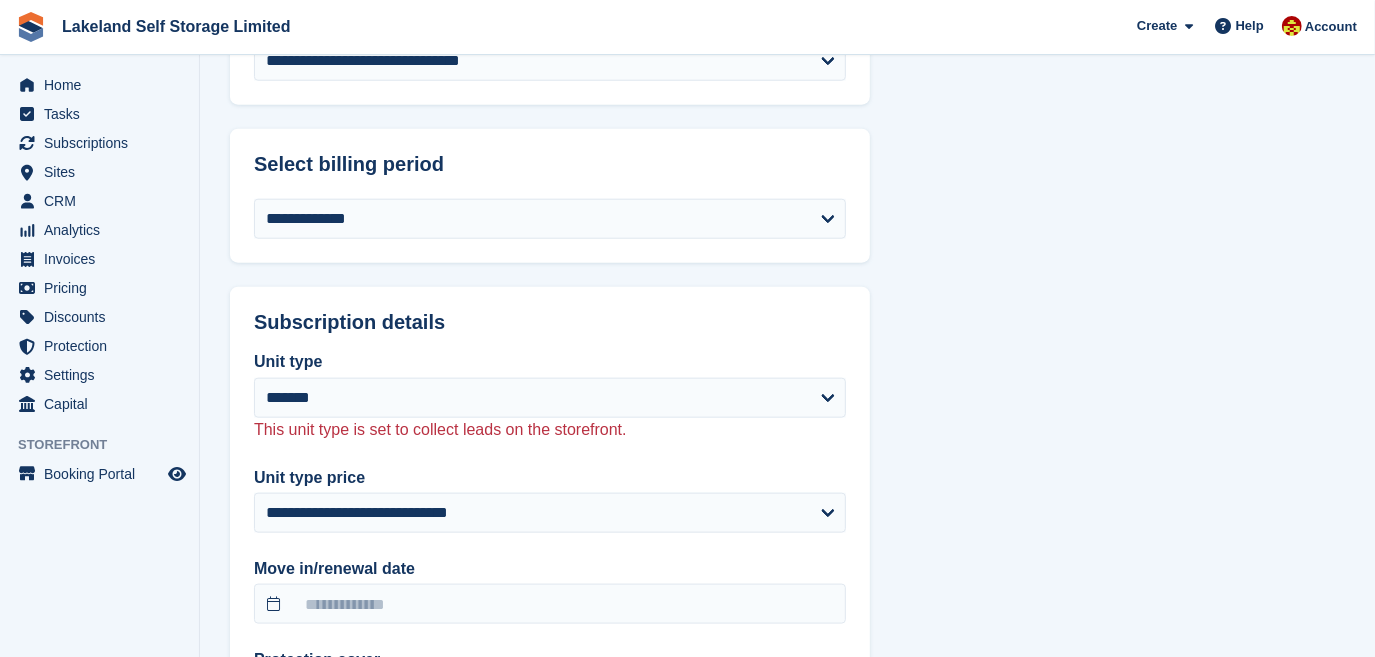 scroll, scrollTop: 1454, scrollLeft: 0, axis: vertical 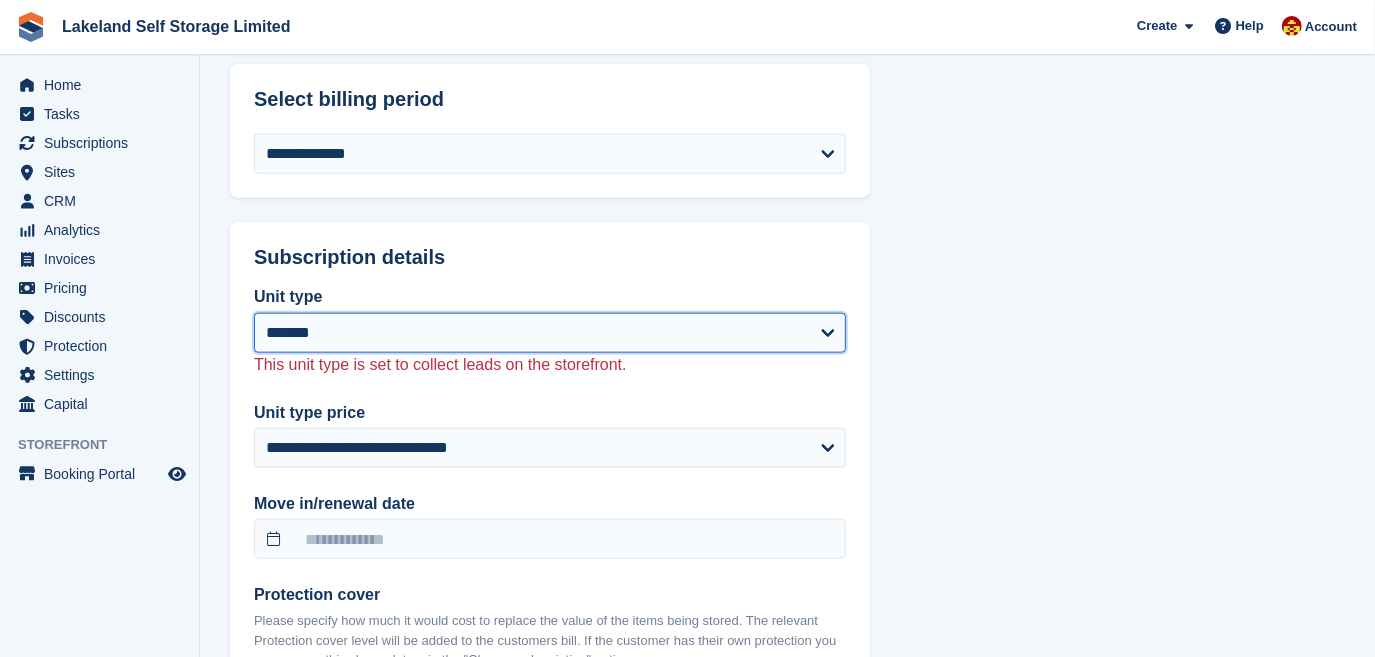 click on "*******
********
********
********
*******
********
*******
********
********
*********
*********
*********
*********
*********
*********" at bounding box center (550, 333) 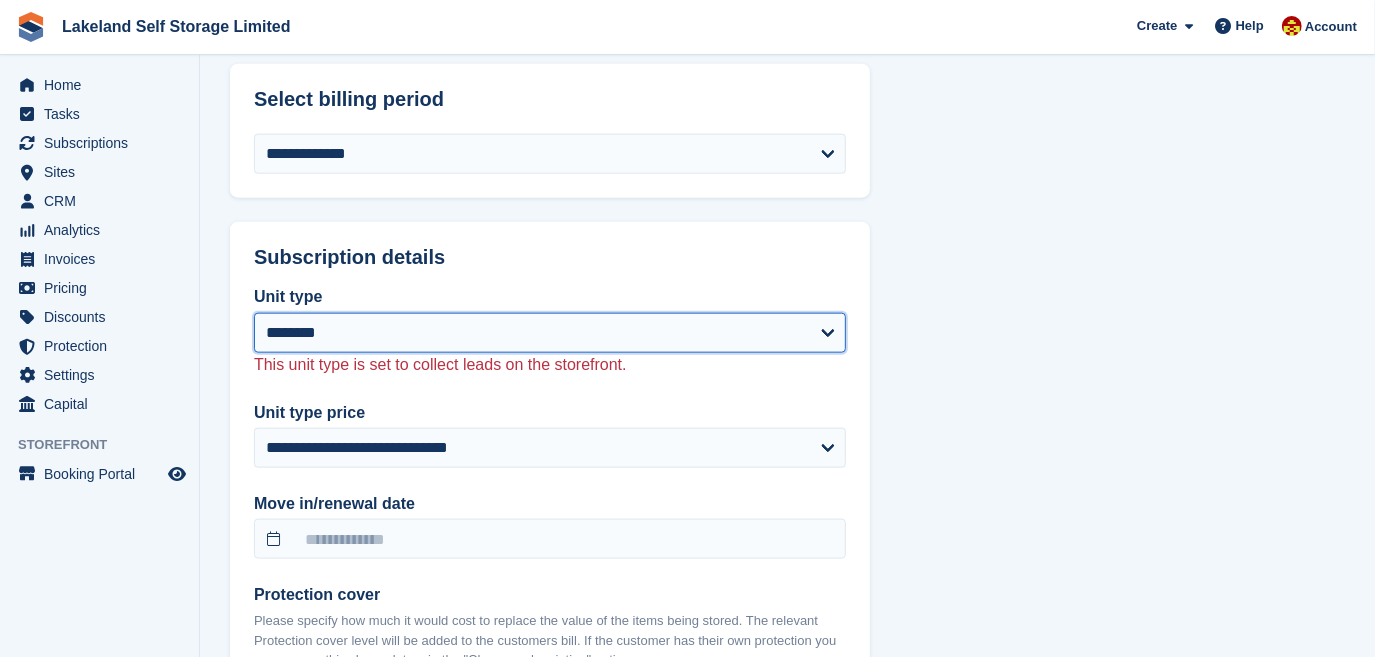 click on "*******
********
********
********
*******
********
*******
********
********
*********
*********
*********
*********
*********
*********" at bounding box center [550, 333] 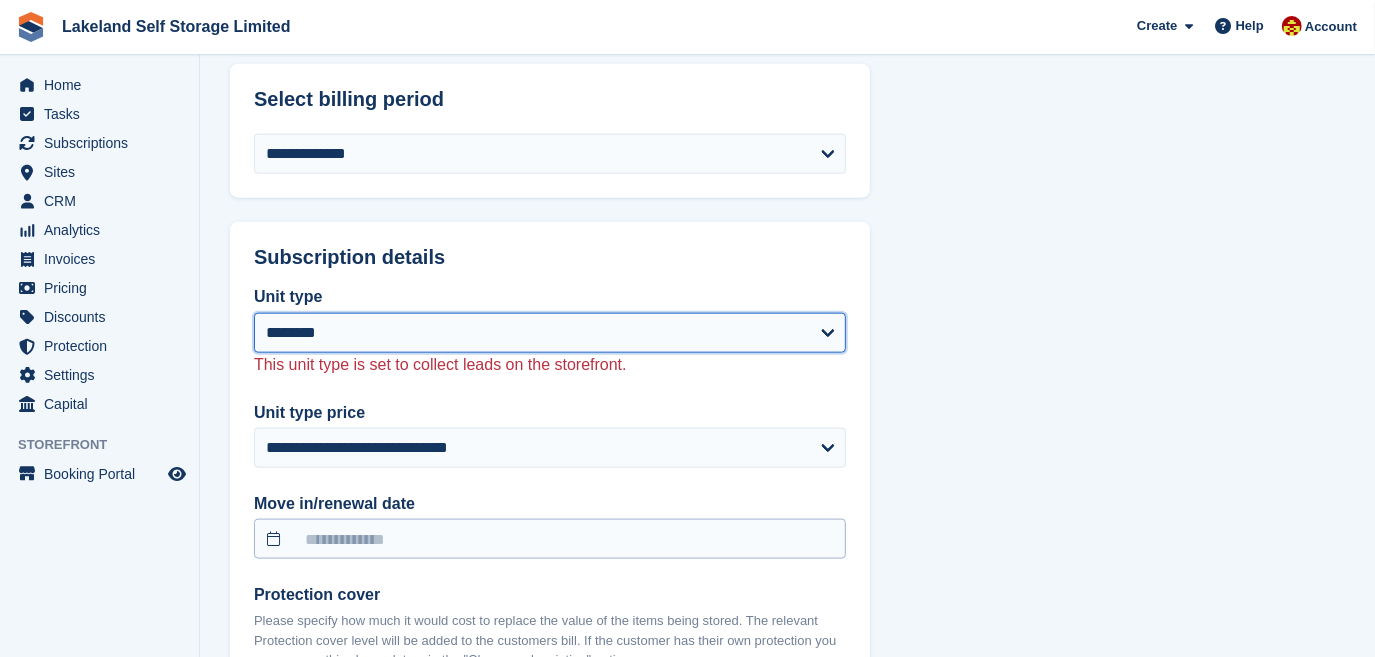 select on "**********" 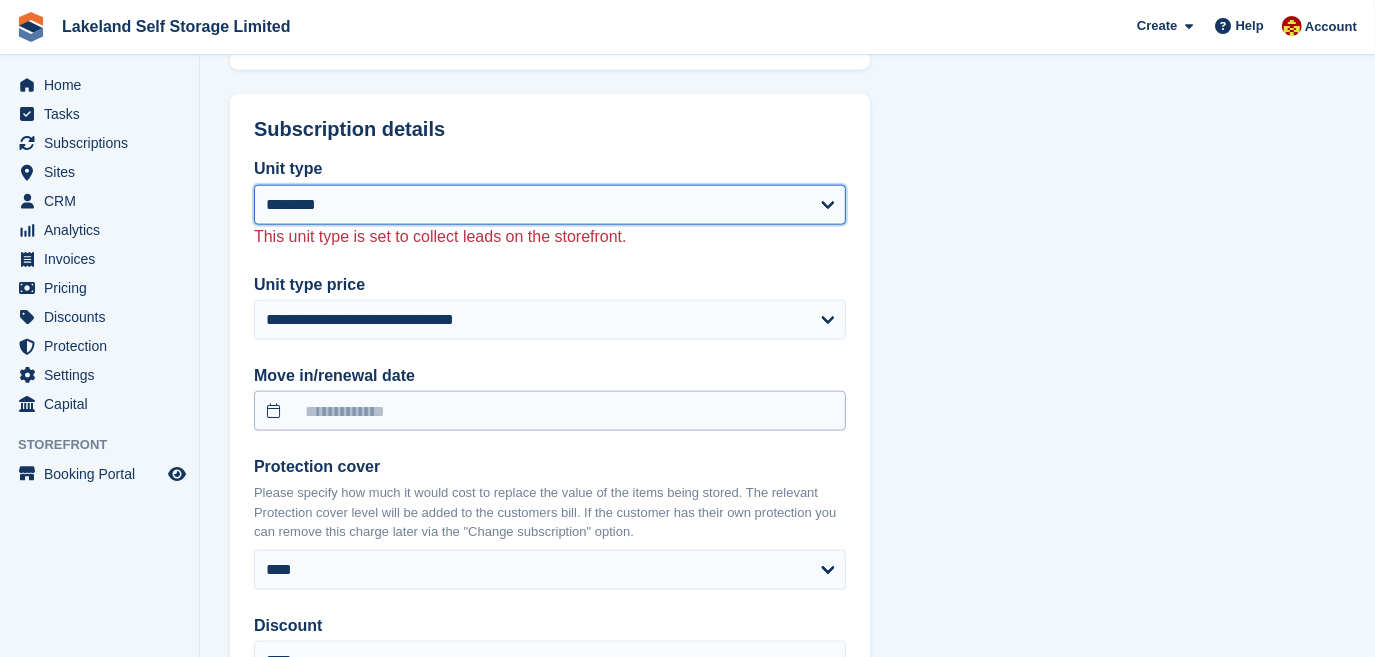 scroll, scrollTop: 1636, scrollLeft: 0, axis: vertical 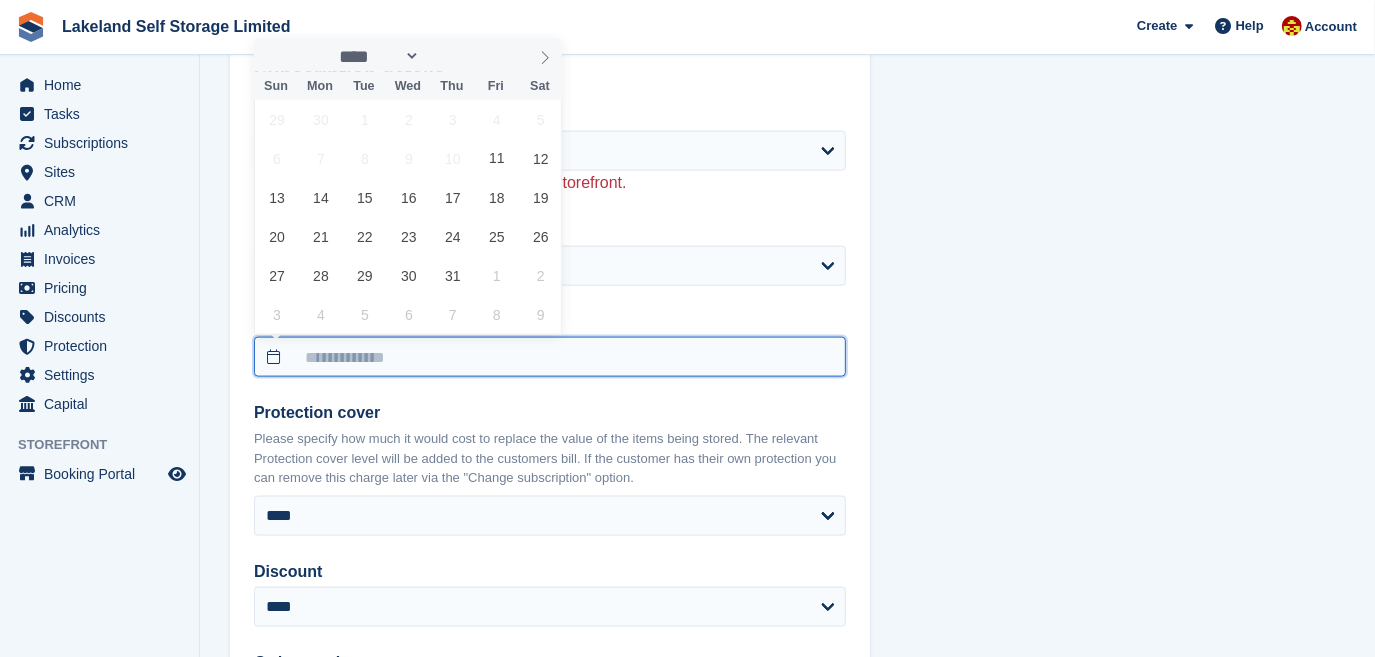 click at bounding box center [550, 357] 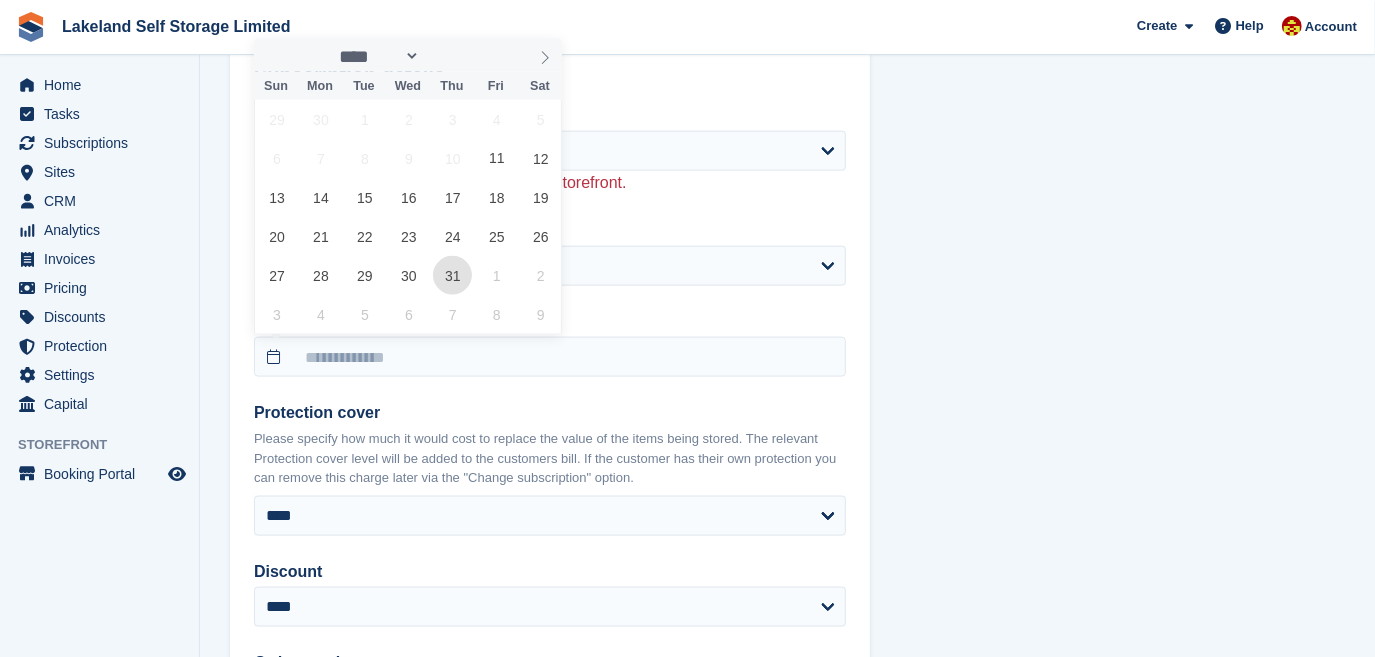 click on "31" at bounding box center (452, 275) 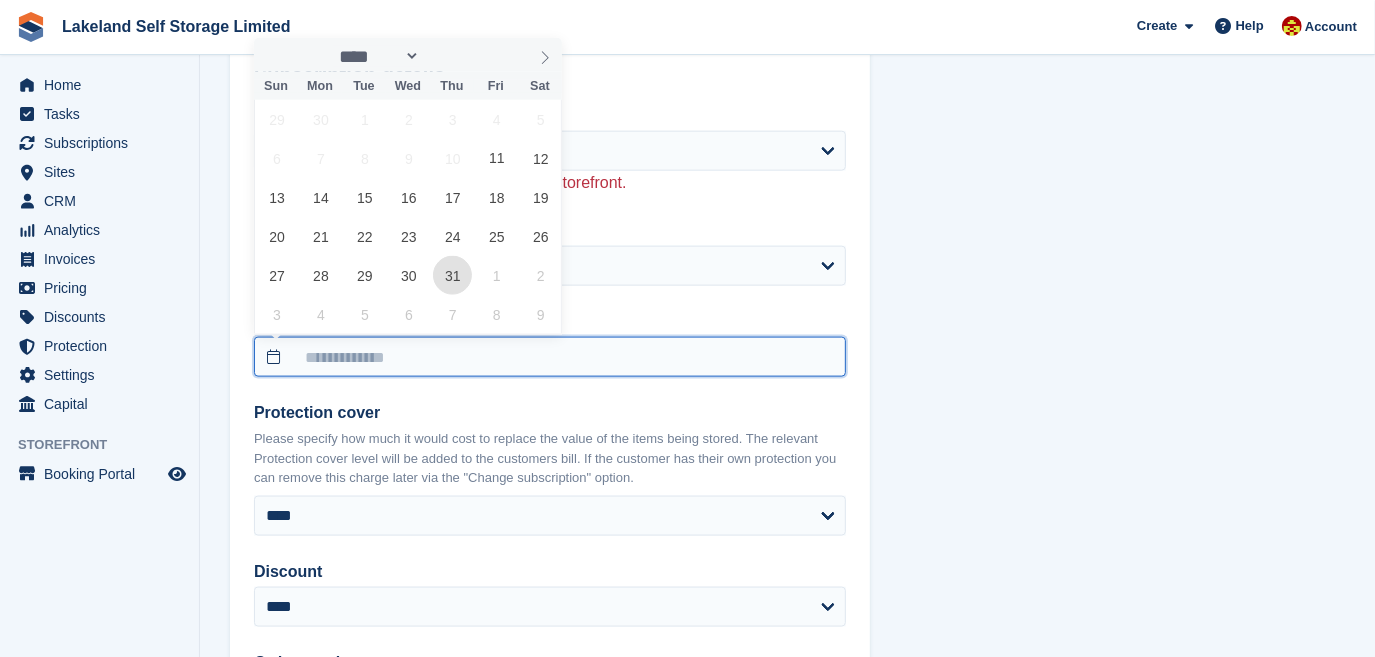 type on "**********" 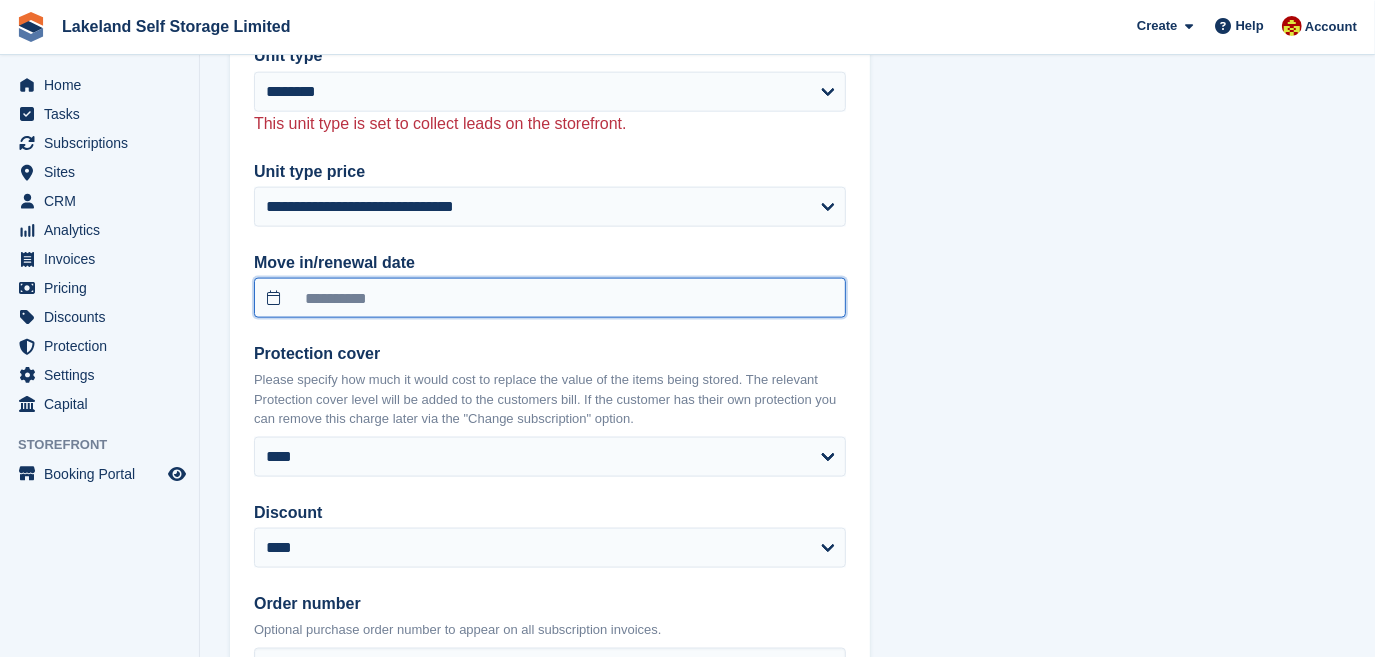 scroll, scrollTop: 1727, scrollLeft: 0, axis: vertical 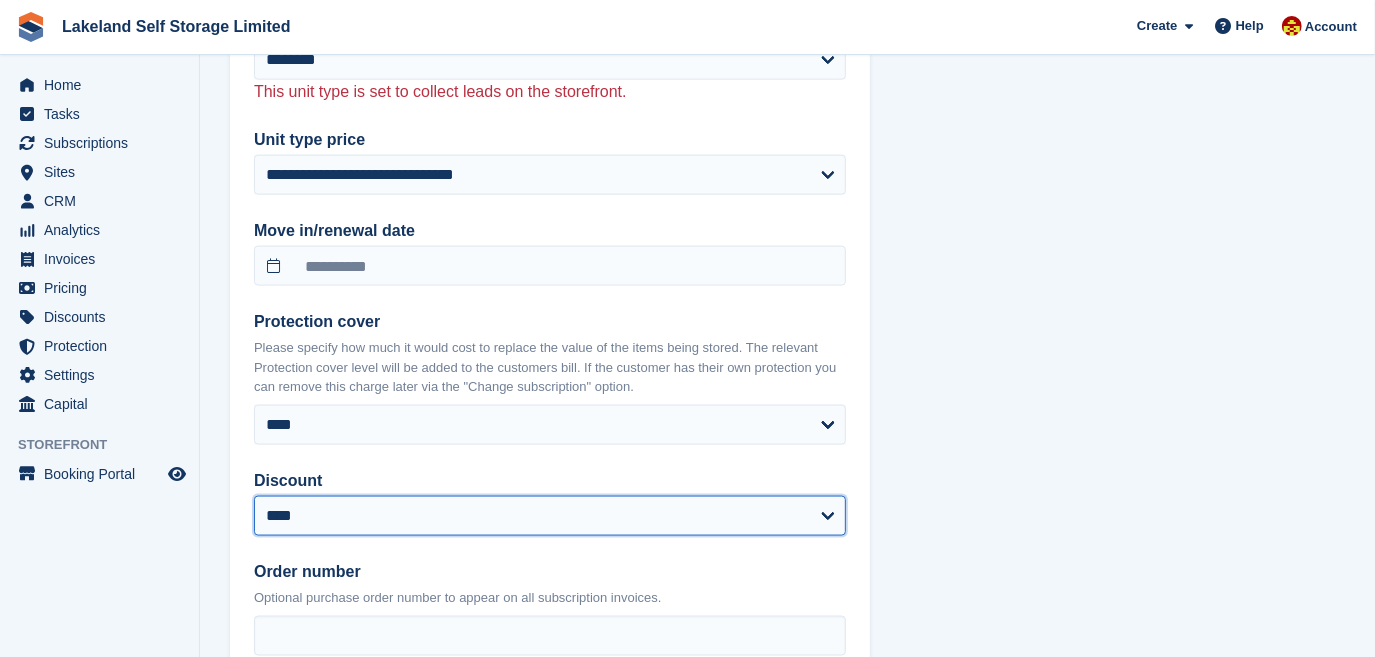 click on "**********" at bounding box center (550, 516) 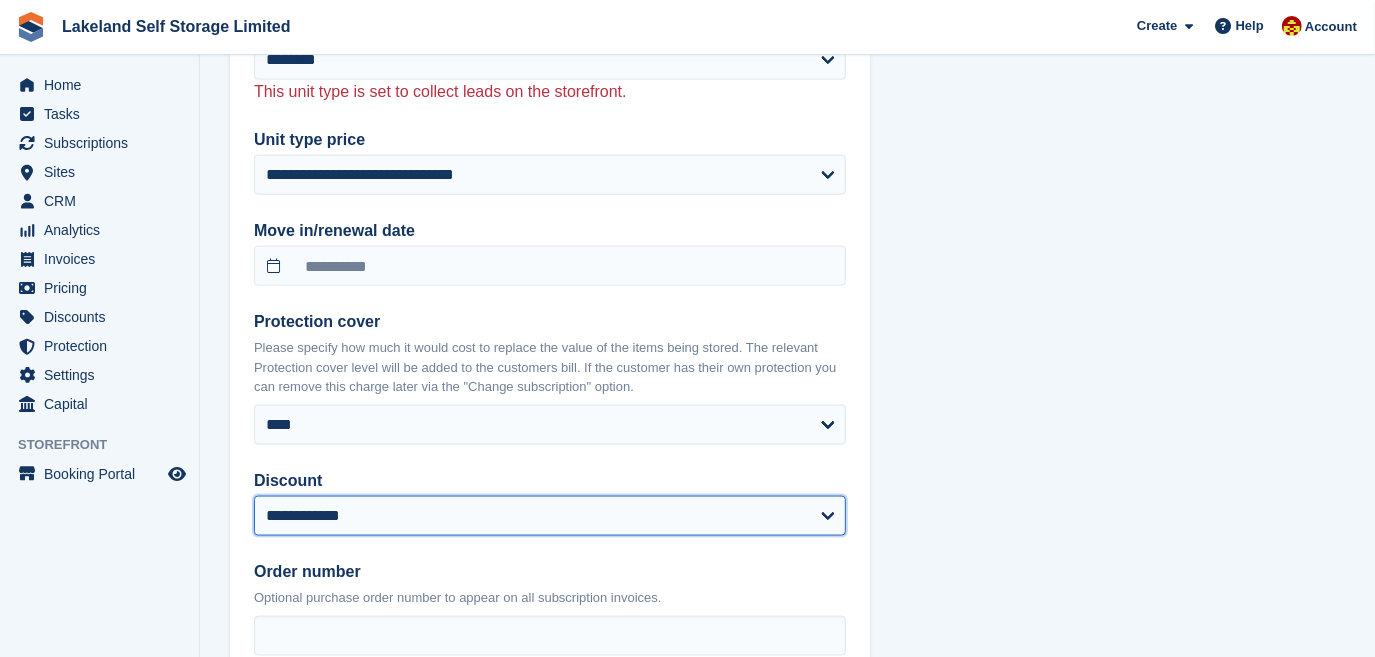 click on "**********" at bounding box center (550, 516) 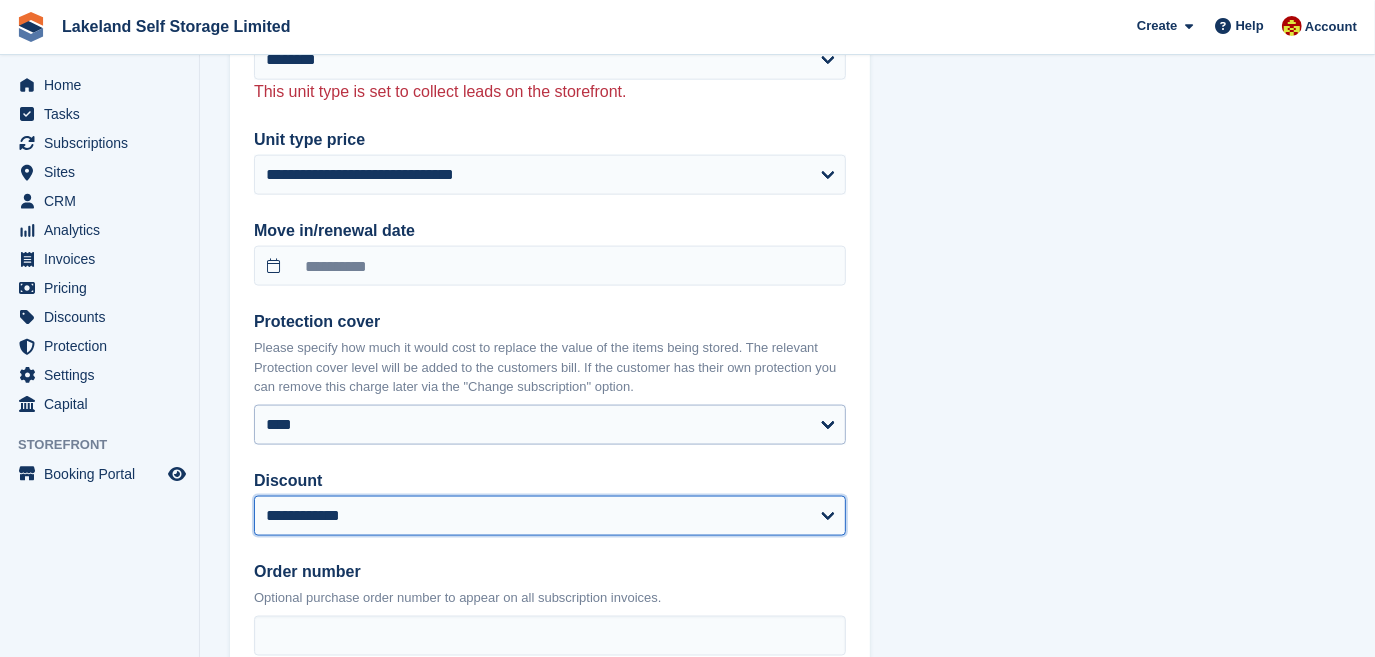 select on "**********" 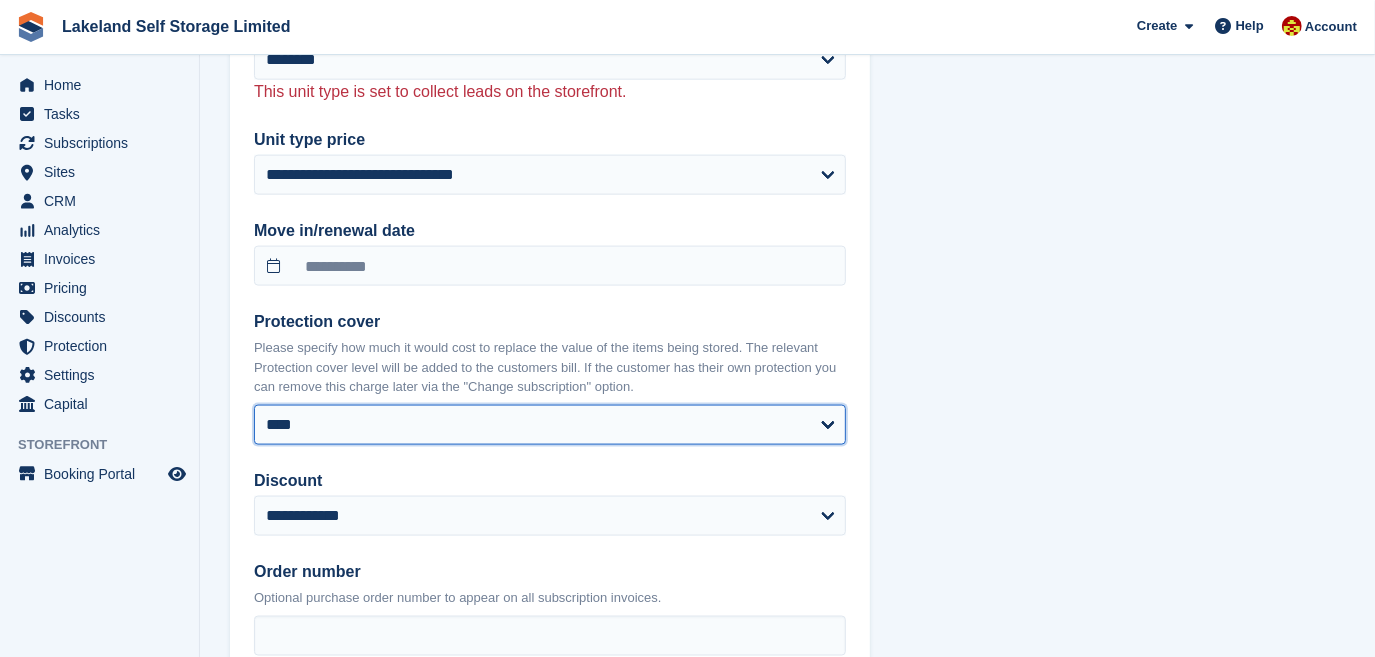 click on "****
******
******
******
******
*******
*******
*******
*******
*******
*******
*******
********
********" at bounding box center [550, 425] 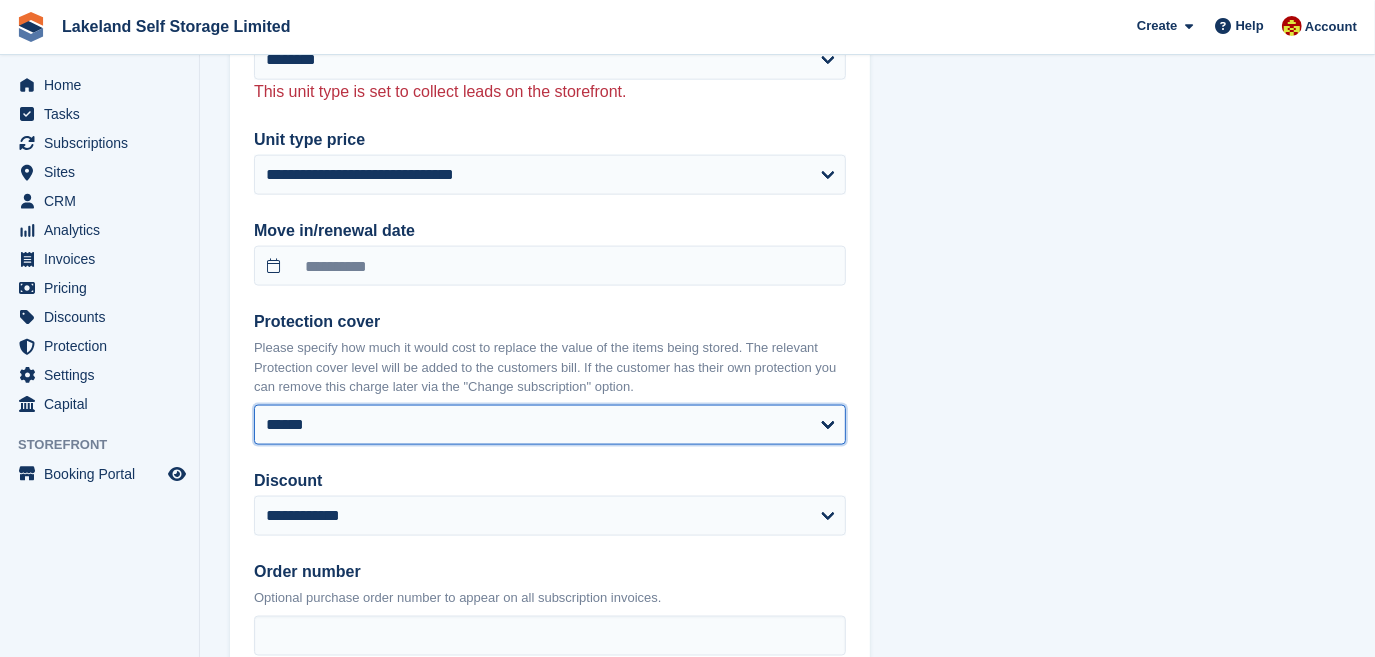 click on "****
******
******
******
******
*******
*******
*******
*******
*******
*******
*******
********
********" at bounding box center [550, 425] 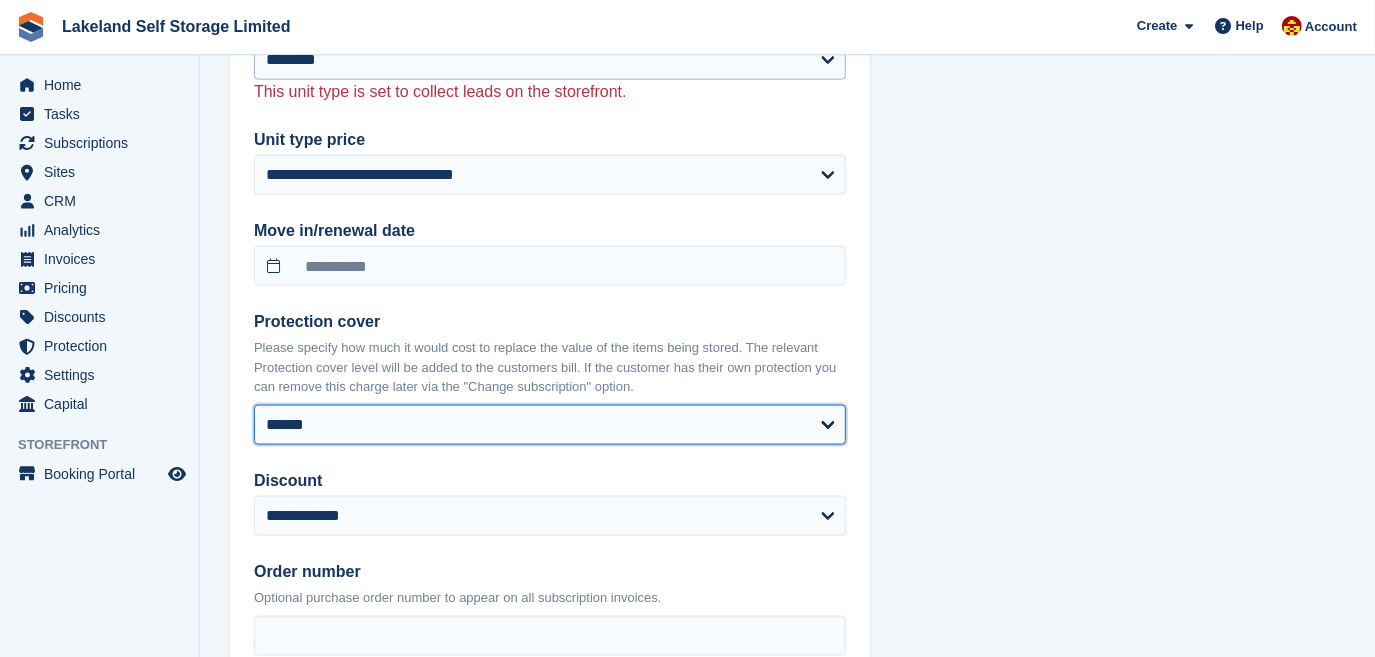 select on "**********" 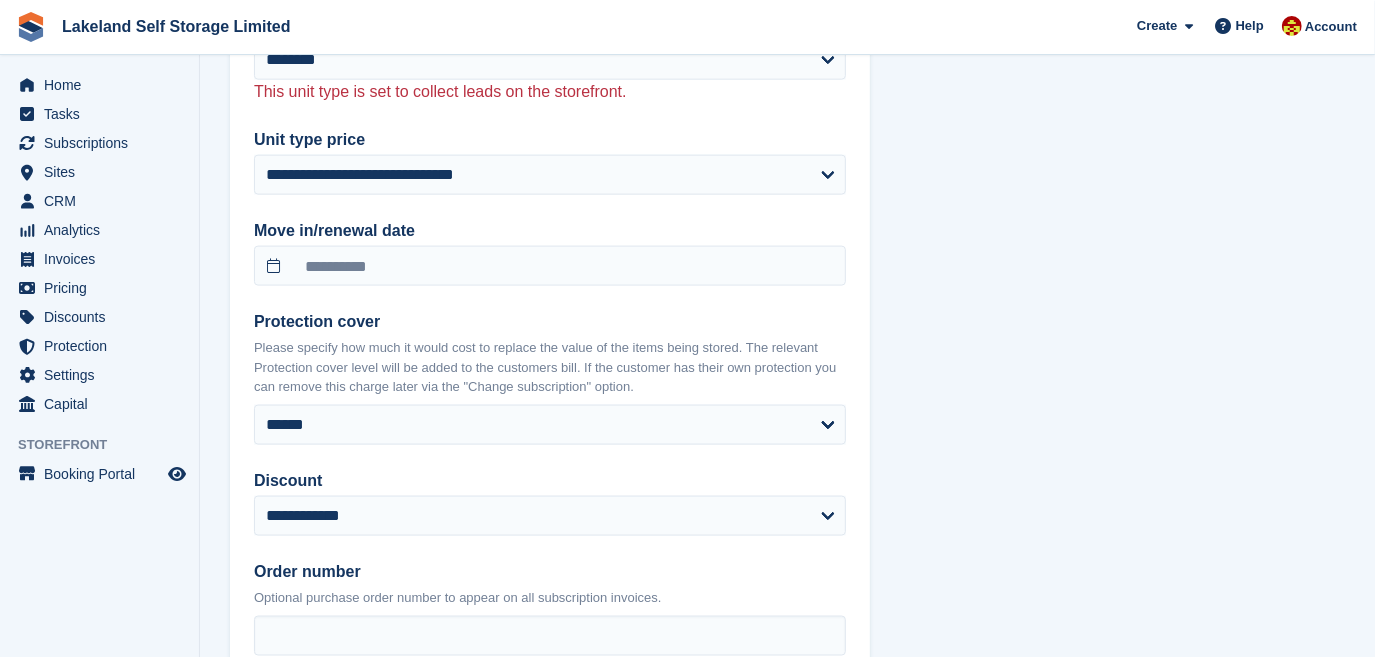 click on "**********" at bounding box center (787, 118) 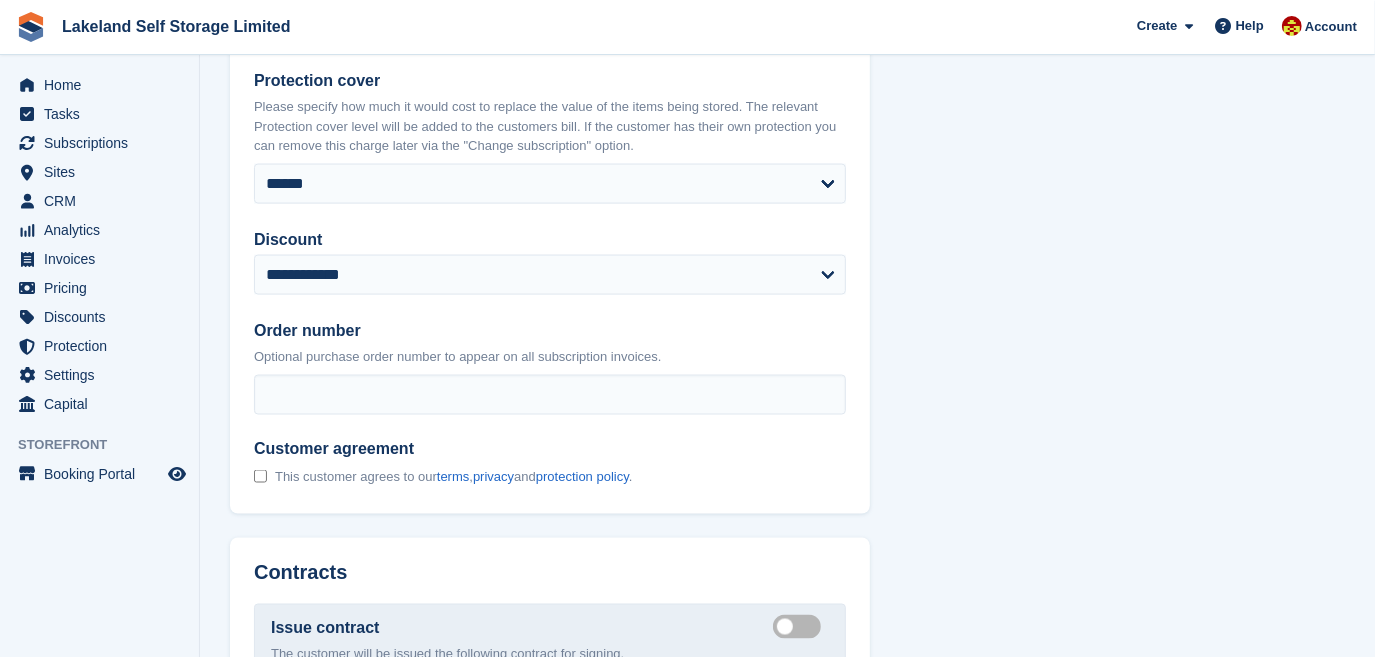 scroll, scrollTop: 2000, scrollLeft: 0, axis: vertical 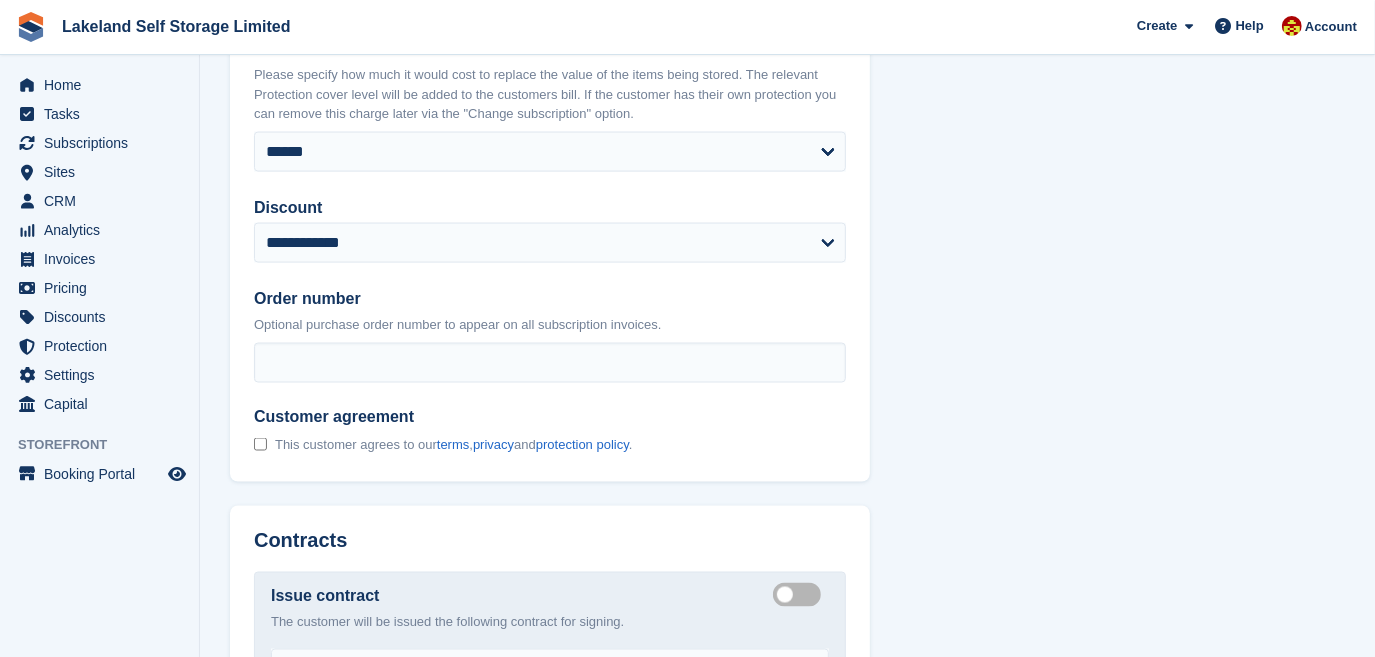 click at bounding box center (260, 446) 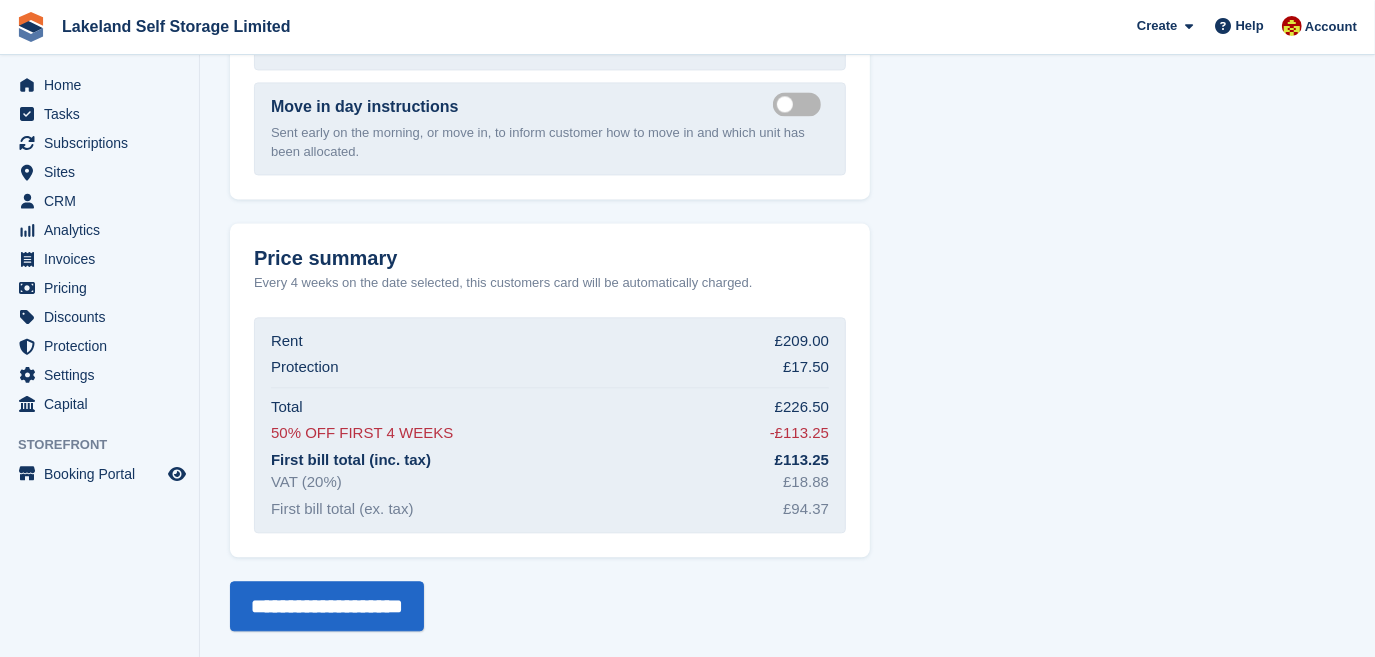 scroll, scrollTop: 2892, scrollLeft: 0, axis: vertical 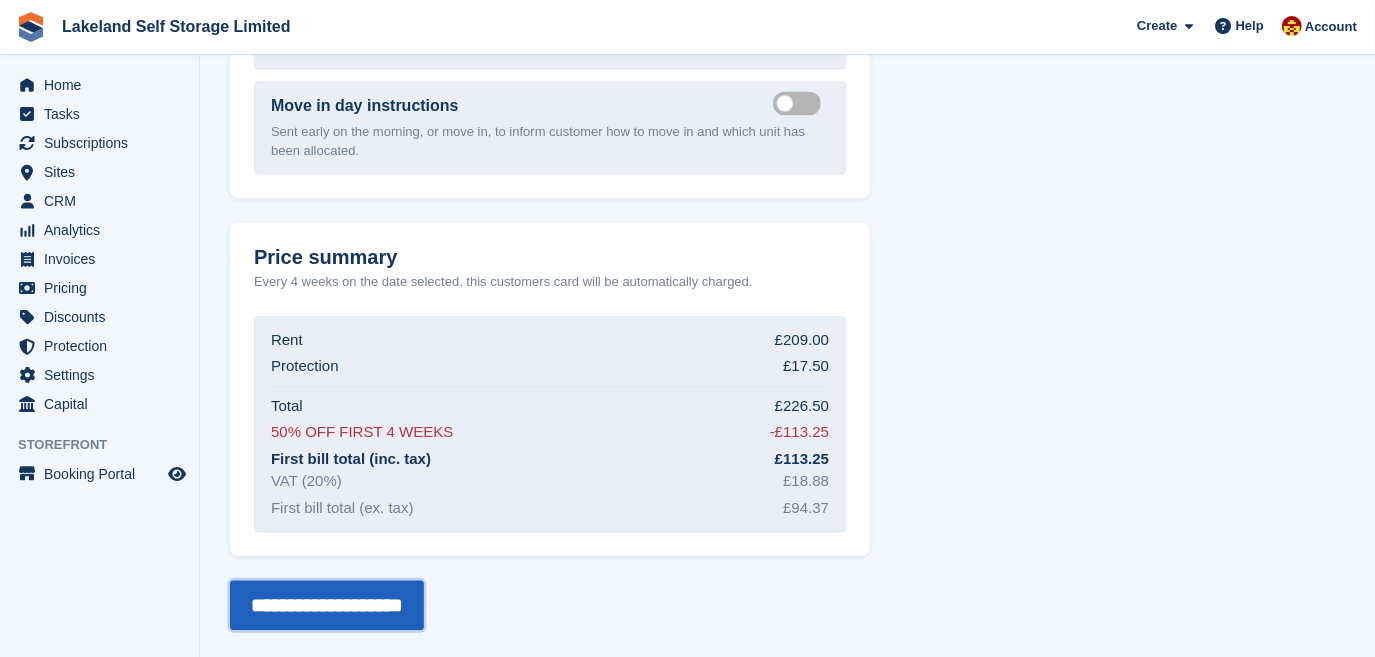 click on "**********" at bounding box center [327, 605] 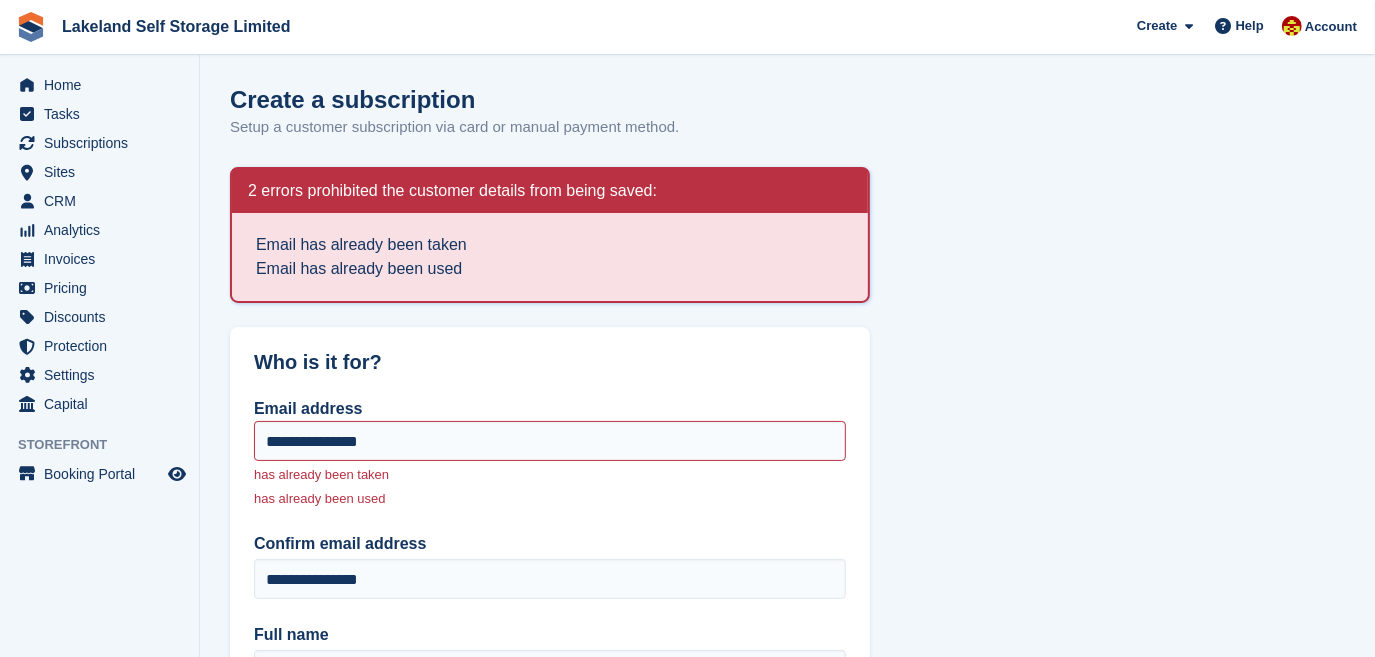 scroll, scrollTop: 181, scrollLeft: 0, axis: vertical 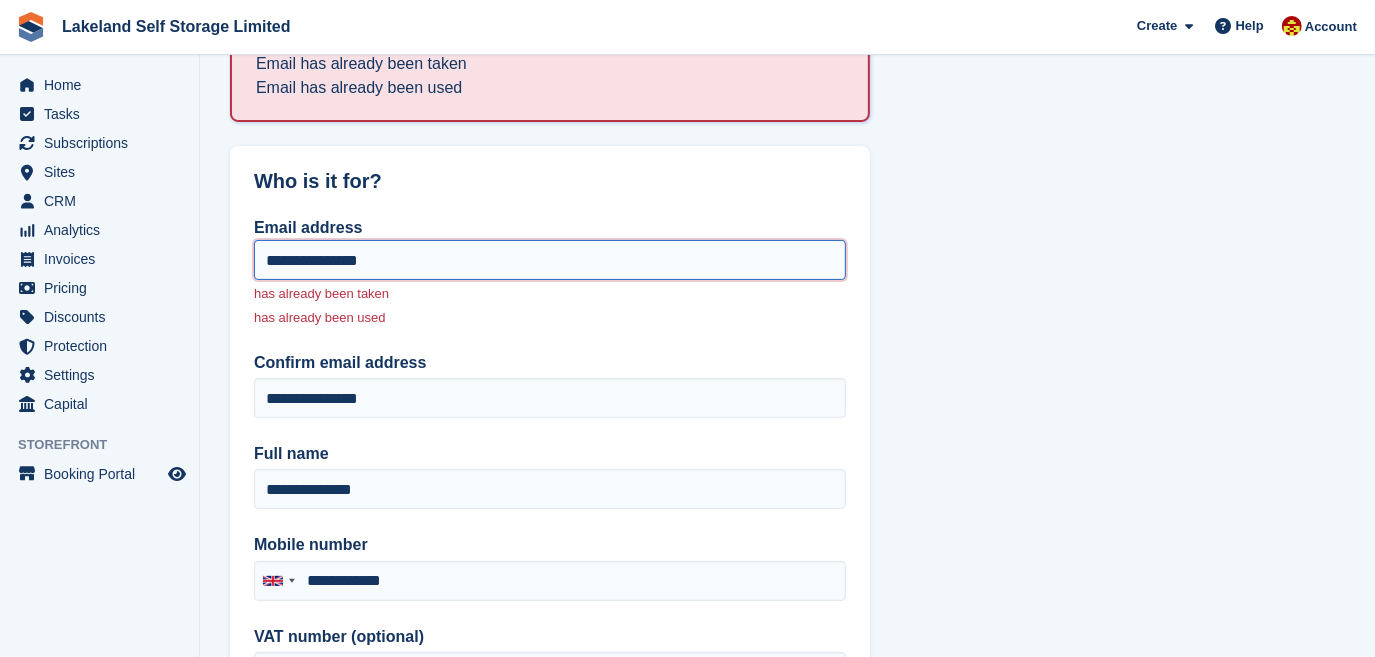 click on "**********" at bounding box center (550, 260) 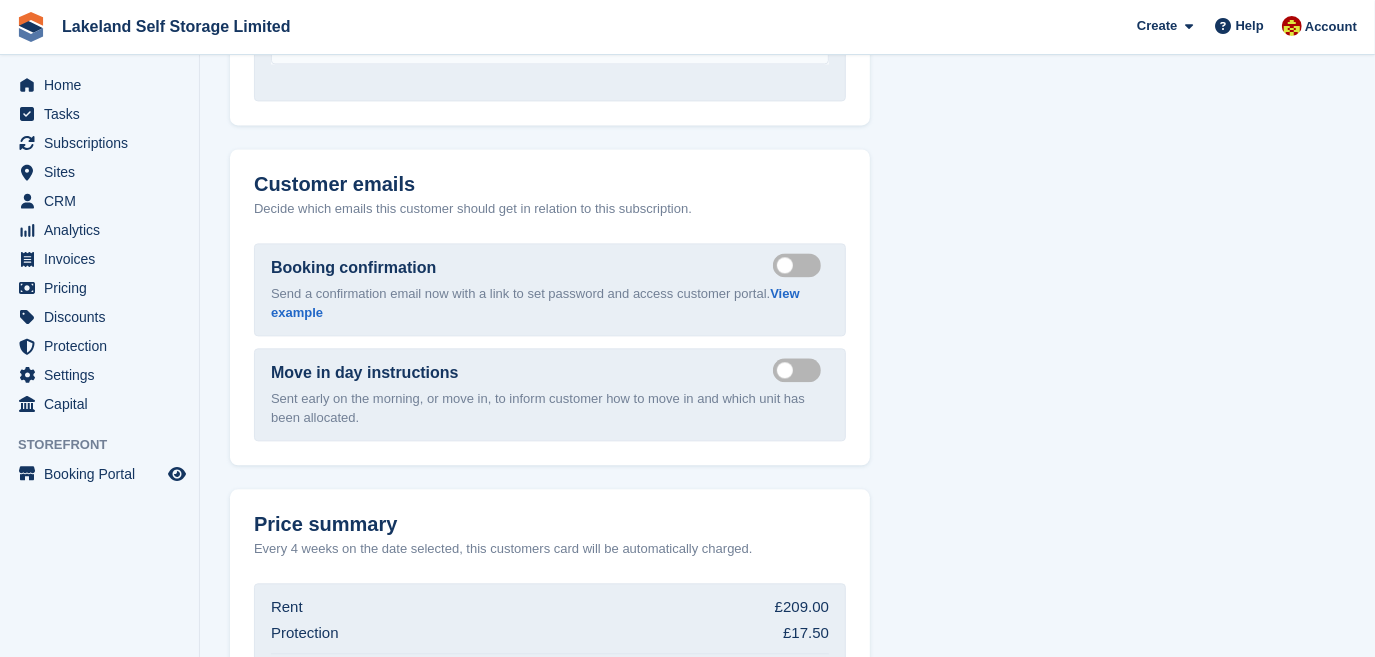 scroll, scrollTop: 3098, scrollLeft: 0, axis: vertical 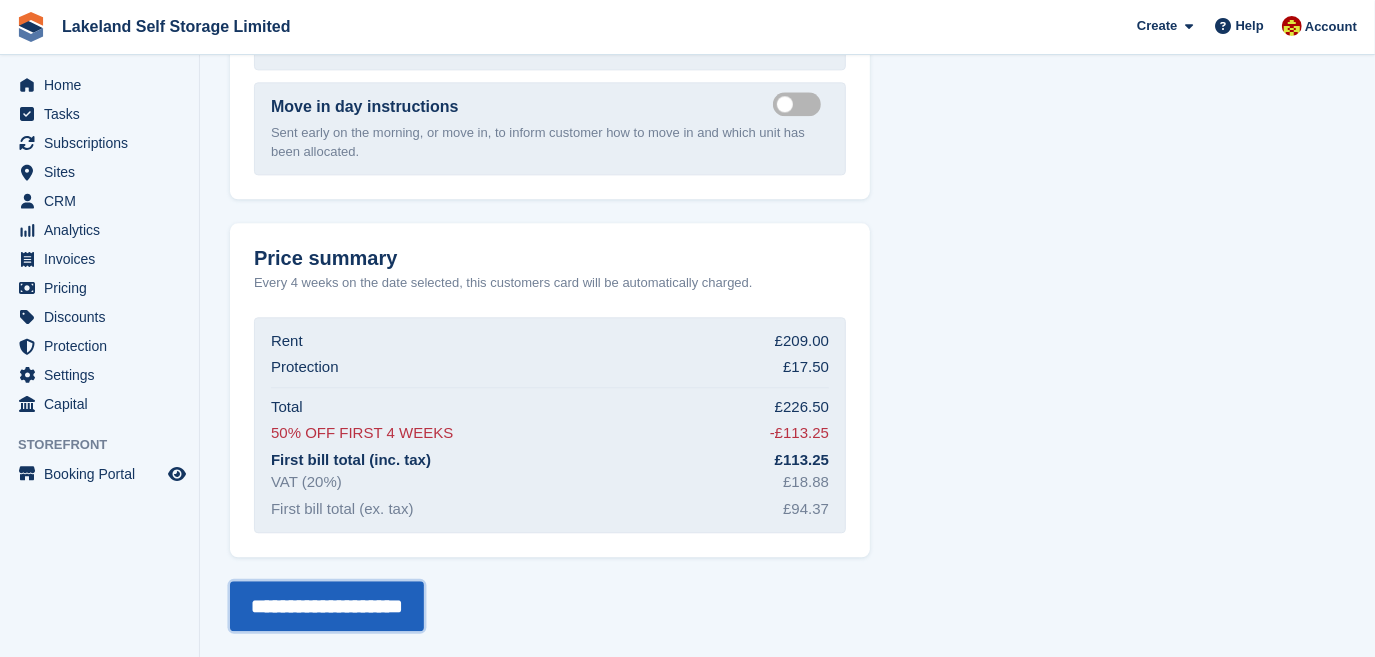 click on "**********" at bounding box center [327, 606] 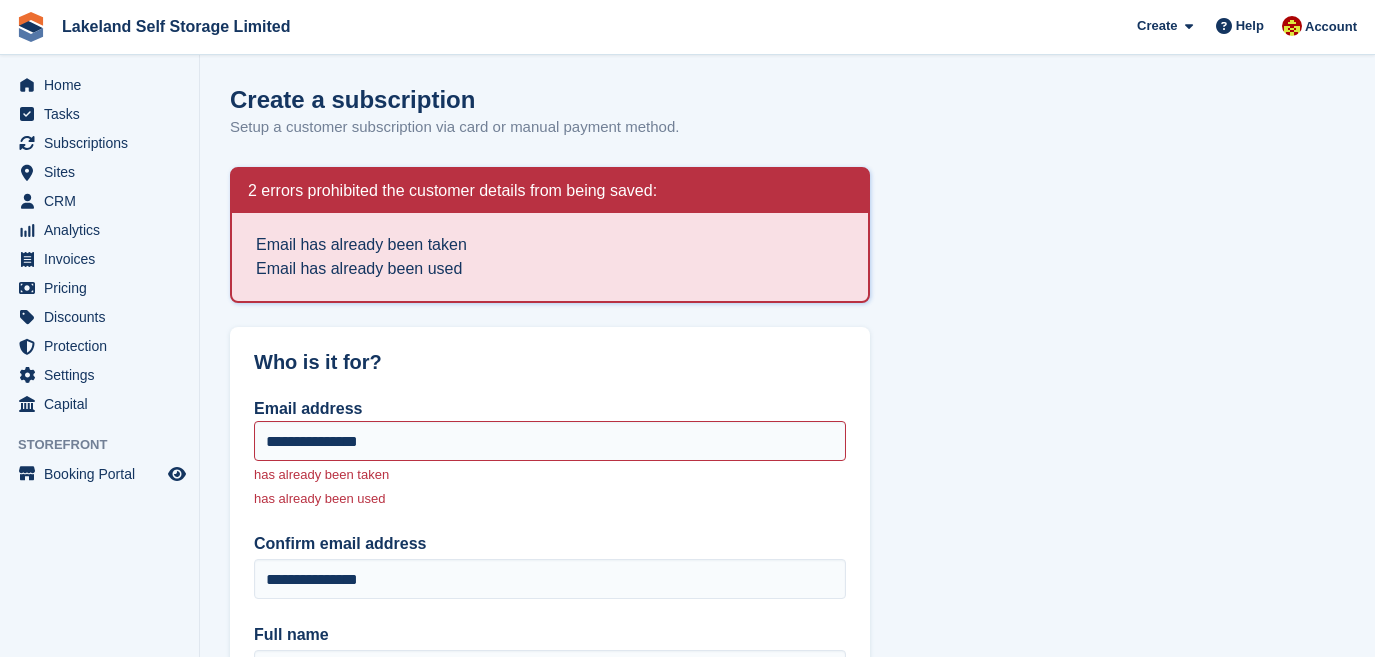 type on "**********" 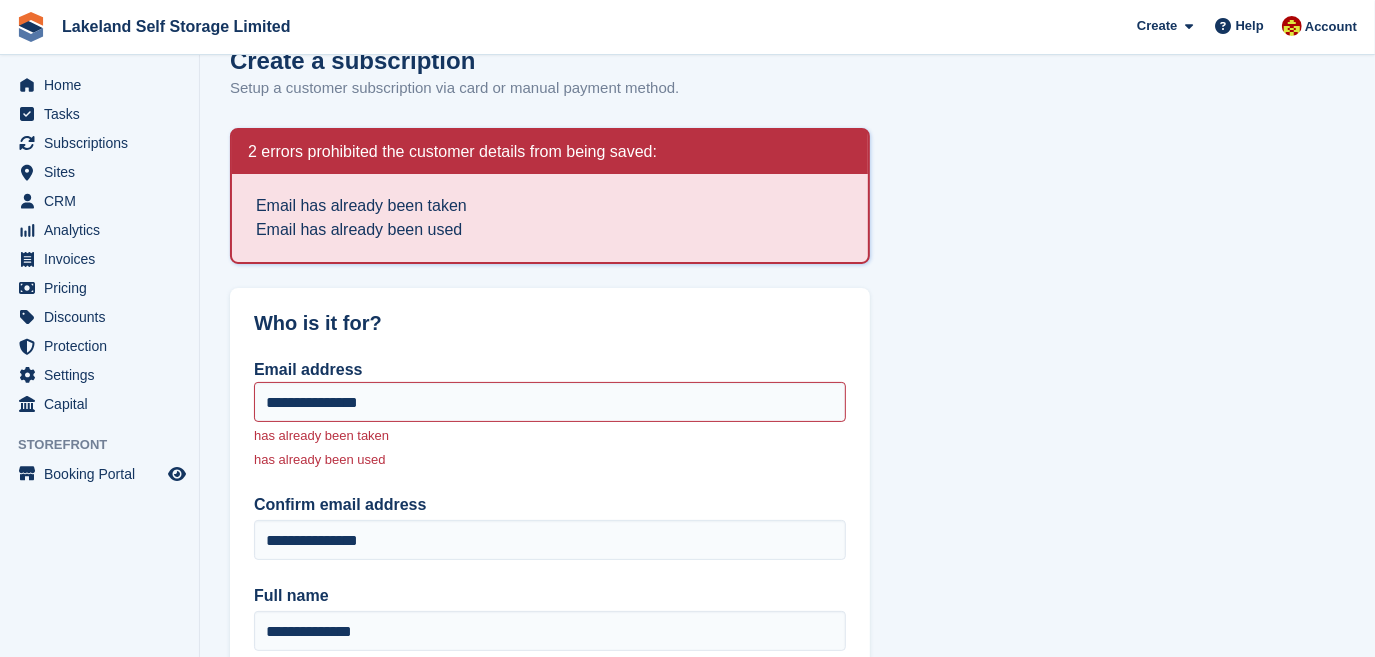 scroll, scrollTop: 0, scrollLeft: 0, axis: both 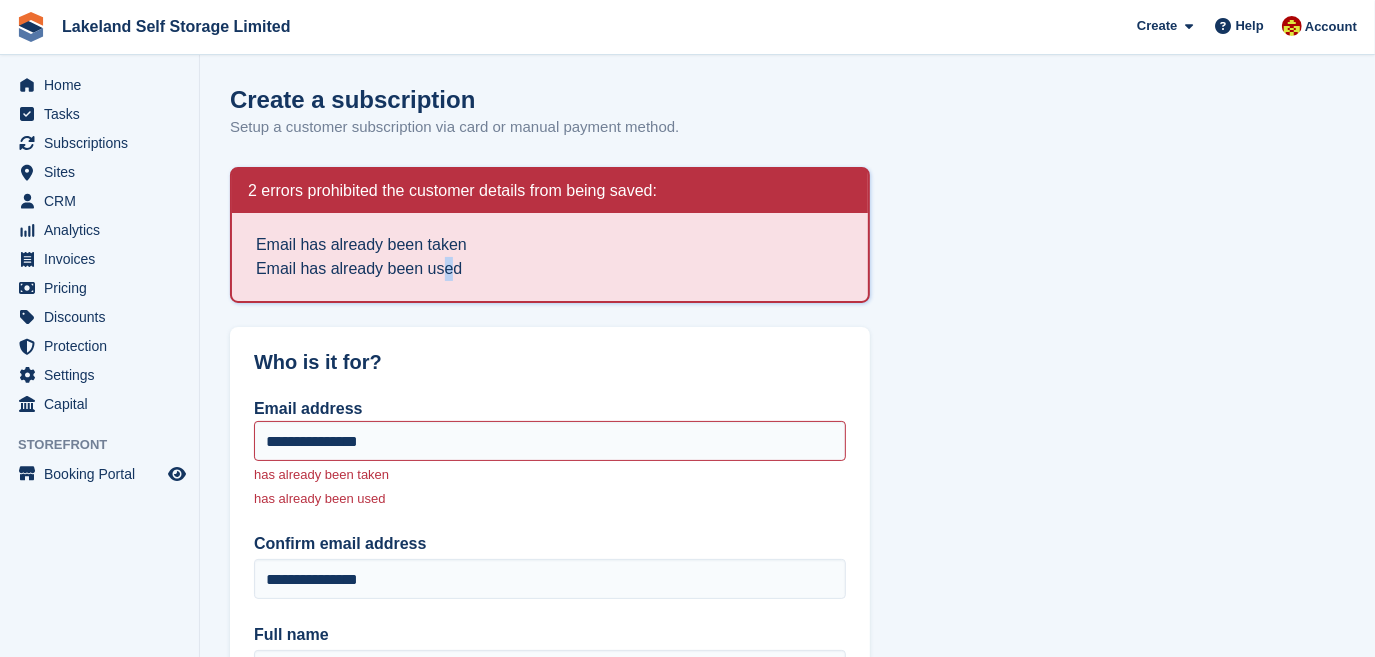 click on "Email has already been used" at bounding box center [550, 269] 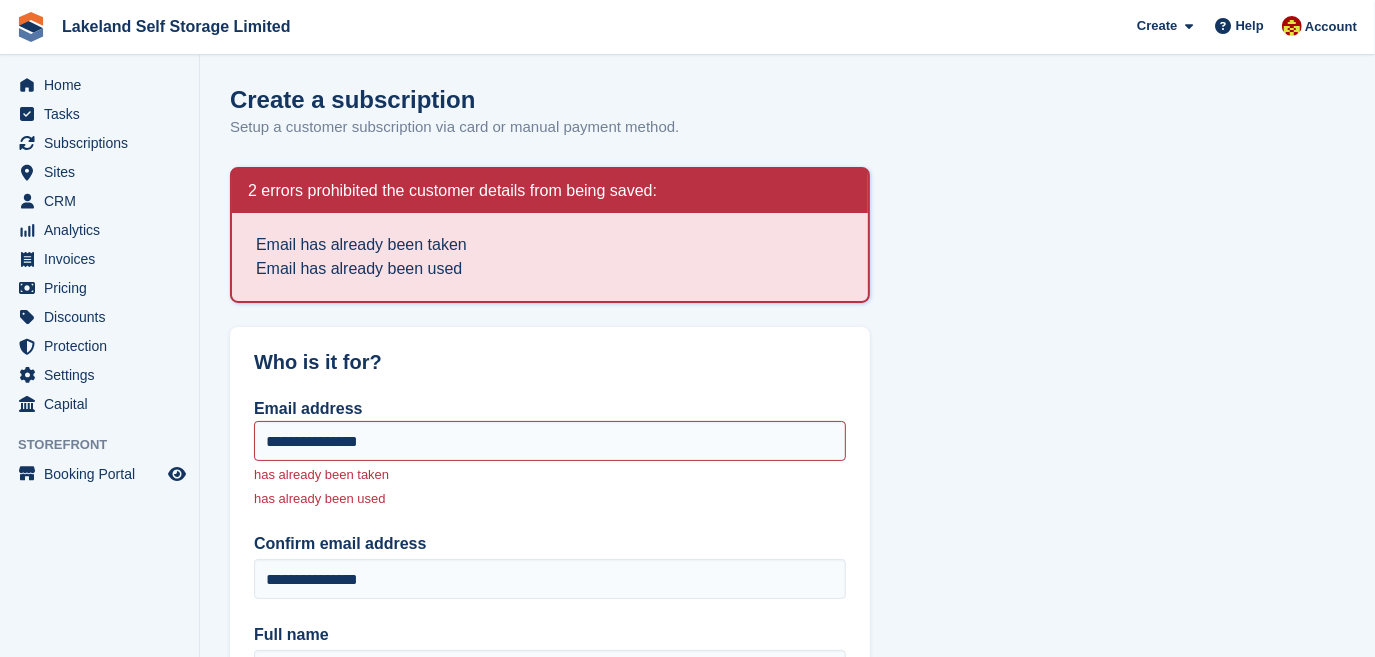 drag, startPoint x: 442, startPoint y: 272, endPoint x: 421, endPoint y: 373, distance: 103.16007 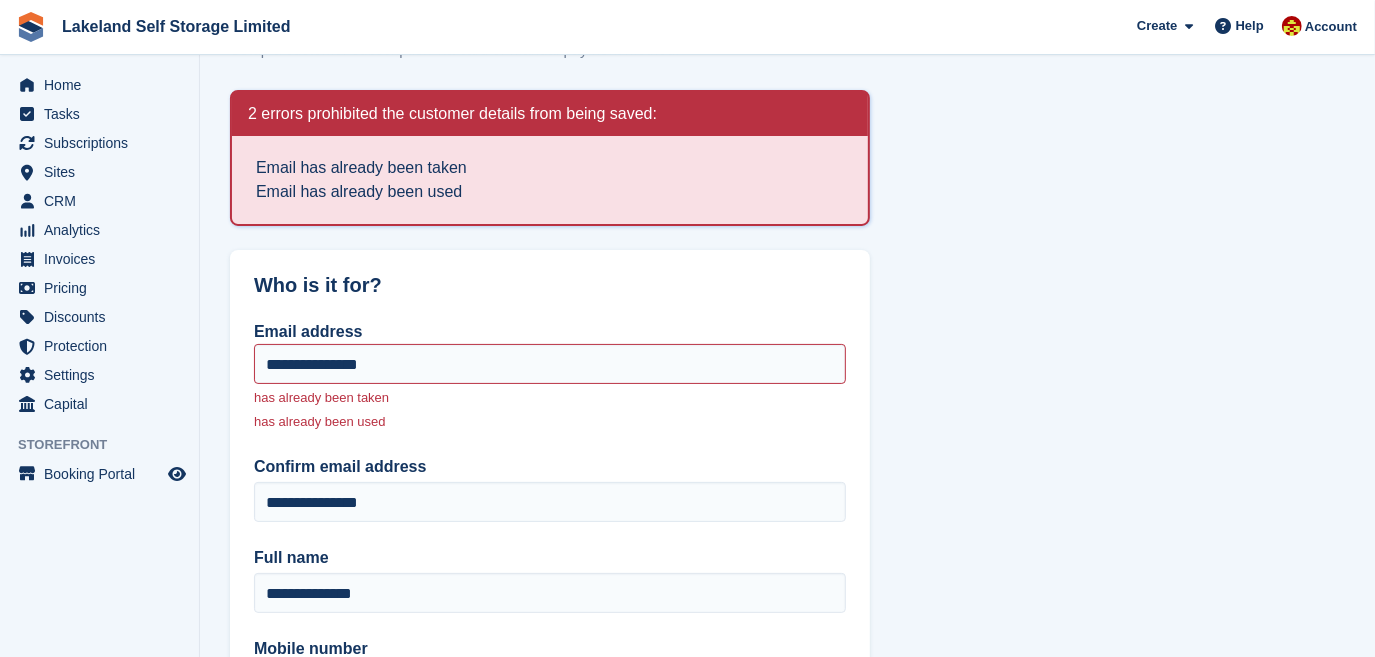 scroll, scrollTop: 0, scrollLeft: 0, axis: both 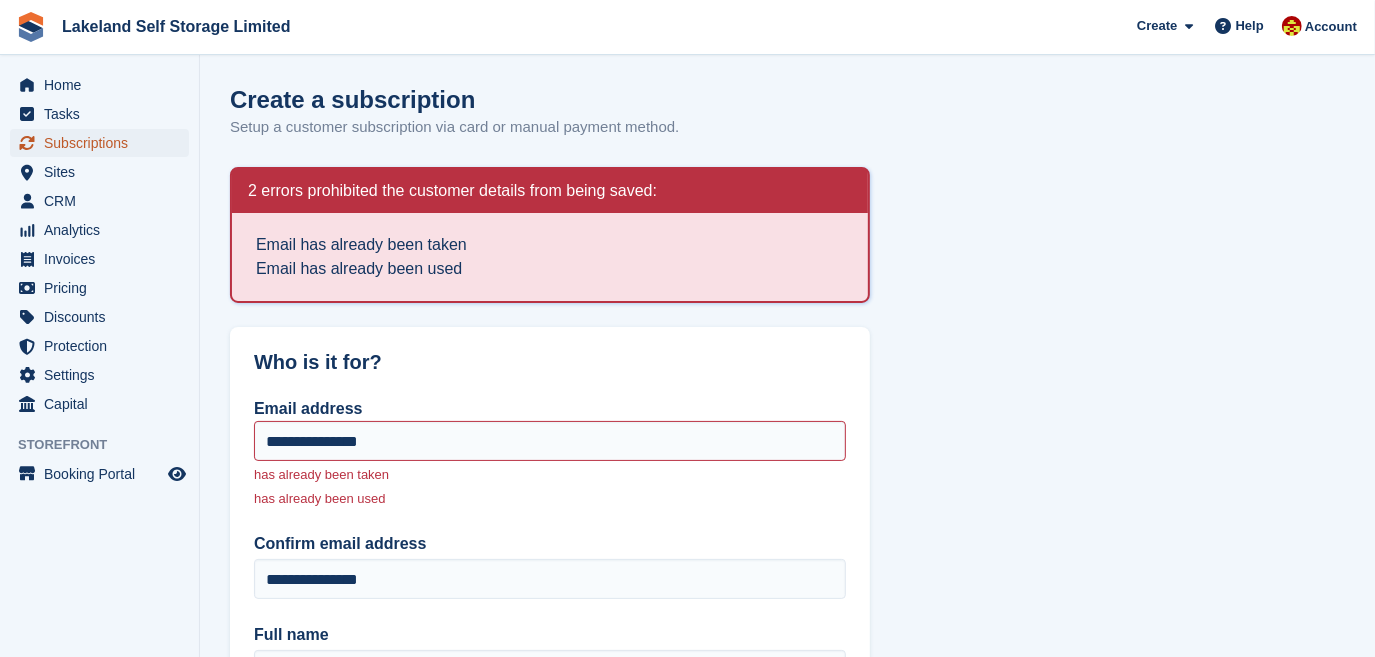 click on "Subscriptions" at bounding box center [104, 143] 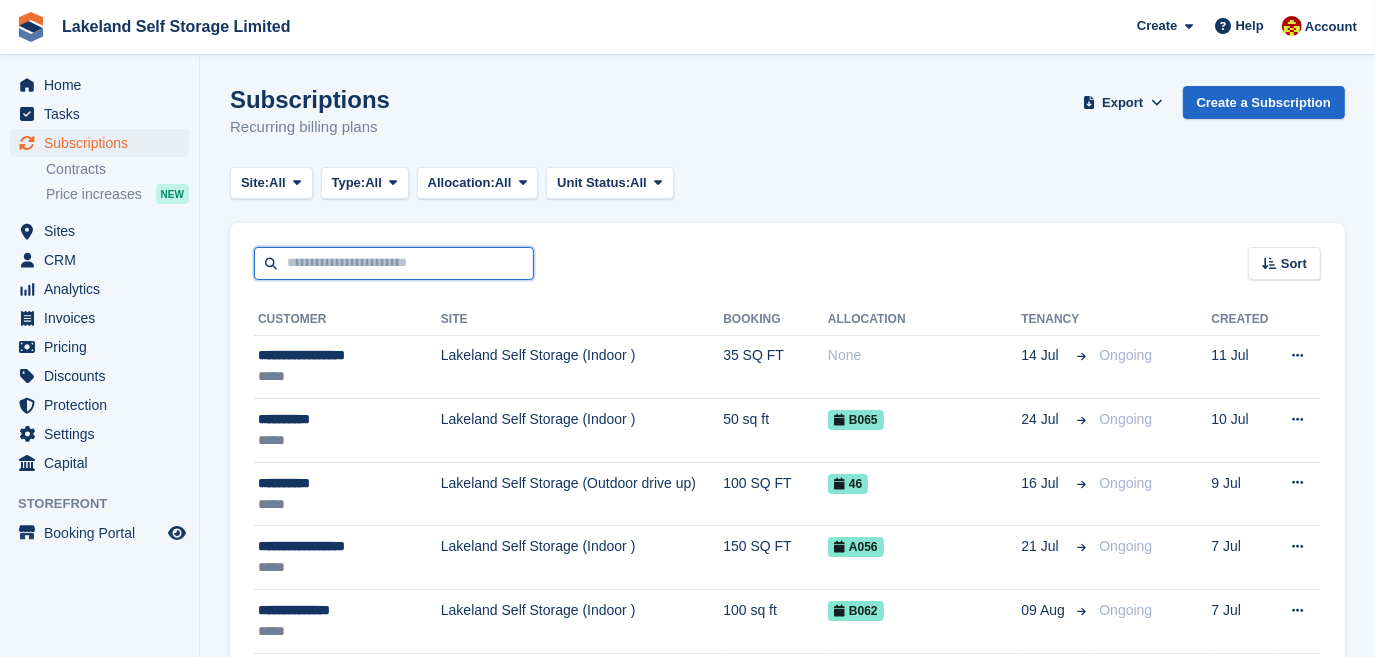 click at bounding box center (394, 263) 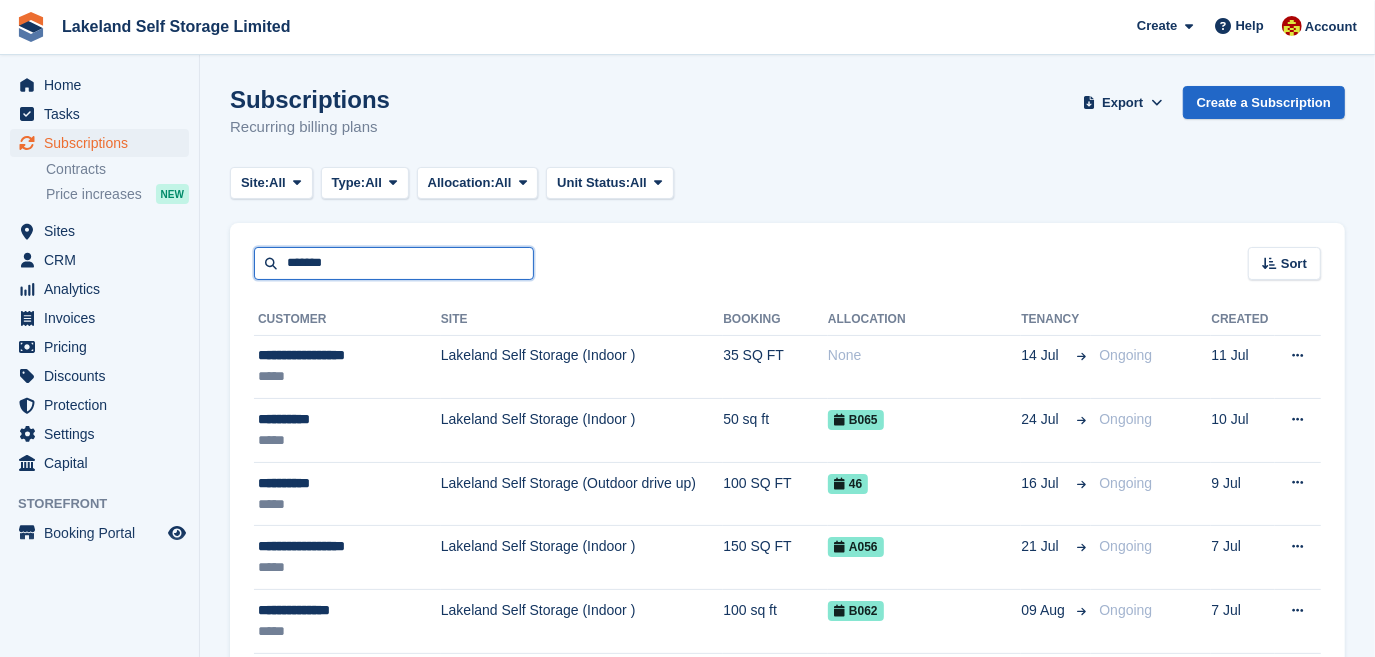 type on "*******" 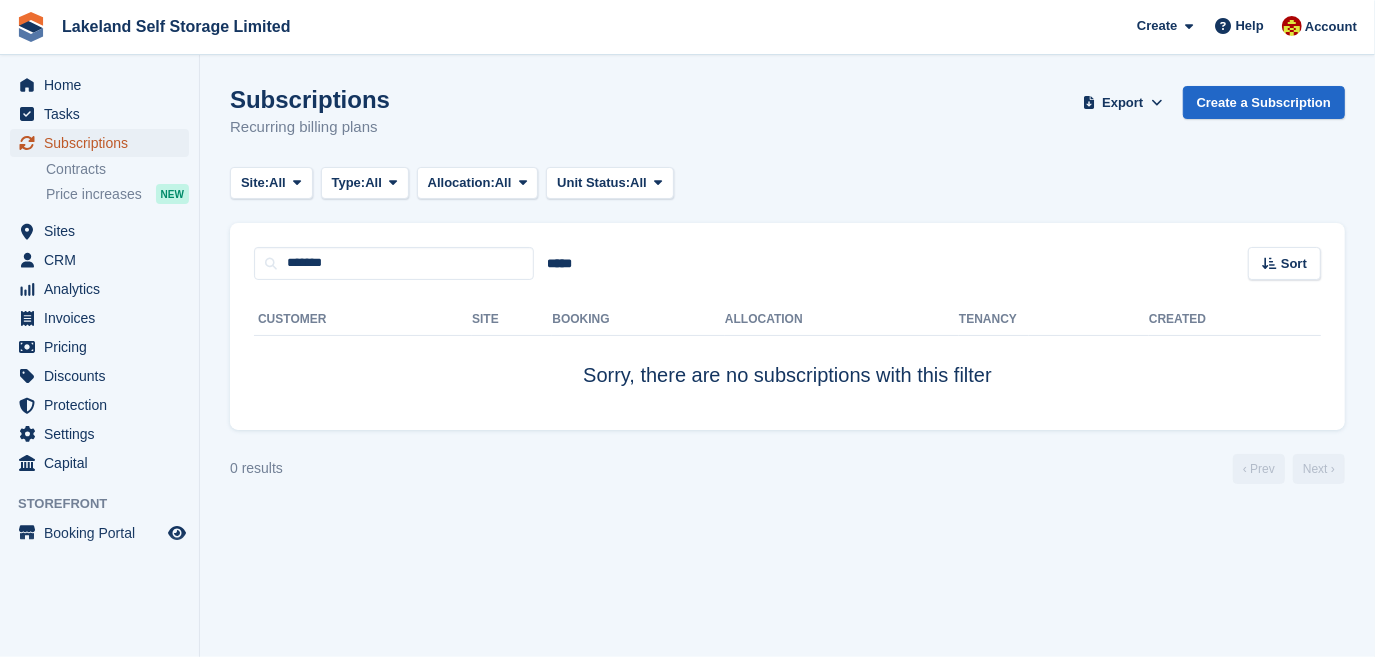 click on "Subscriptions" at bounding box center [104, 143] 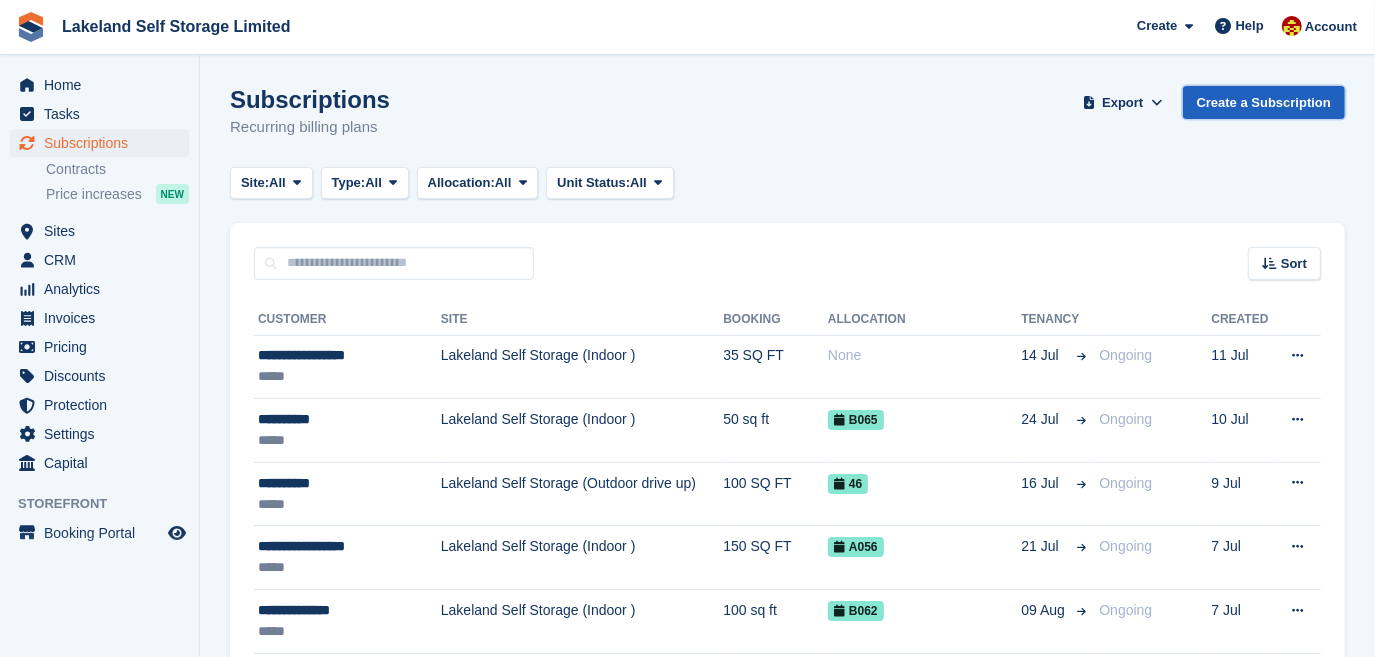 click on "Create a Subscription" at bounding box center (1264, 102) 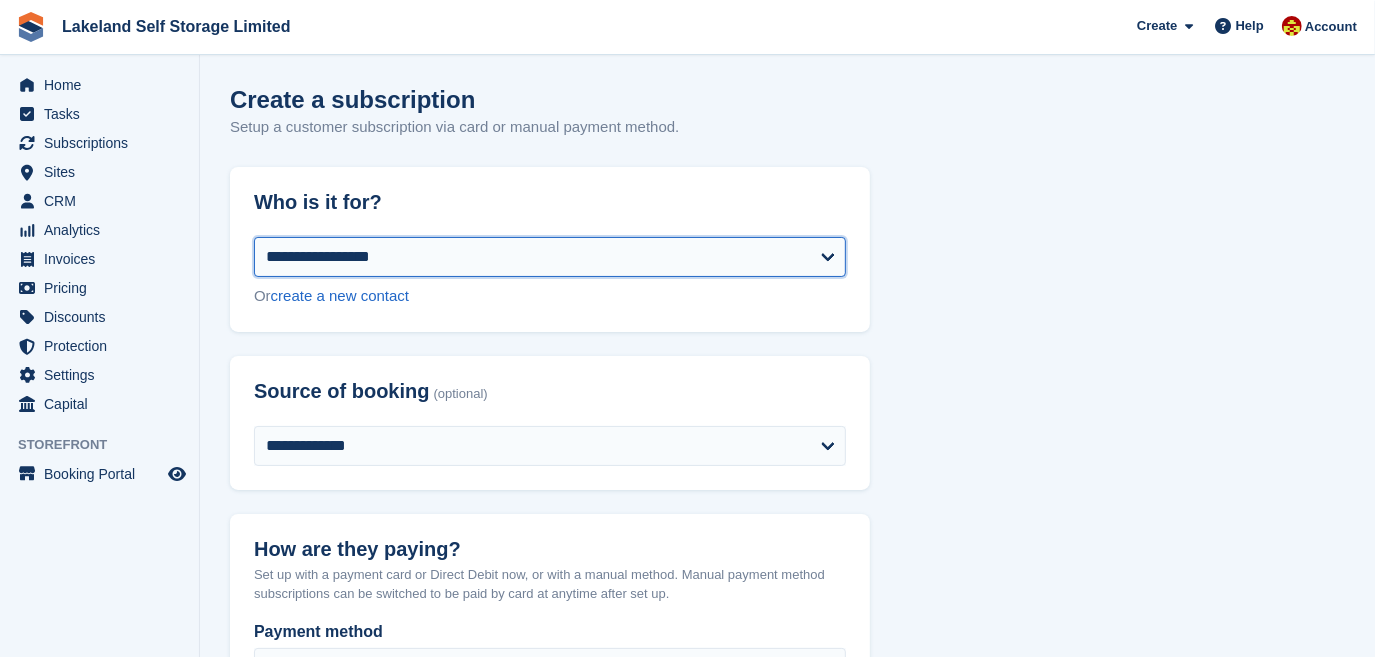 click on "**********" at bounding box center [550, 257] 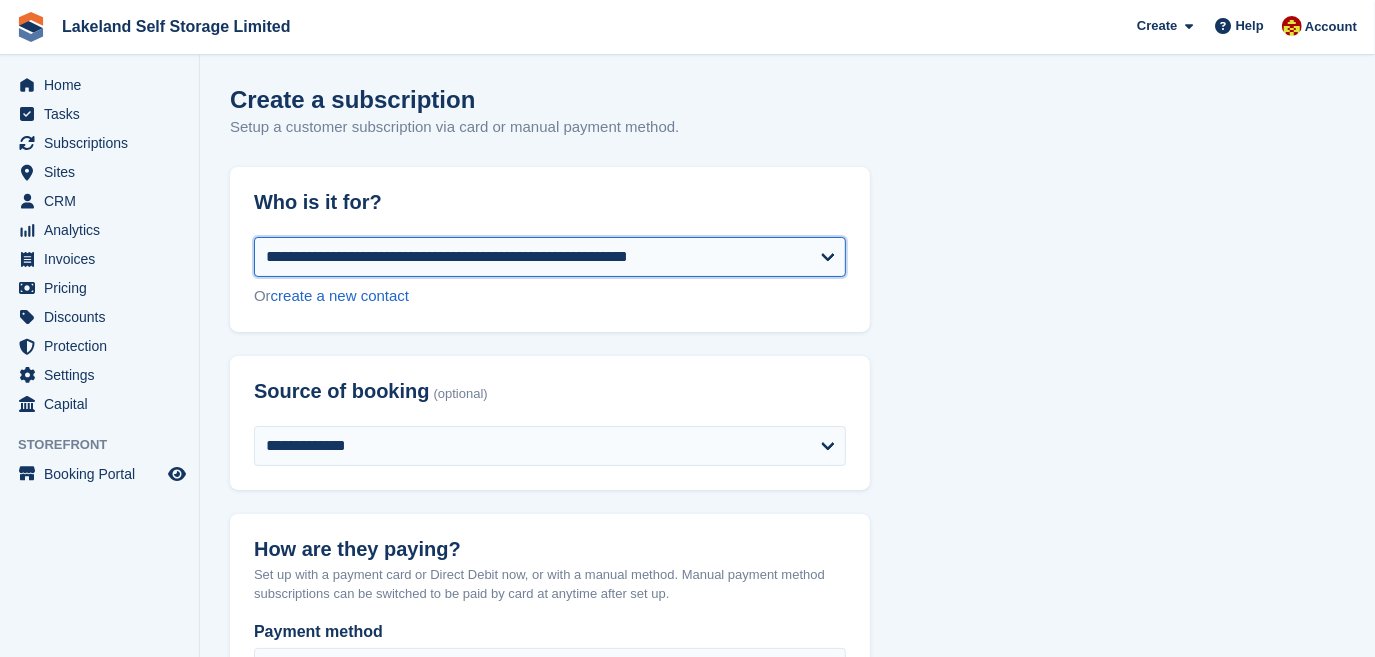 select on "*****" 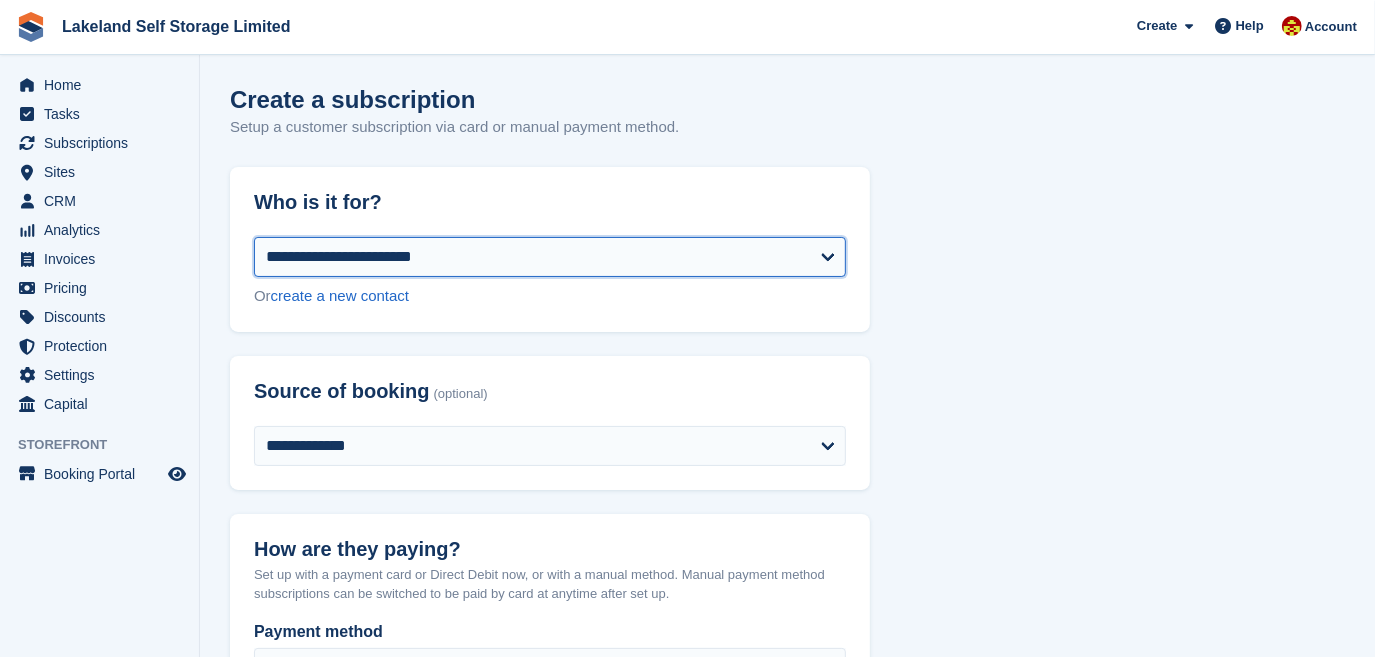 select on "**********" 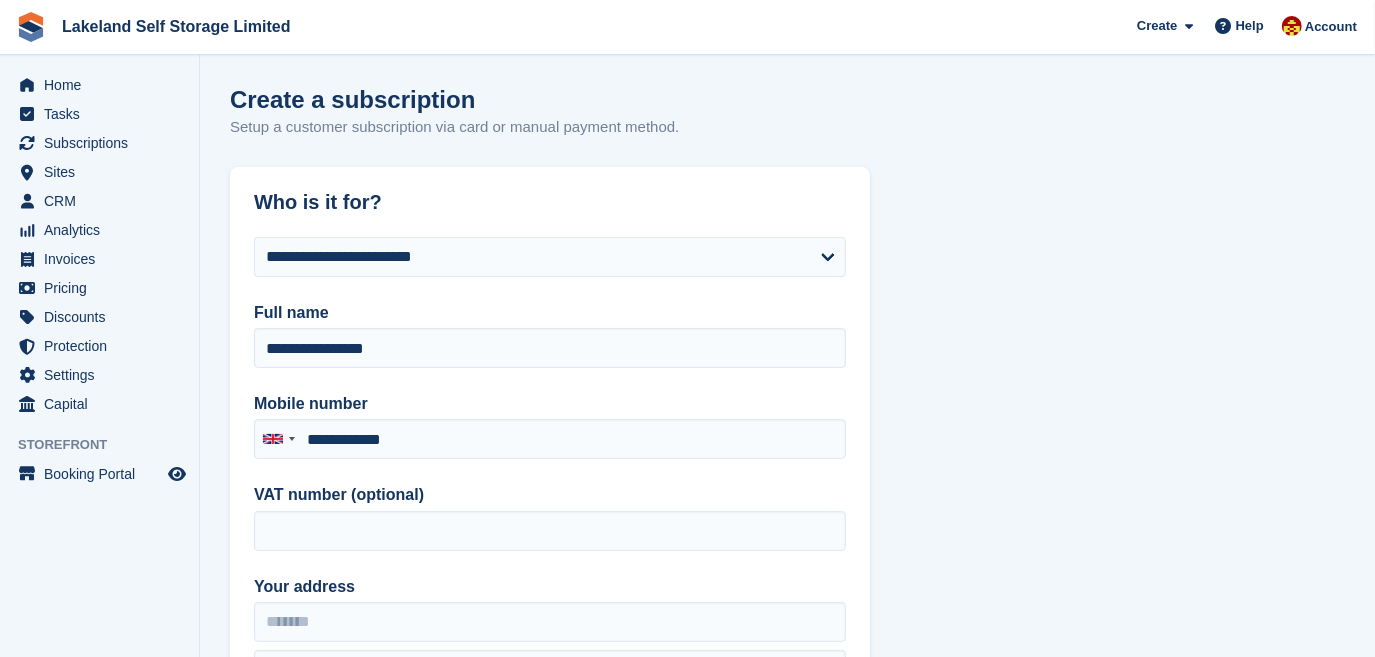 click on "Who is it for?" at bounding box center [550, 202] 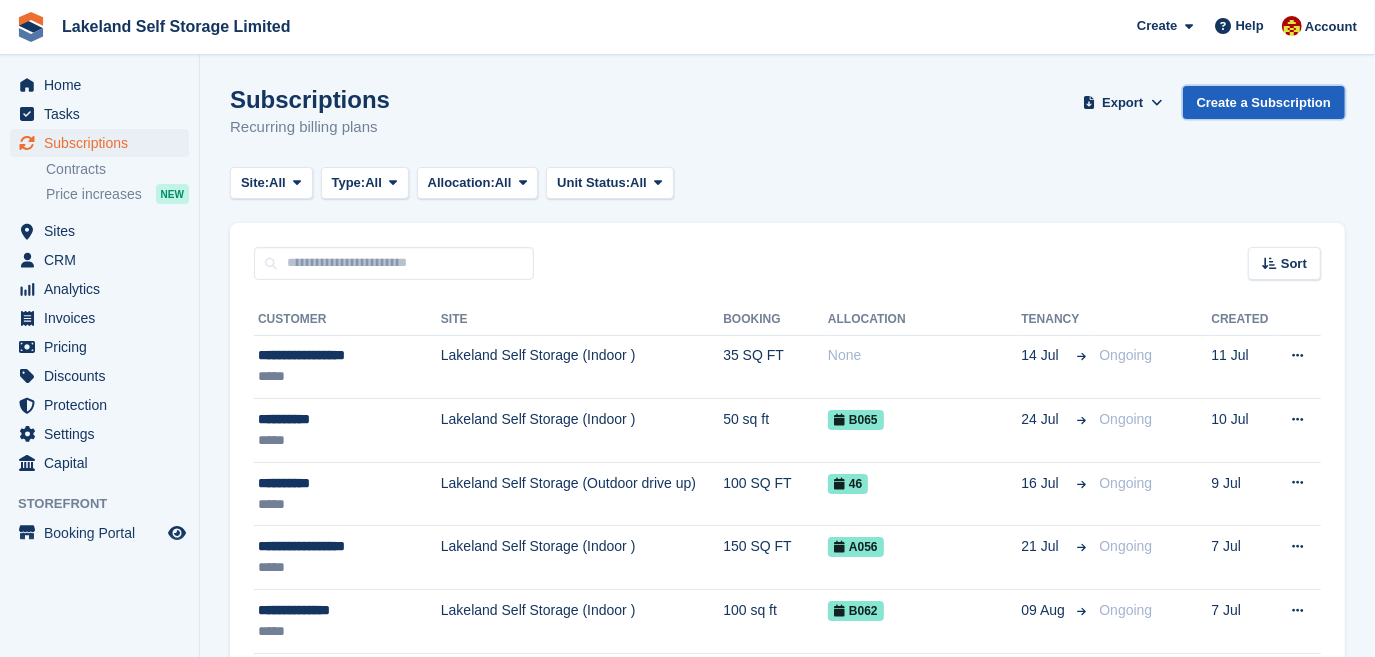 click on "Create a Subscription" at bounding box center [1264, 102] 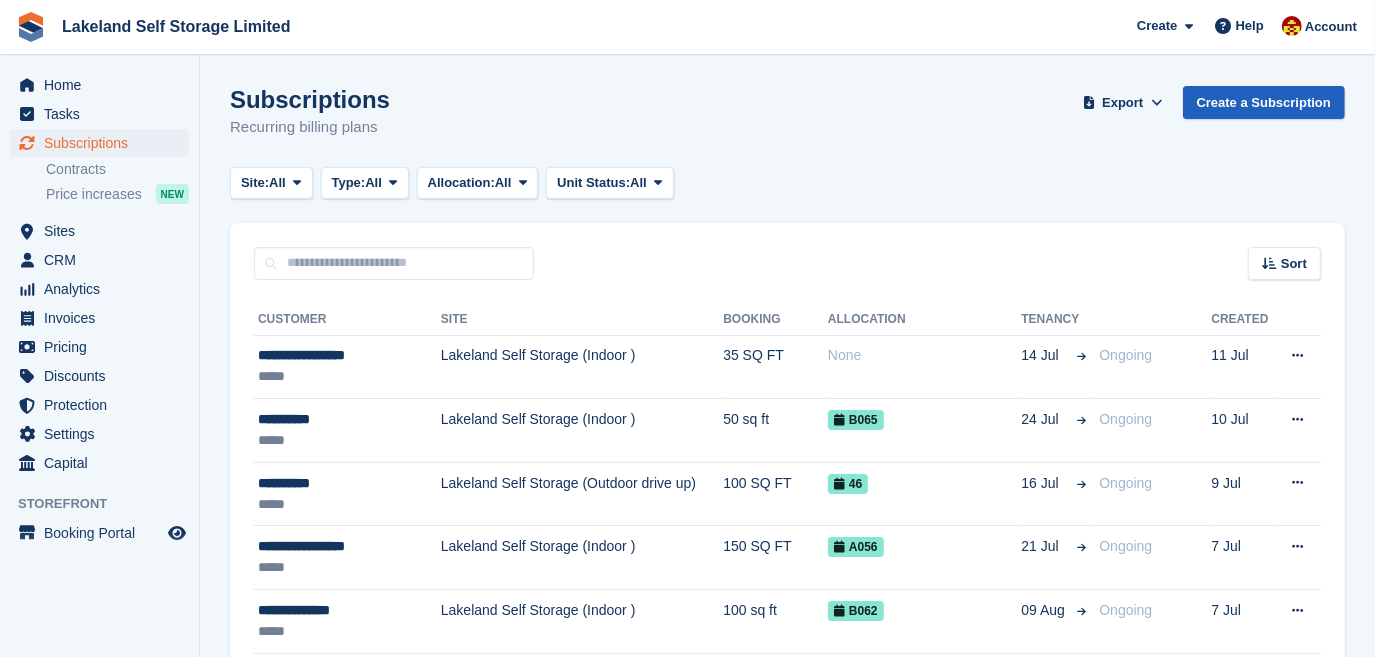 select on "******" 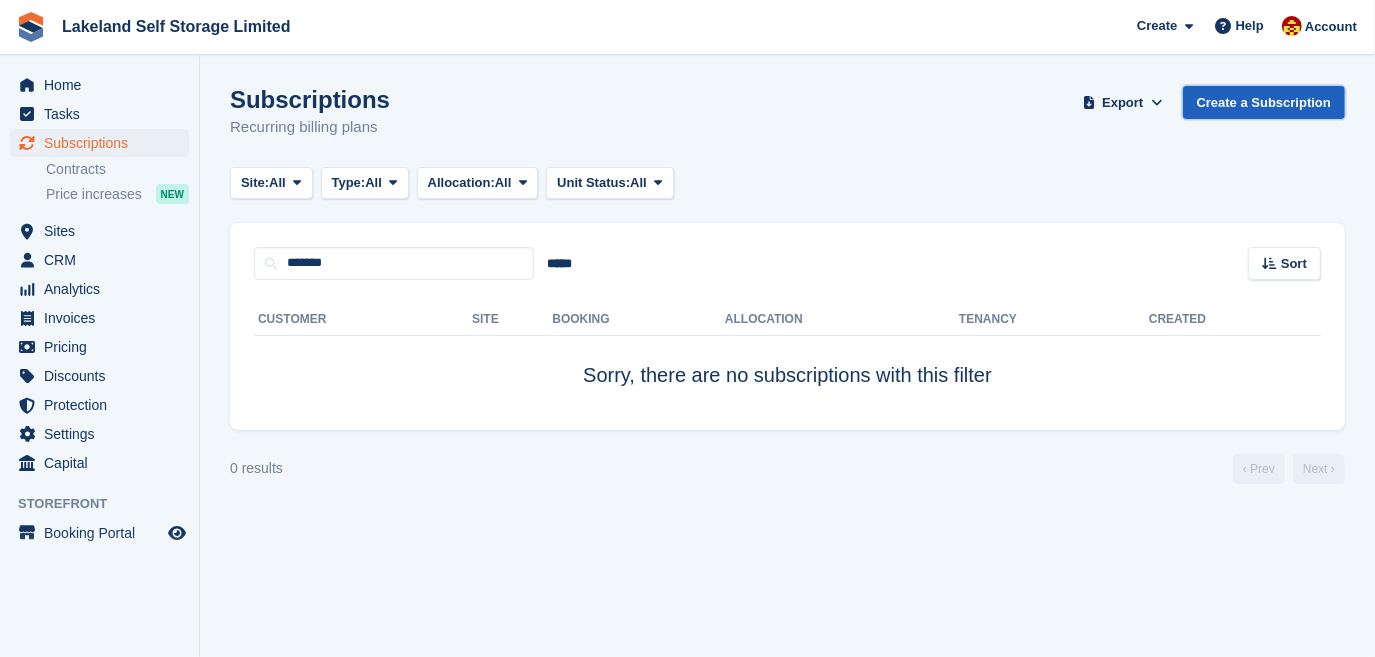 click on "Create a Subscription" at bounding box center (1264, 102) 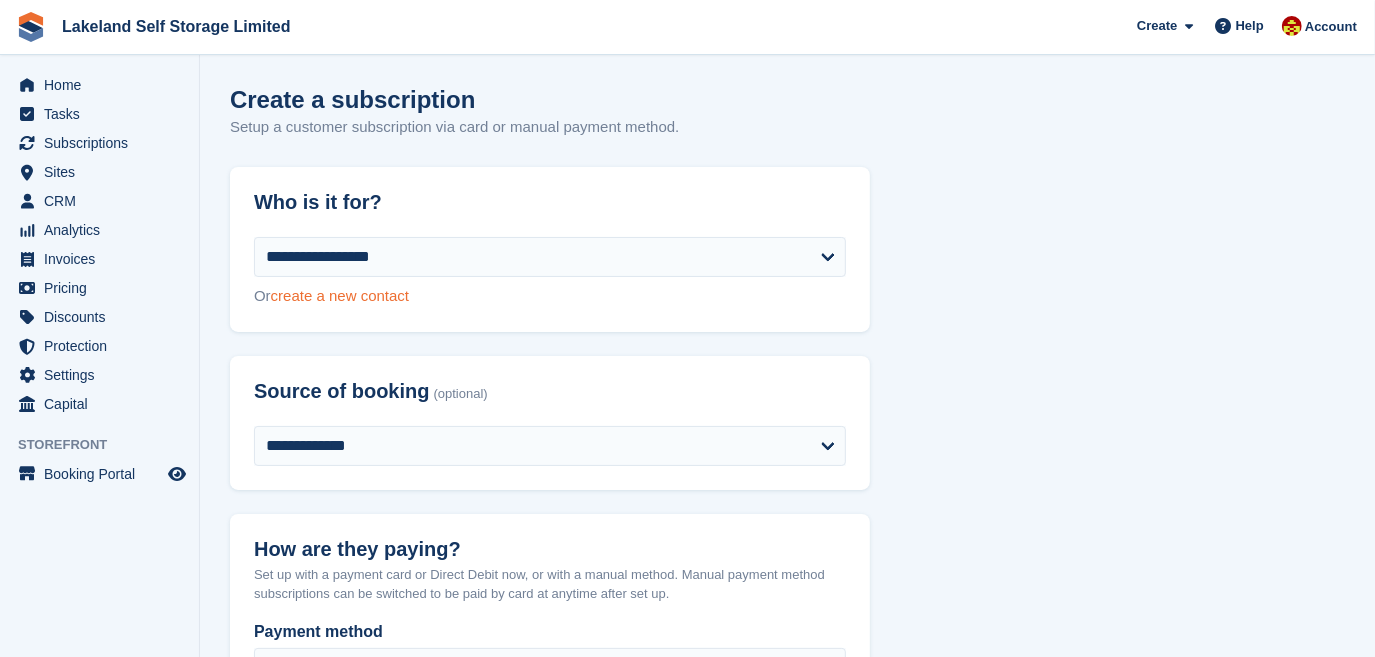 click on "create a new contact" at bounding box center (340, 295) 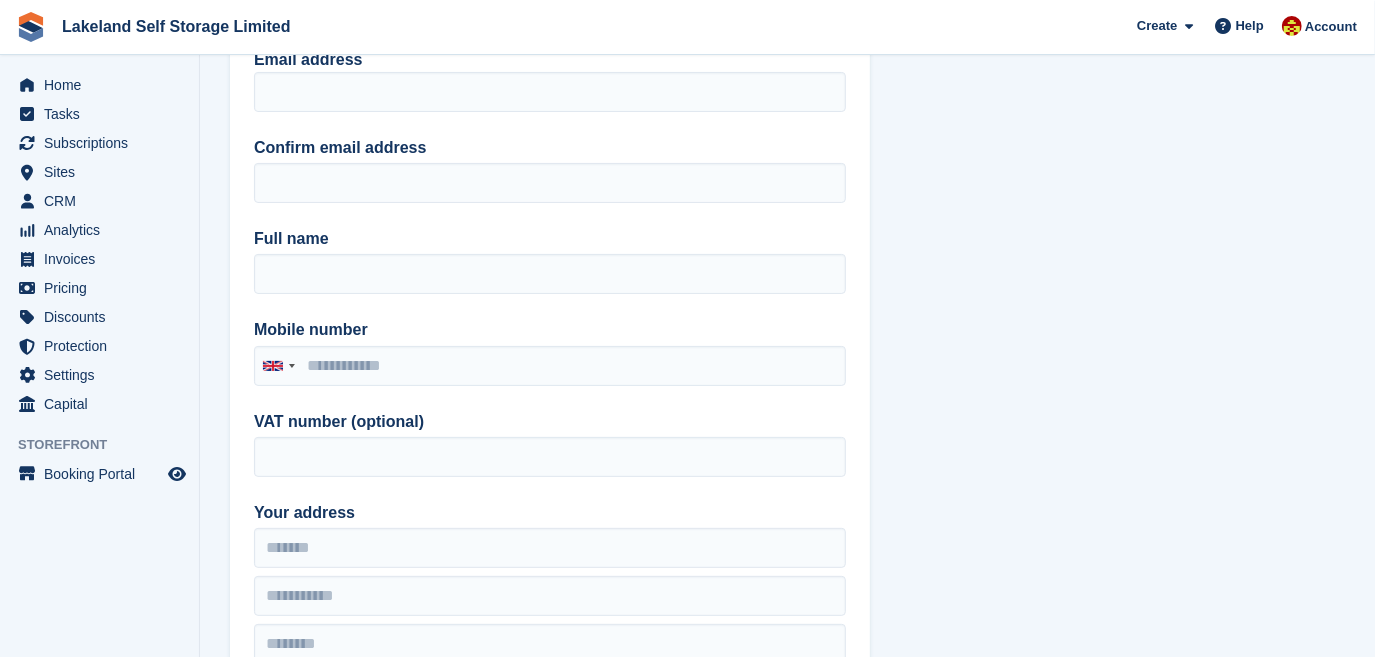 scroll, scrollTop: 0, scrollLeft: 0, axis: both 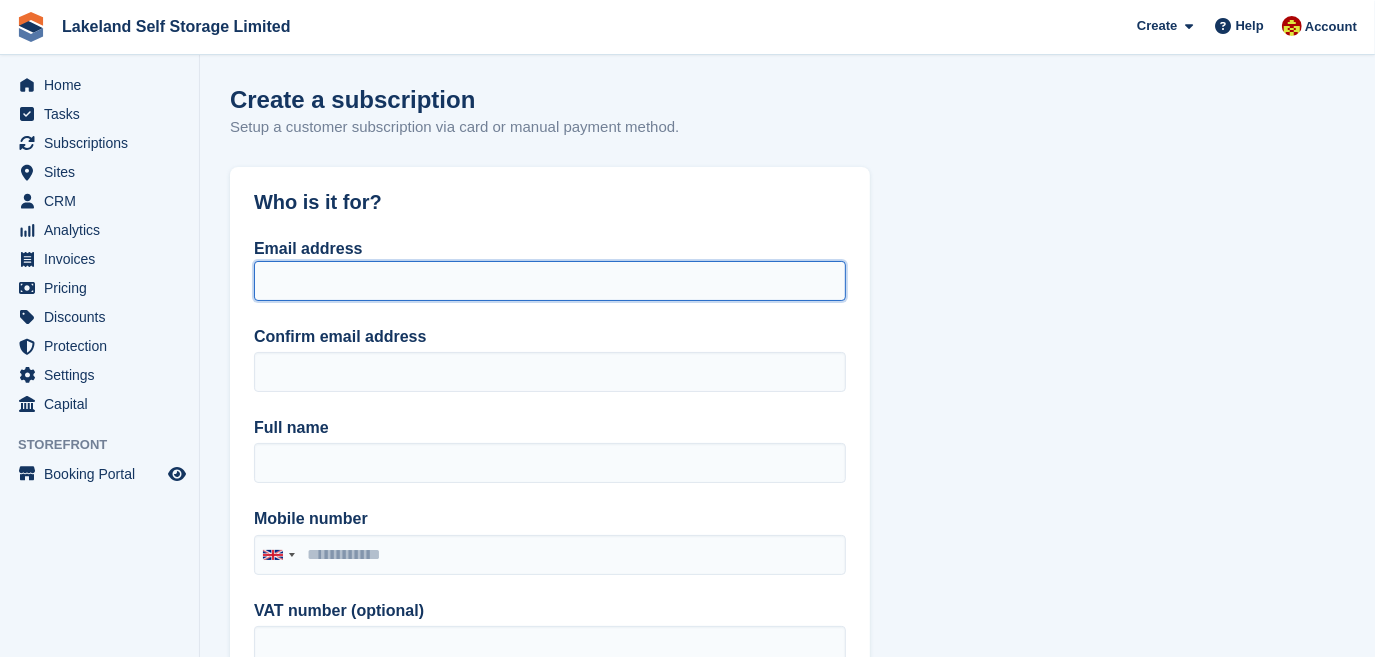 click on "Email address" at bounding box center [550, 281] 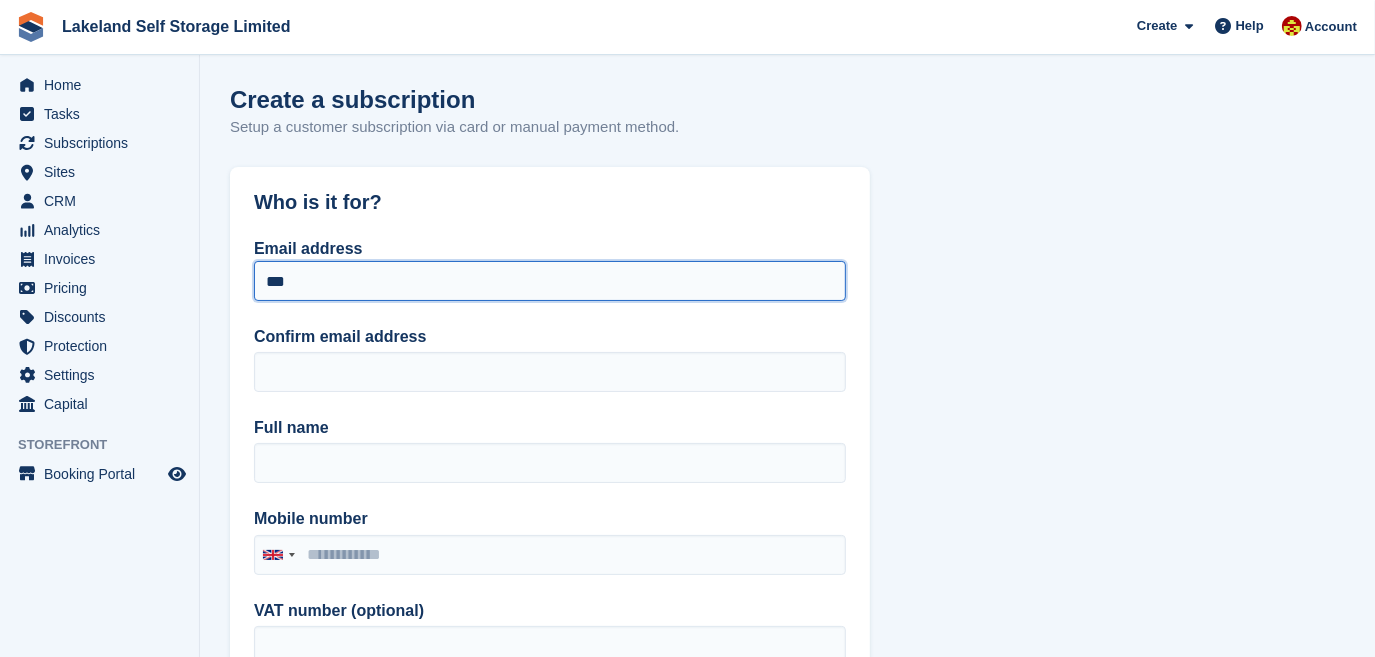 click on "**********" at bounding box center (327, 3422) 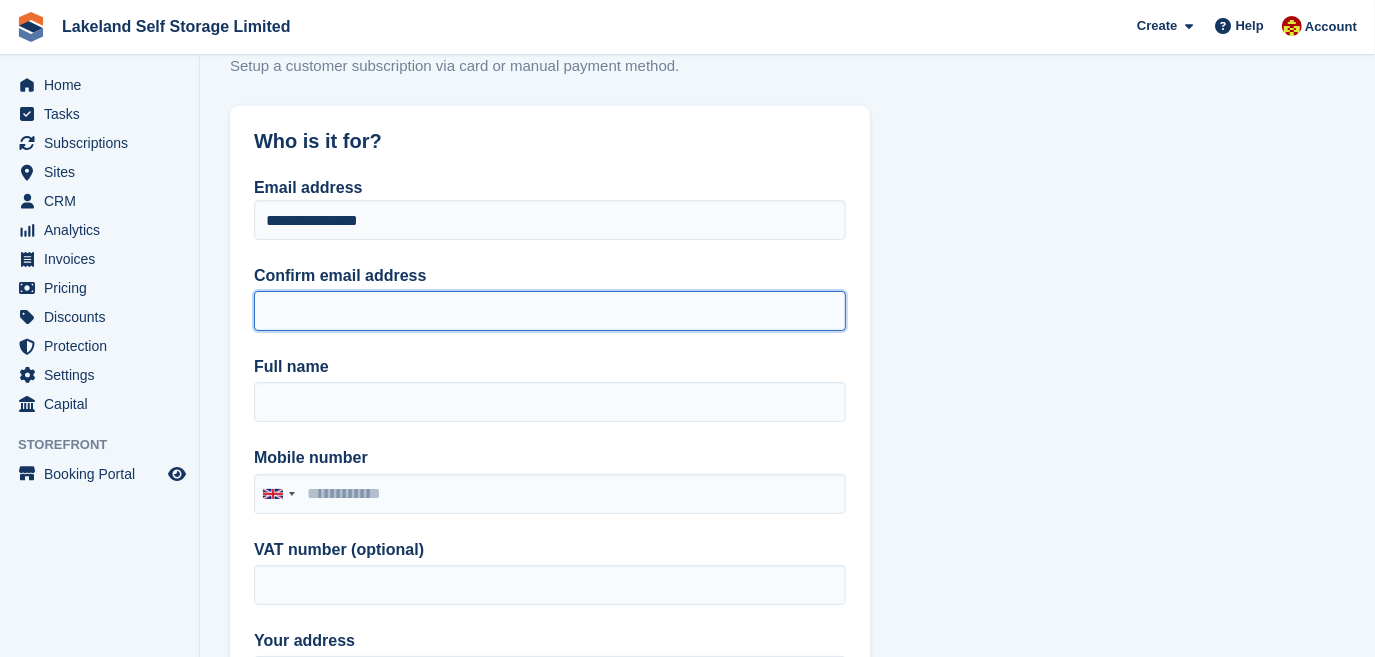 scroll, scrollTop: 0, scrollLeft: 0, axis: both 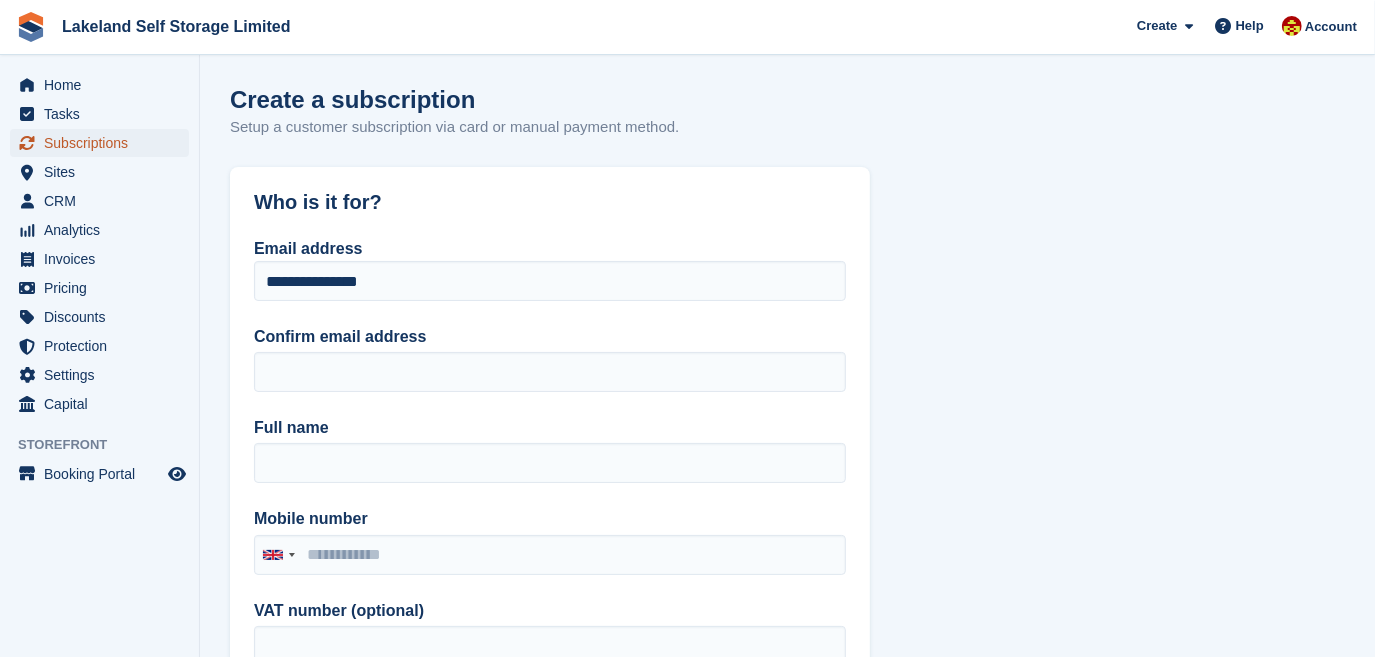 click on "Subscriptions" at bounding box center (104, 143) 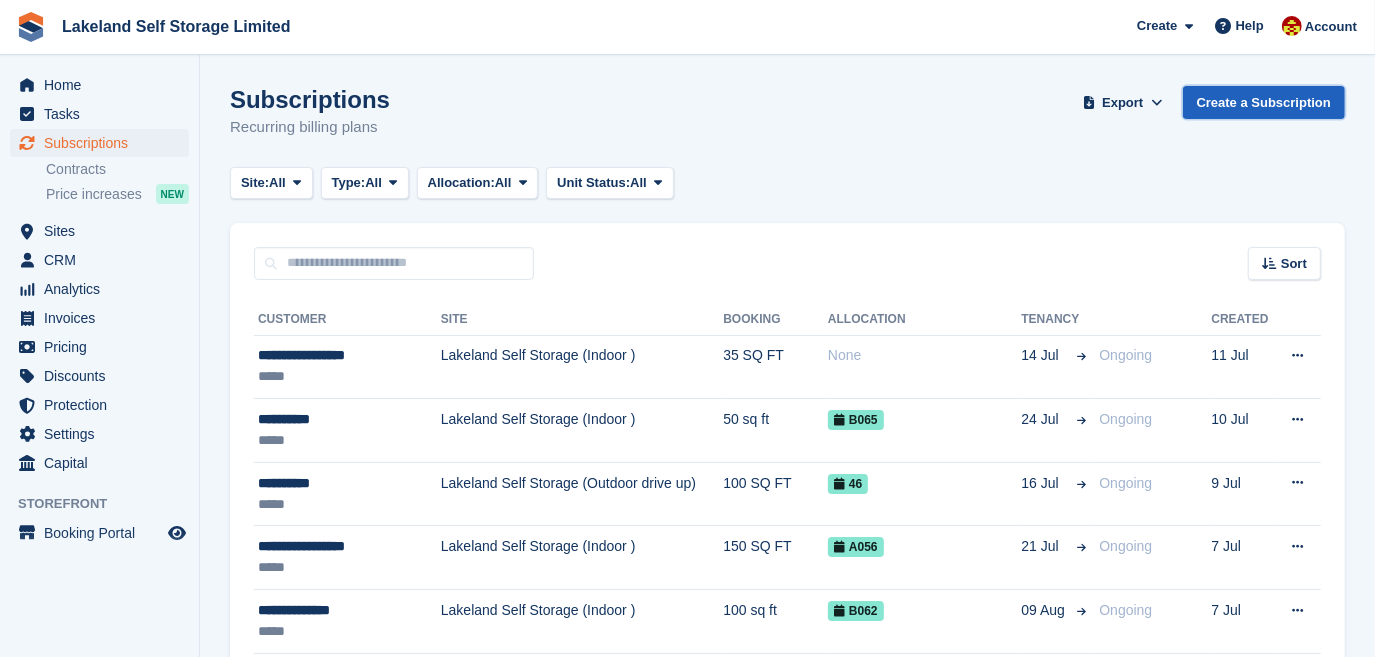click on "Create a Subscription" at bounding box center (1264, 102) 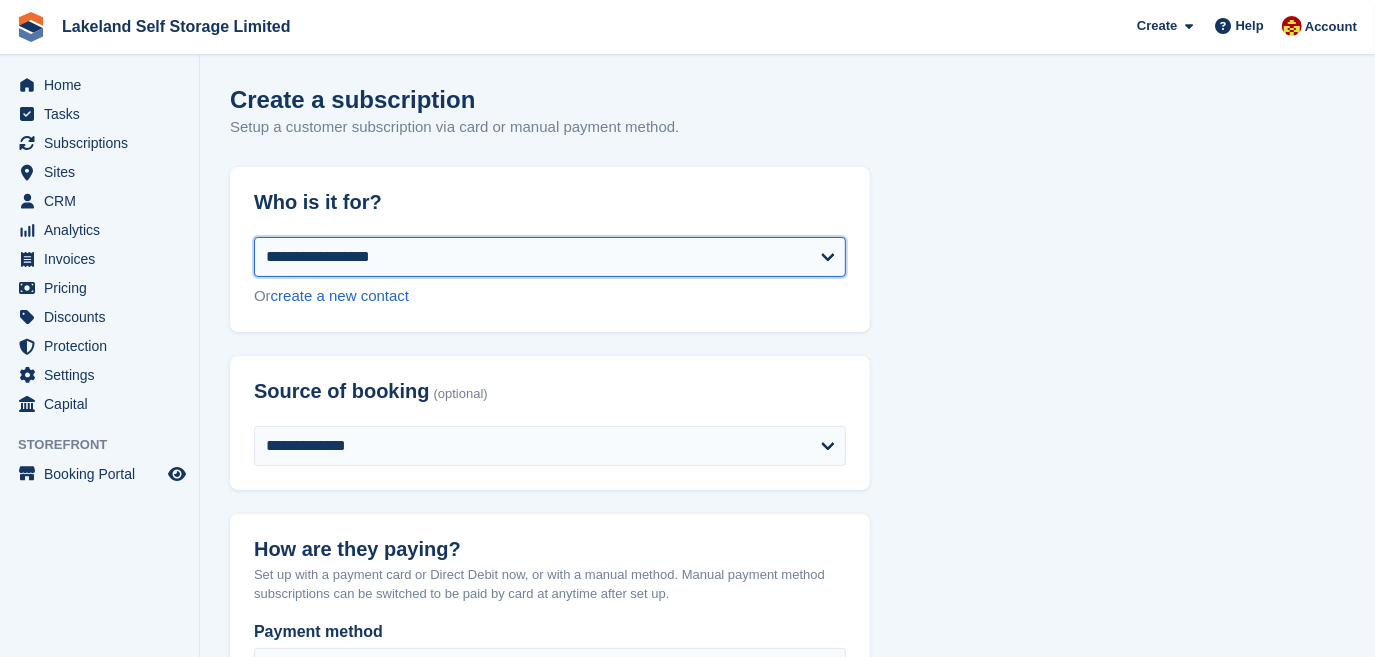 click on "**********" at bounding box center [550, 257] 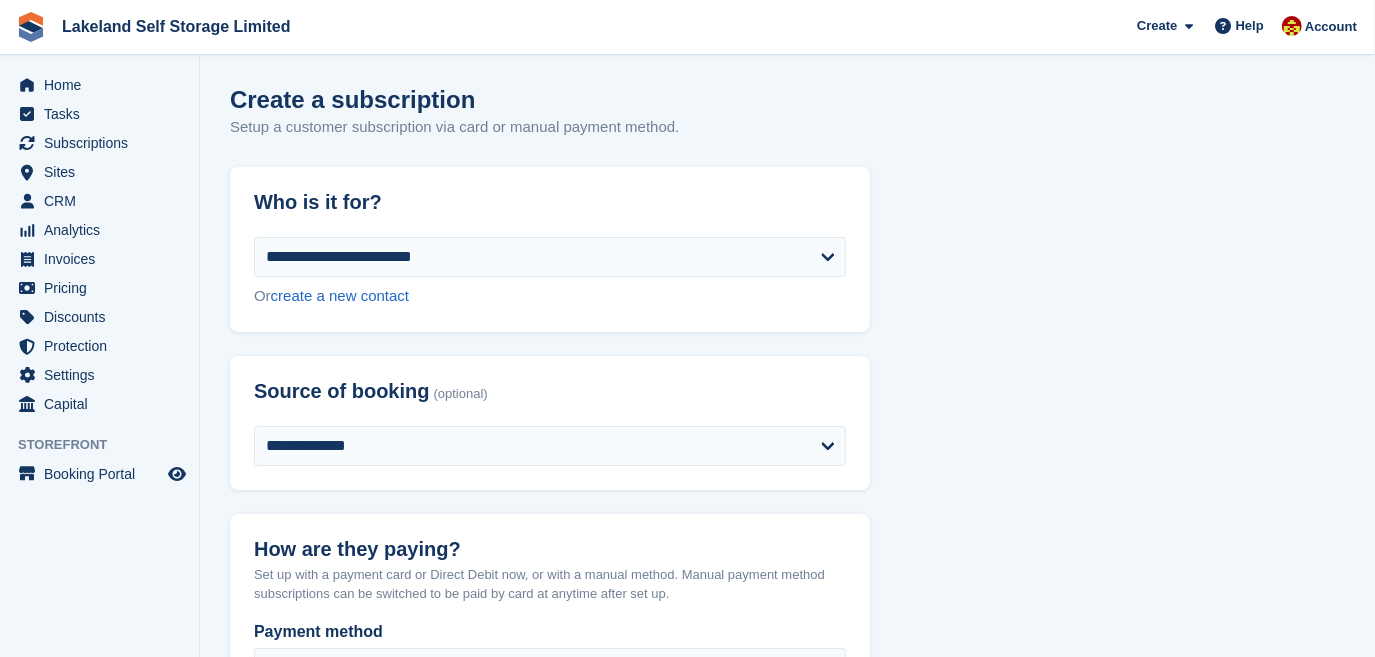 click on "Home
Tasks
Subscriptions
Subscriptions
Subscriptions
Contracts
Price increases
NEW
Contracts
Price increases
NEW
Sites
Sites
Sites
Lakeland Self Storage  (Indoor )" at bounding box center [99, 333] 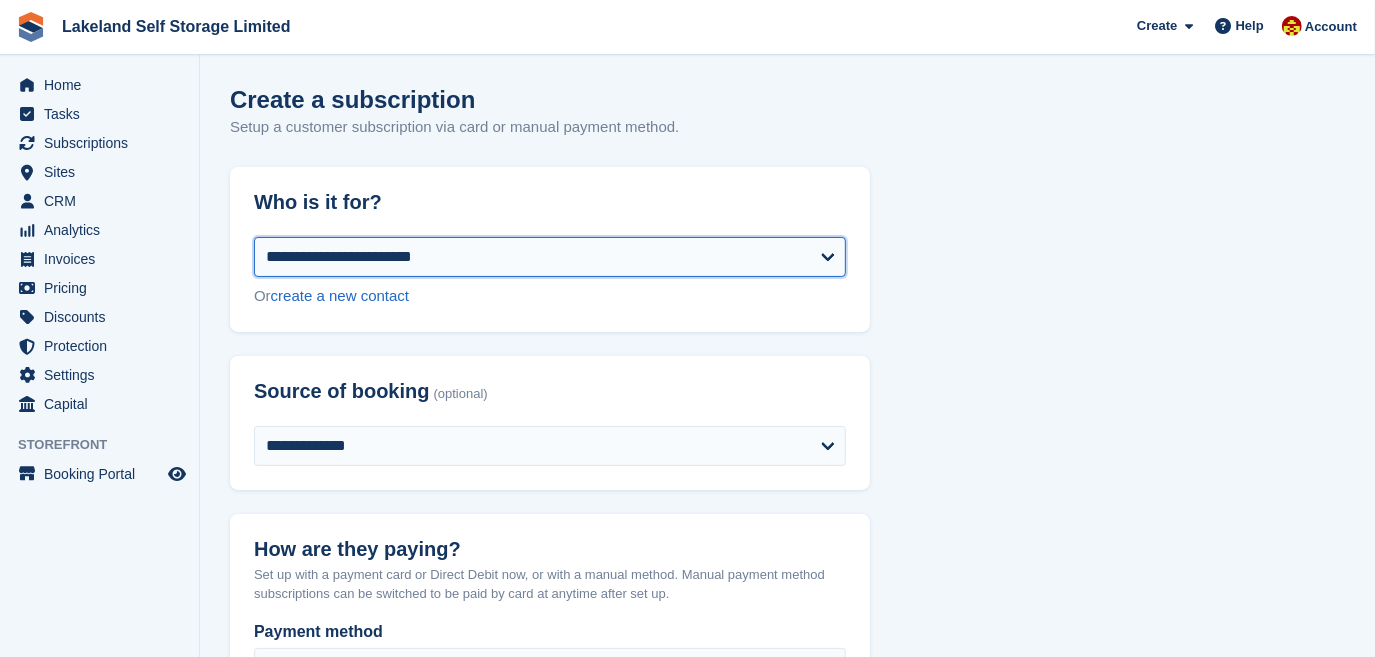 click on "**********" at bounding box center (550, 257) 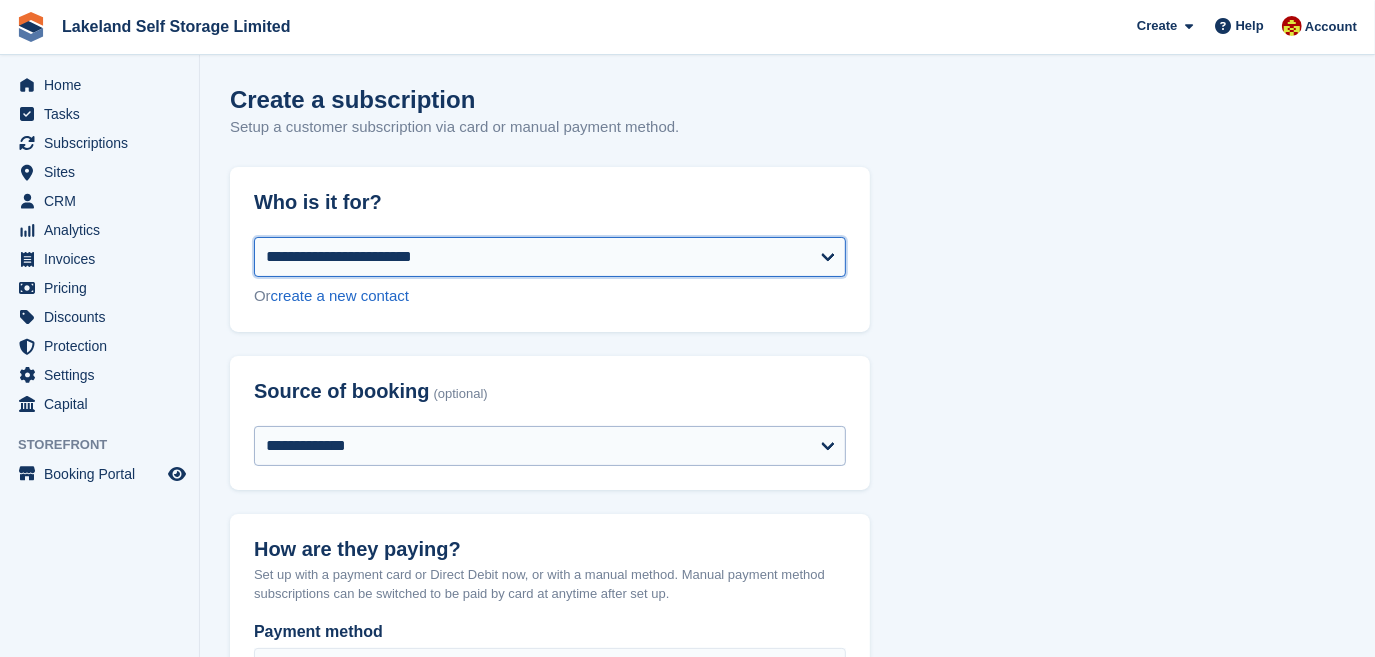 select on "**********" 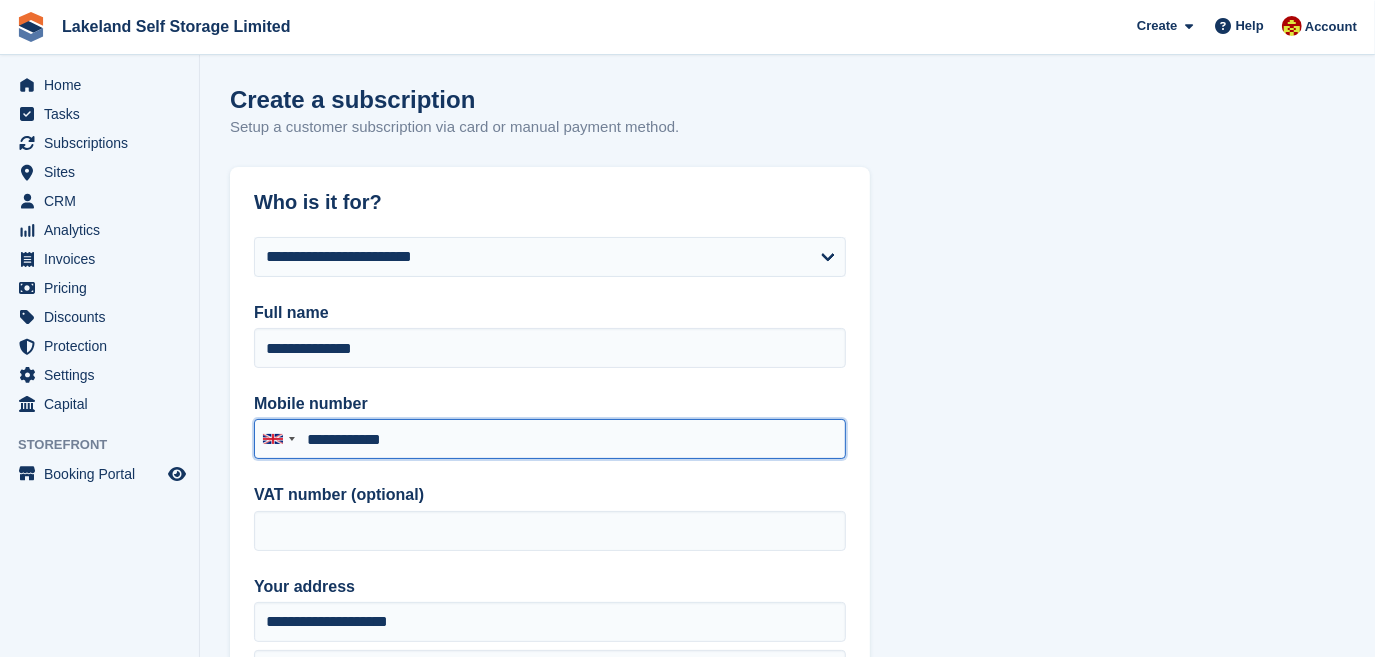 click on "**********" at bounding box center [550, 439] 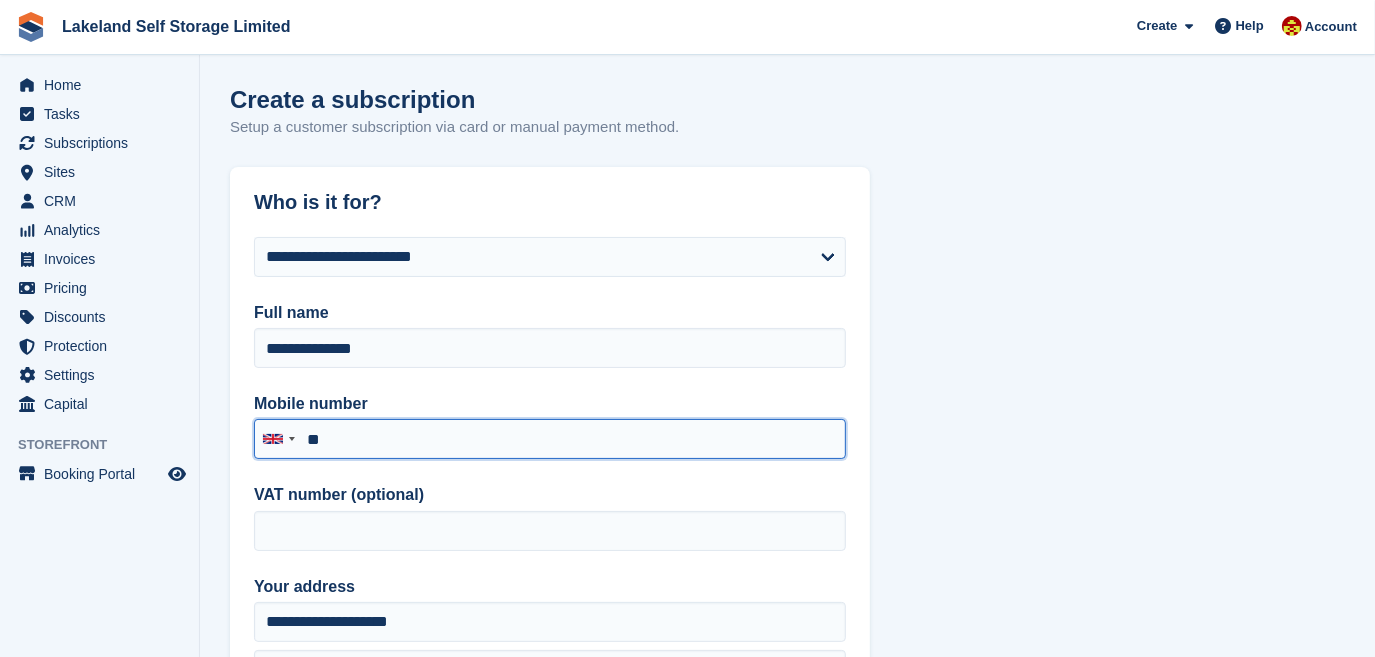 type on "*" 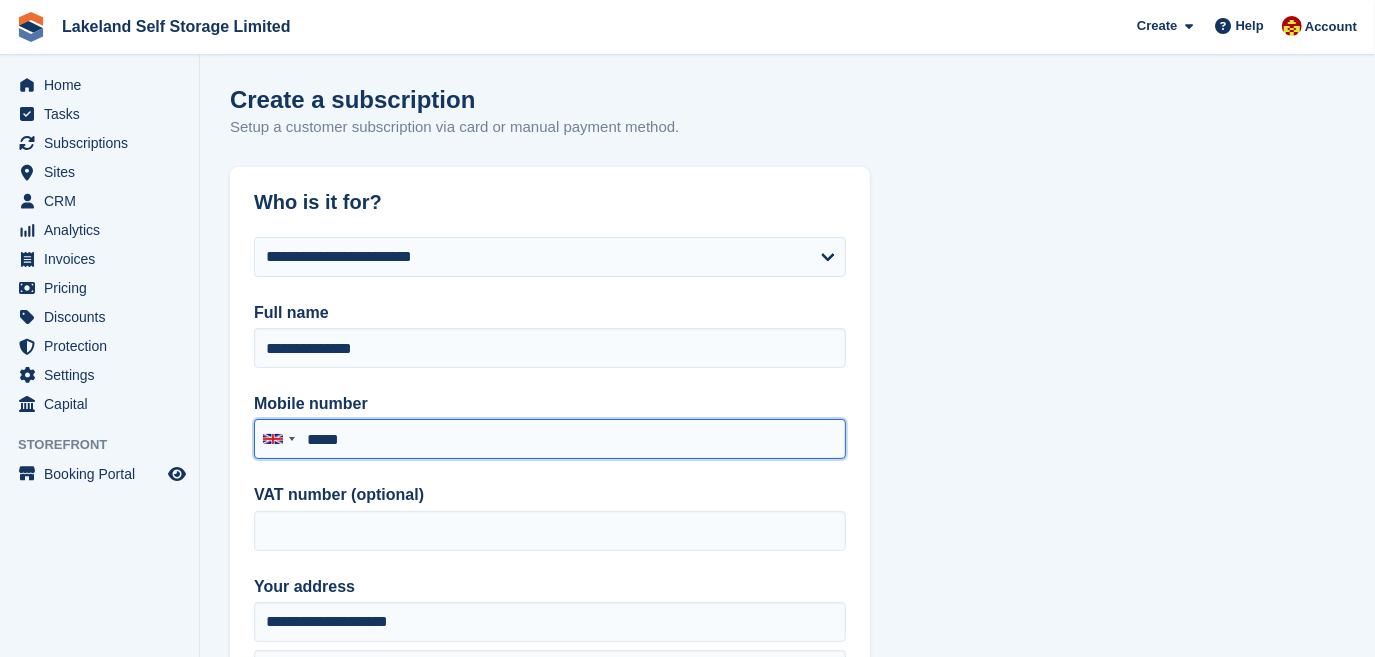 type on "**********" 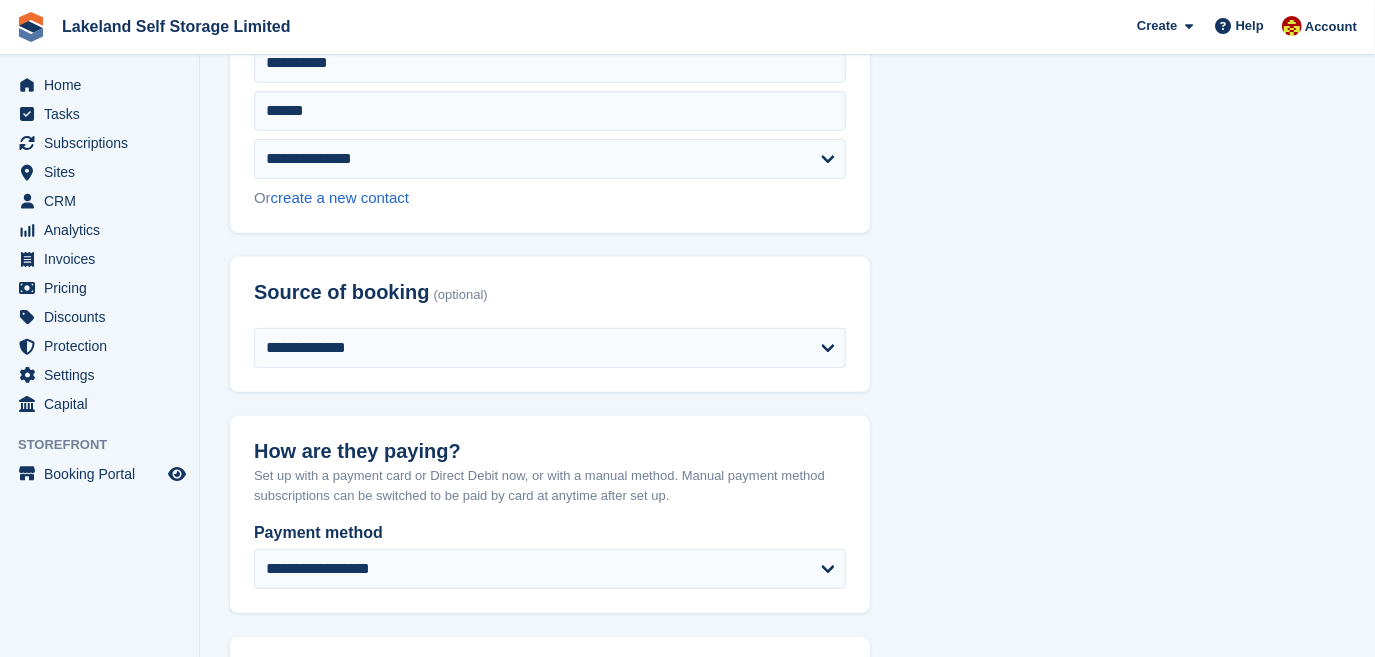 scroll, scrollTop: 636, scrollLeft: 0, axis: vertical 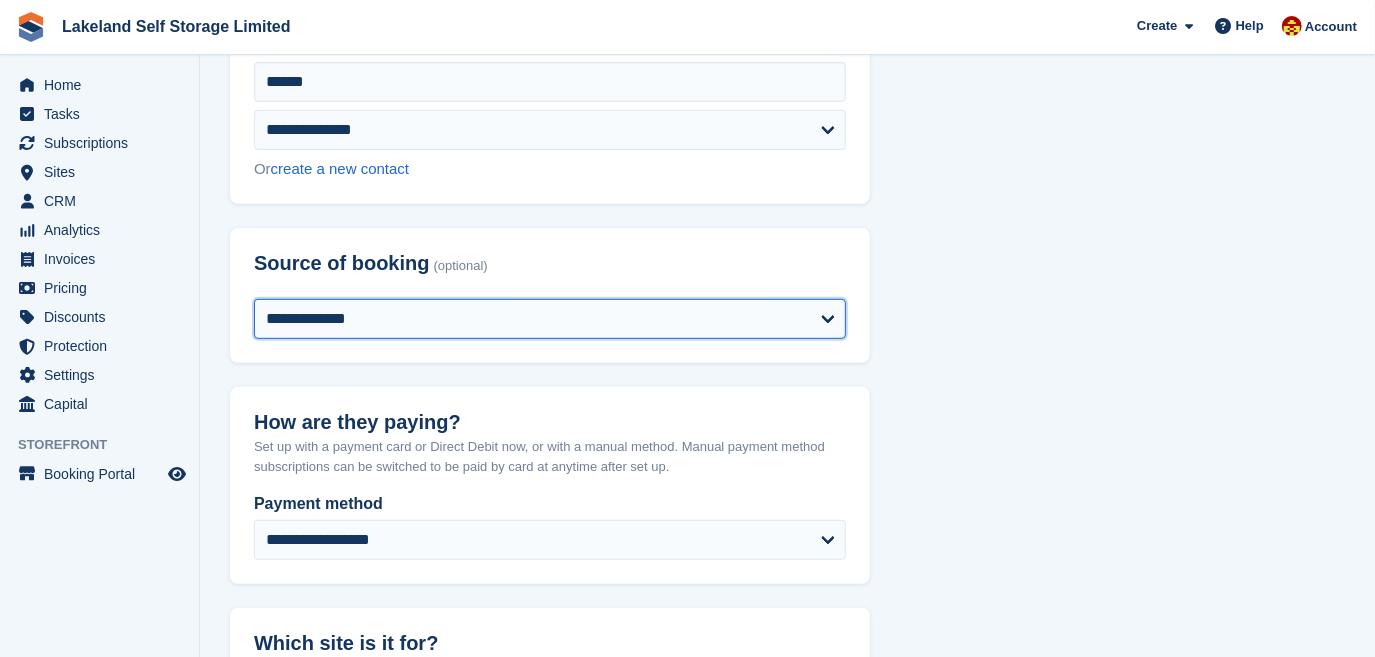 click on "**********" at bounding box center (550, 319) 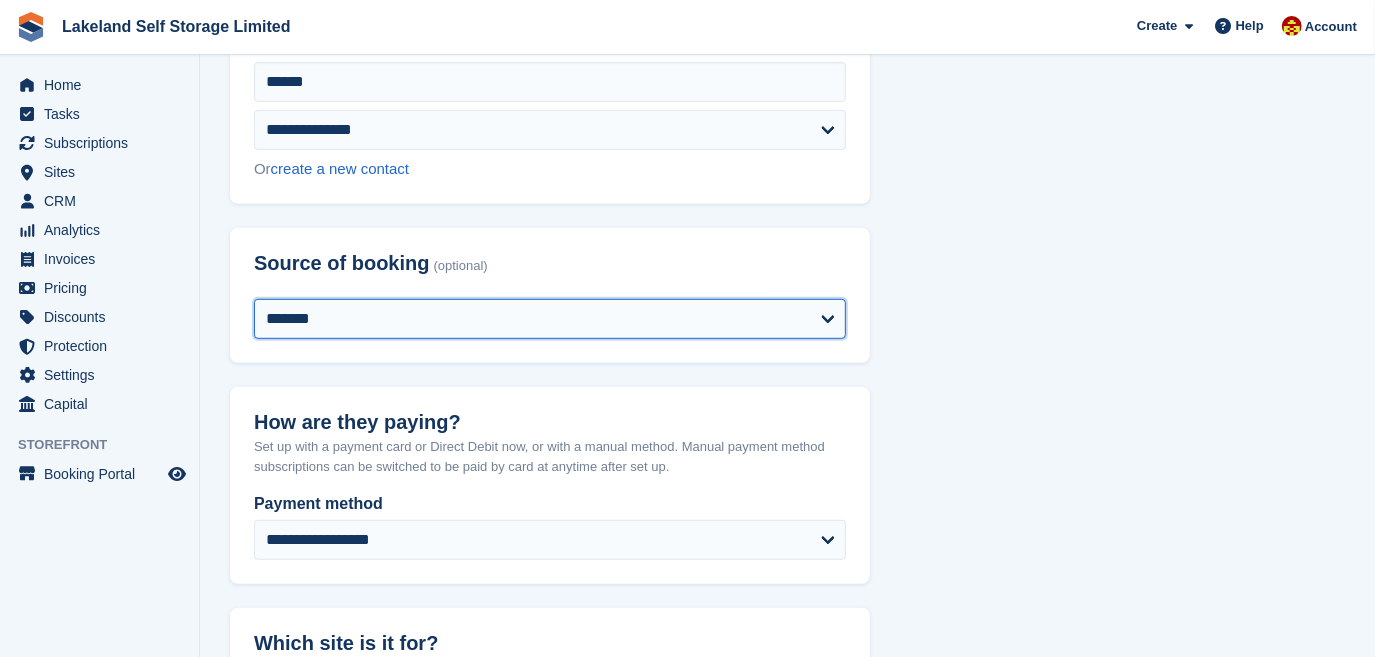 click on "**********" at bounding box center [550, 319] 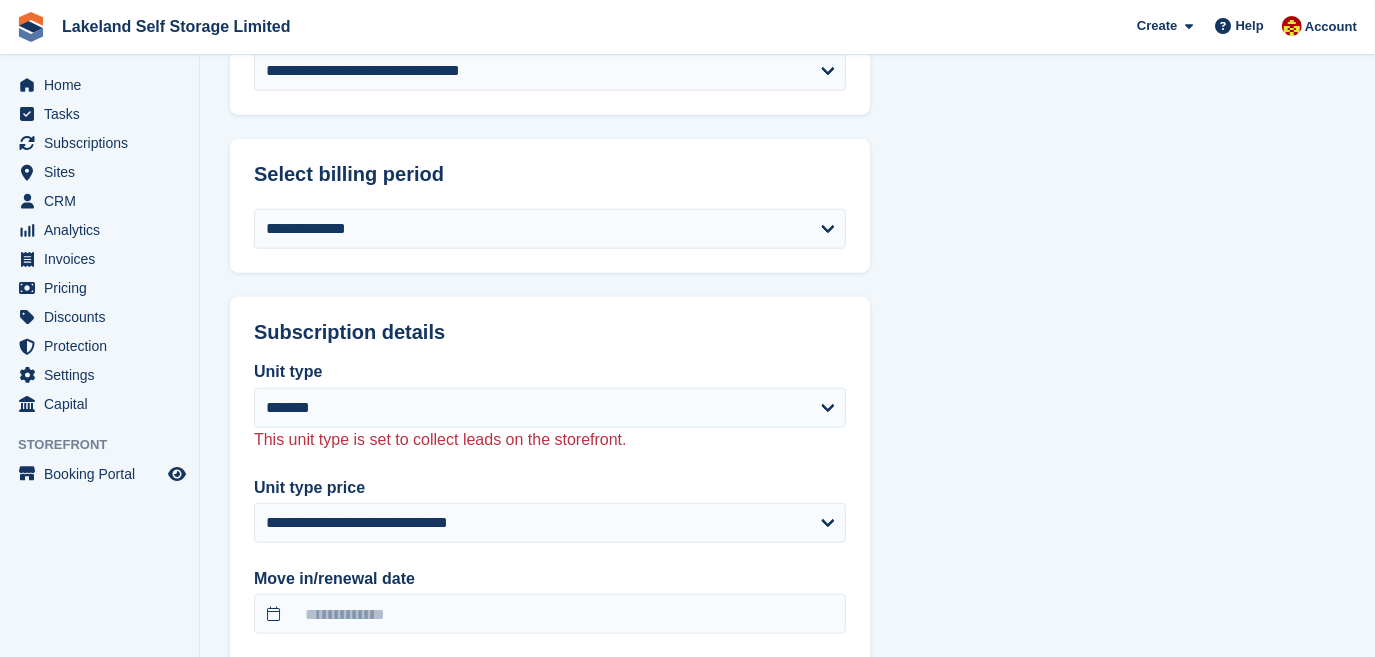 scroll, scrollTop: 1272, scrollLeft: 0, axis: vertical 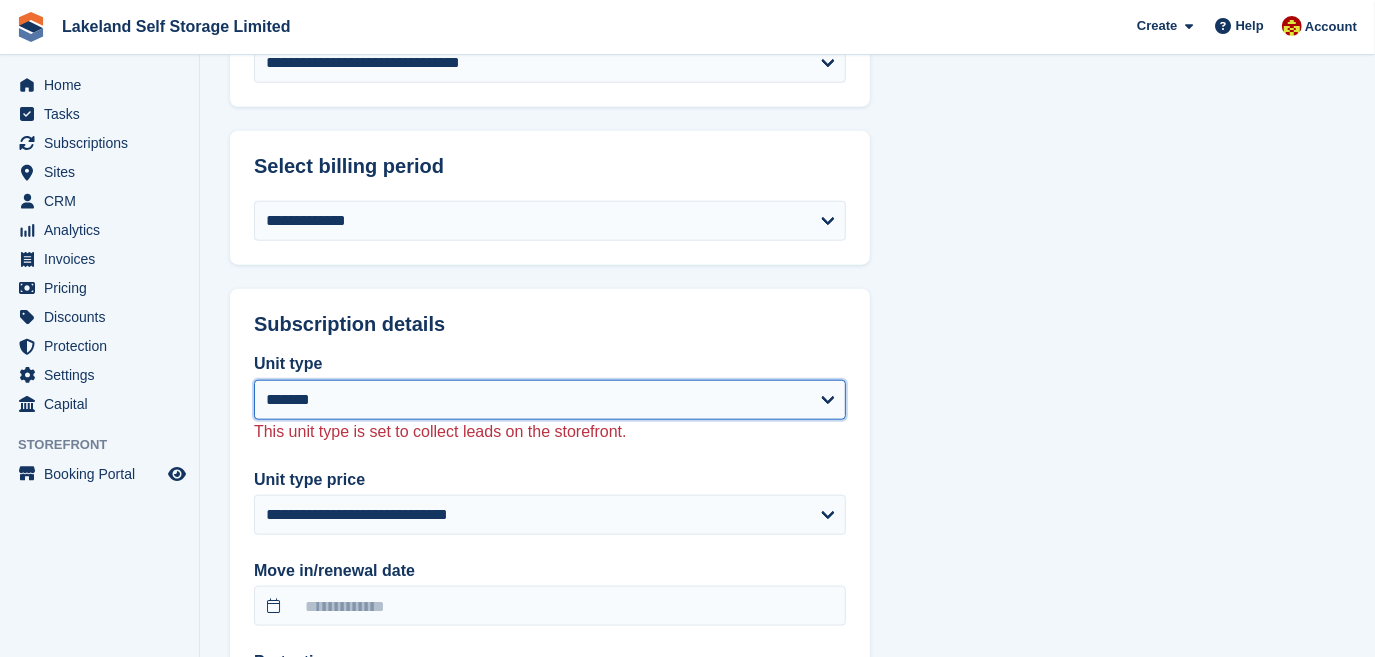 click on "*******
********
********
********
*******
********
*******
********
********
*********
*********
*********
*********
*********
*********" at bounding box center [550, 400] 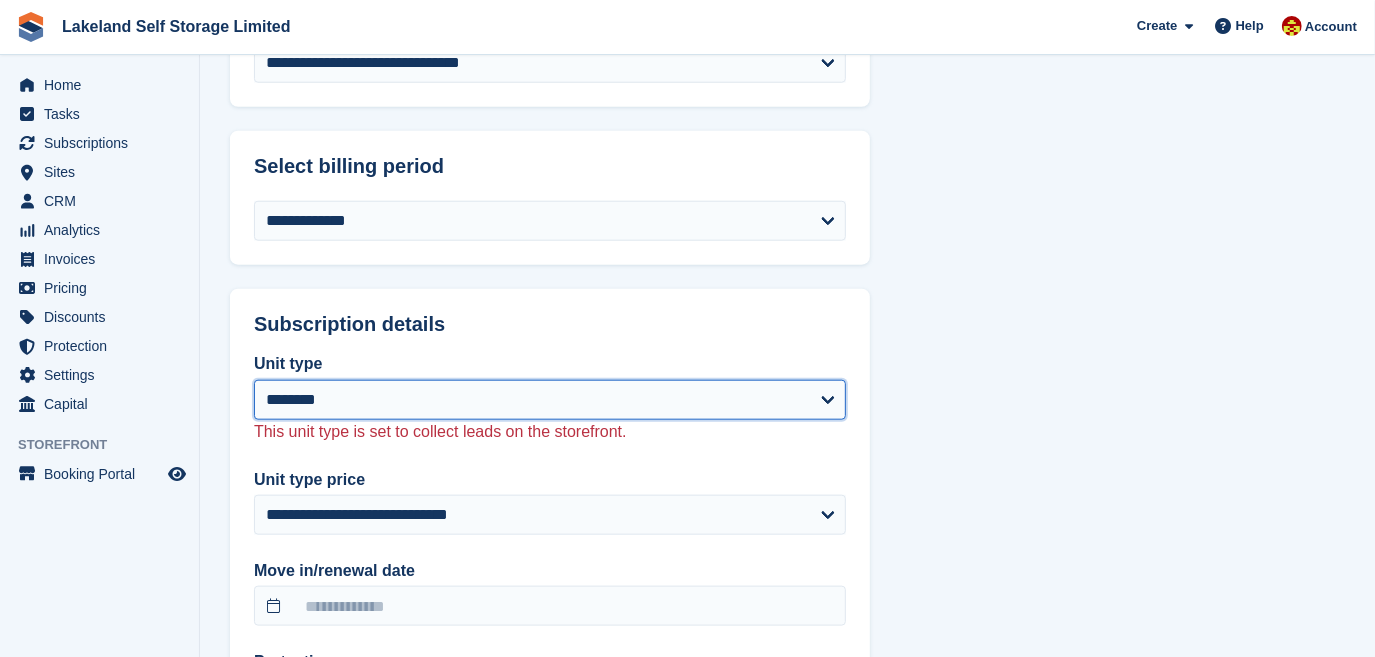 click on "*******
********
********
********
*******
********
*******
********
********
*********
*********
*********
*********
*********
*********" at bounding box center [550, 400] 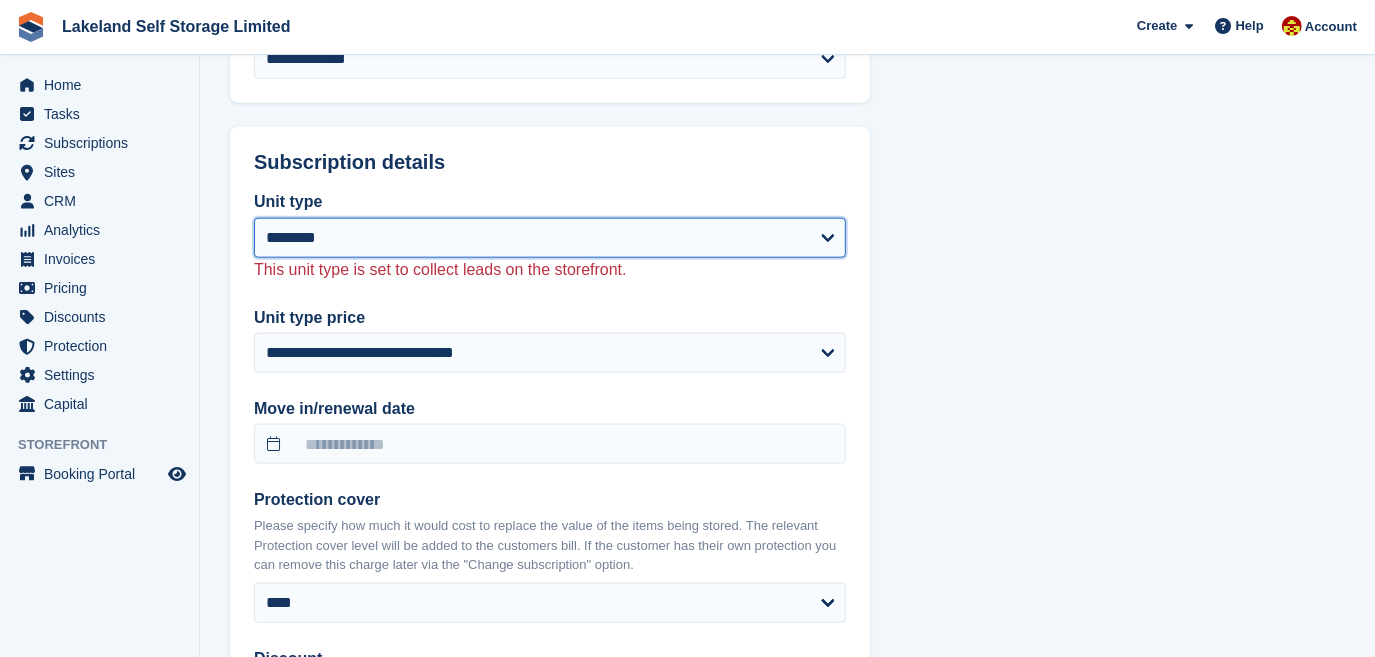 scroll, scrollTop: 1454, scrollLeft: 0, axis: vertical 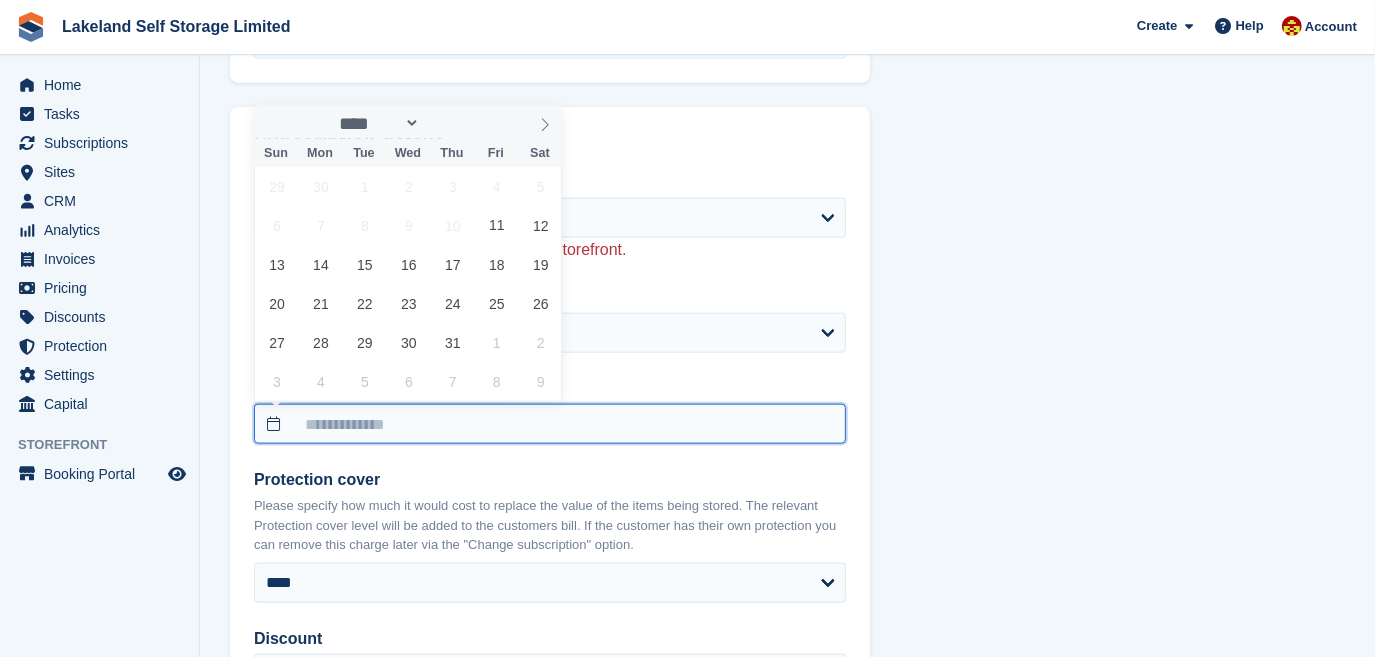 click at bounding box center [550, 424] 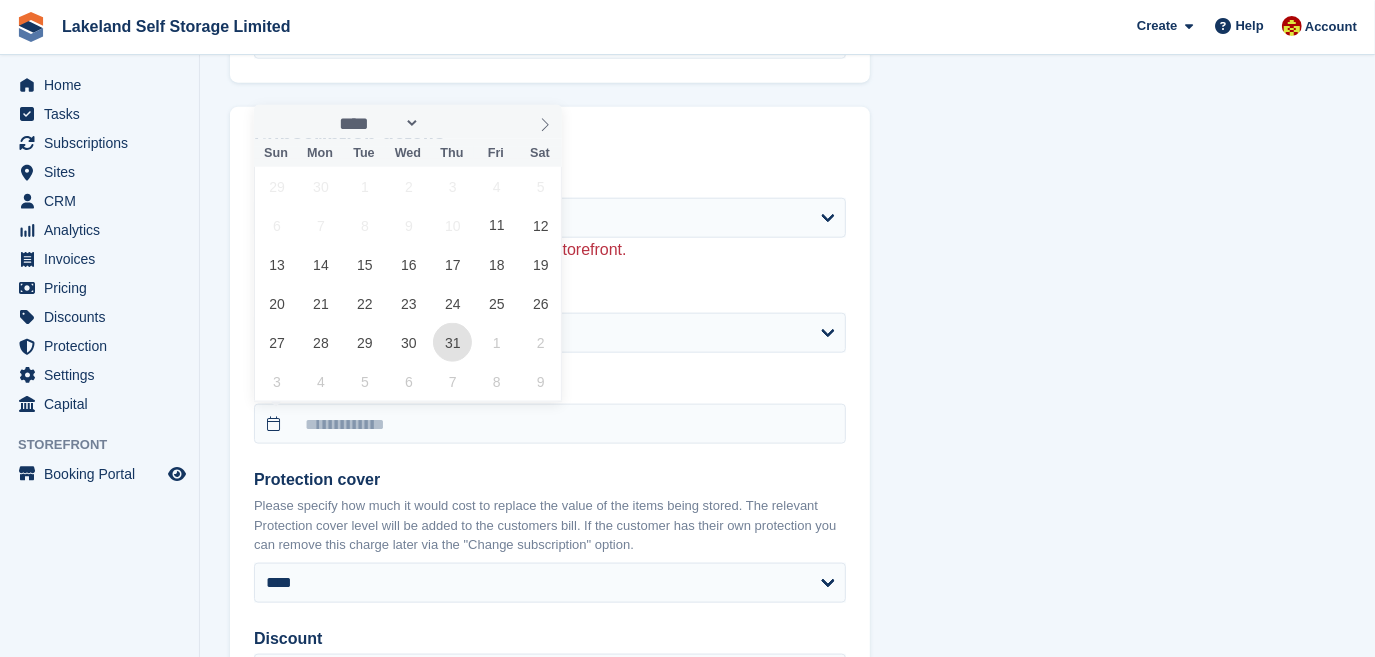 click on "31" at bounding box center (452, 342) 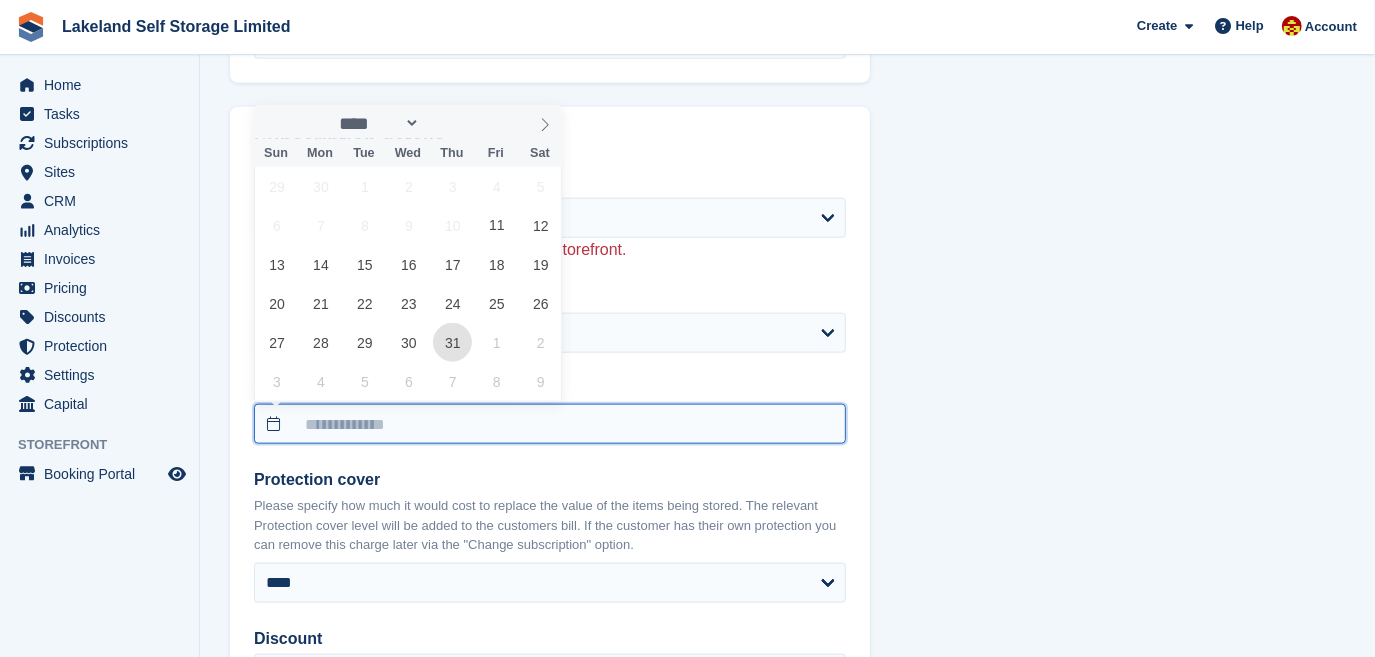 type on "**********" 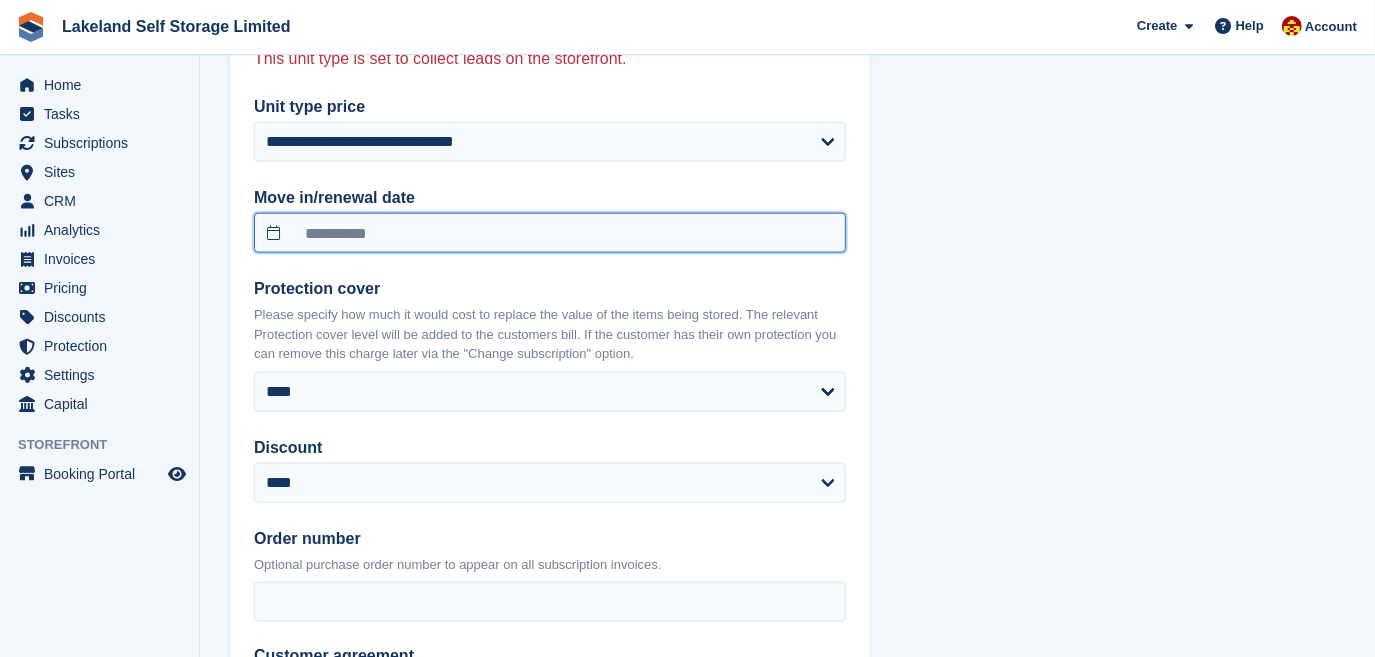 scroll, scrollTop: 1727, scrollLeft: 0, axis: vertical 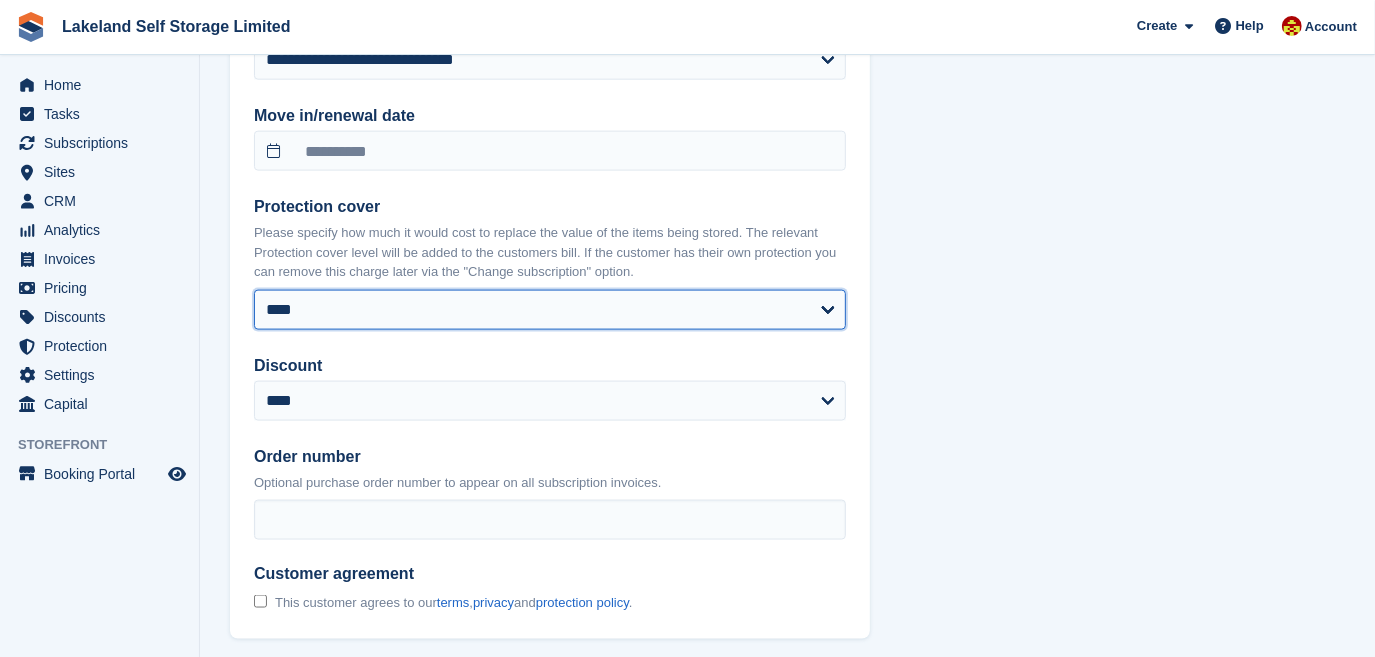 click on "****
******
******
******
******
*******
*******
*******
*******
*******
*******
*******
********
********" at bounding box center [550, 310] 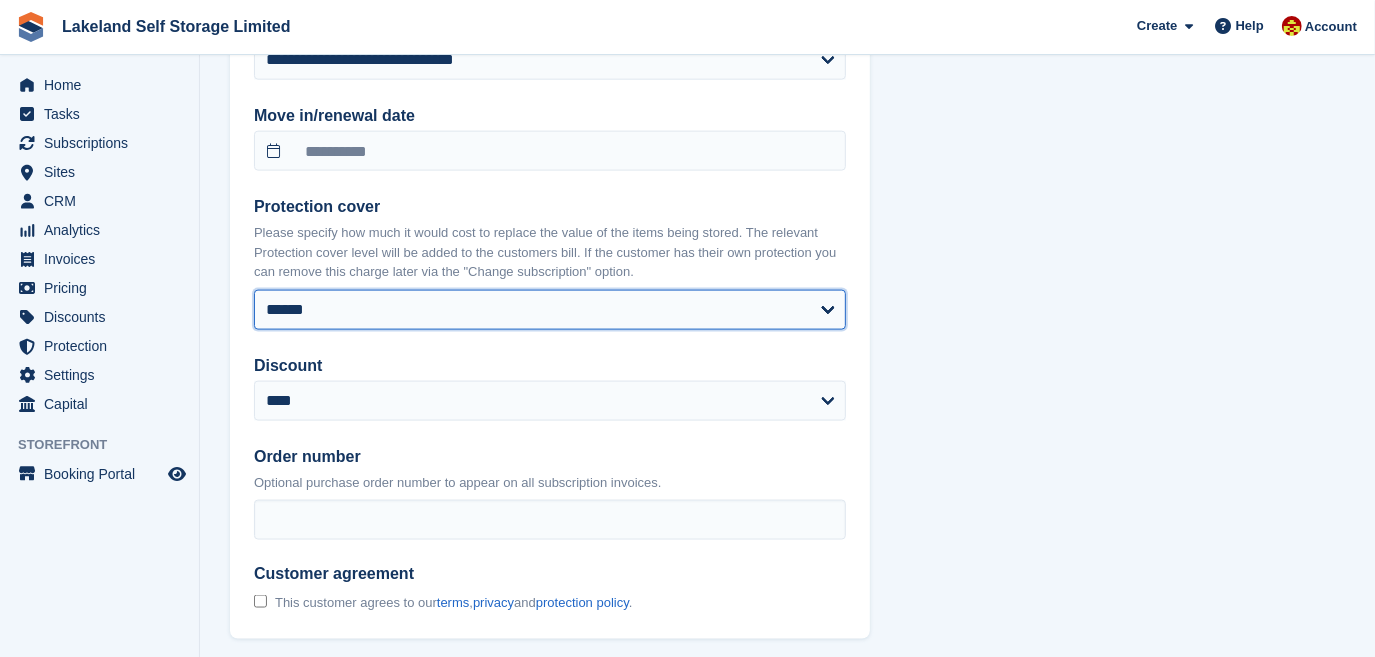 click on "****
******
******
******
******
*******
*******
*******
*******
*******
*******
*******
********
********" at bounding box center (550, 310) 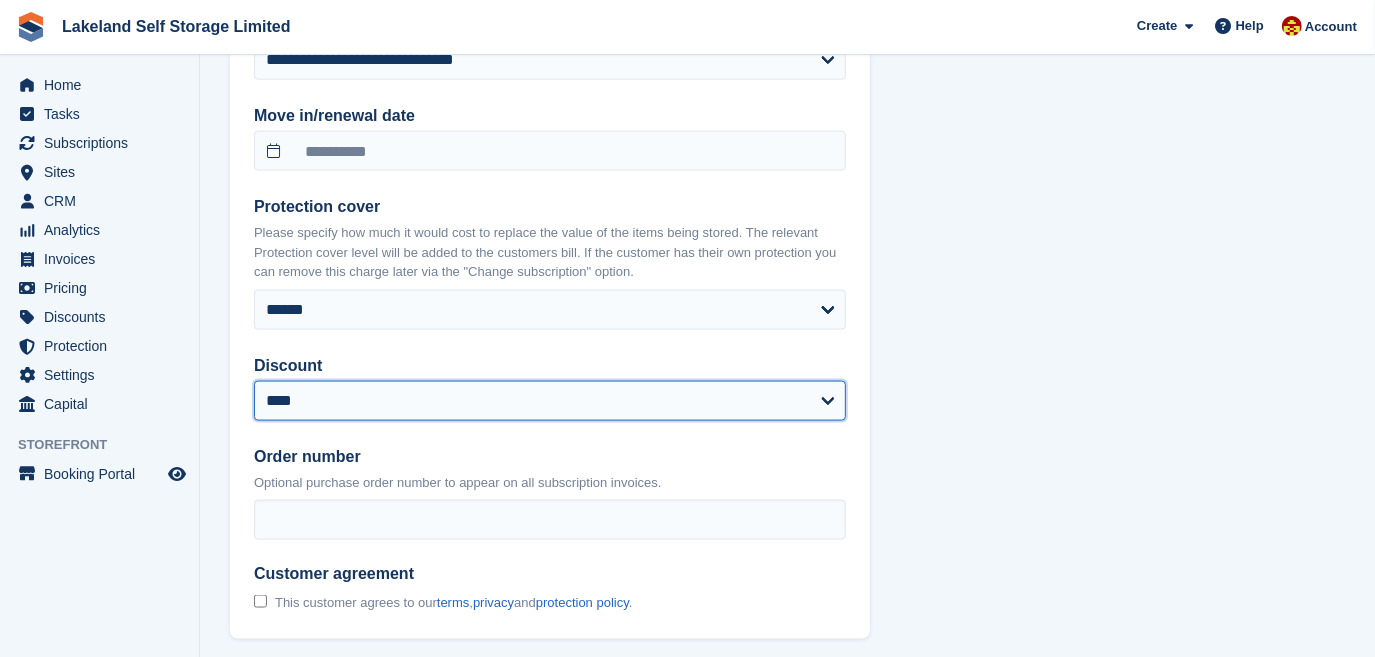 click on "**********" at bounding box center (550, 401) 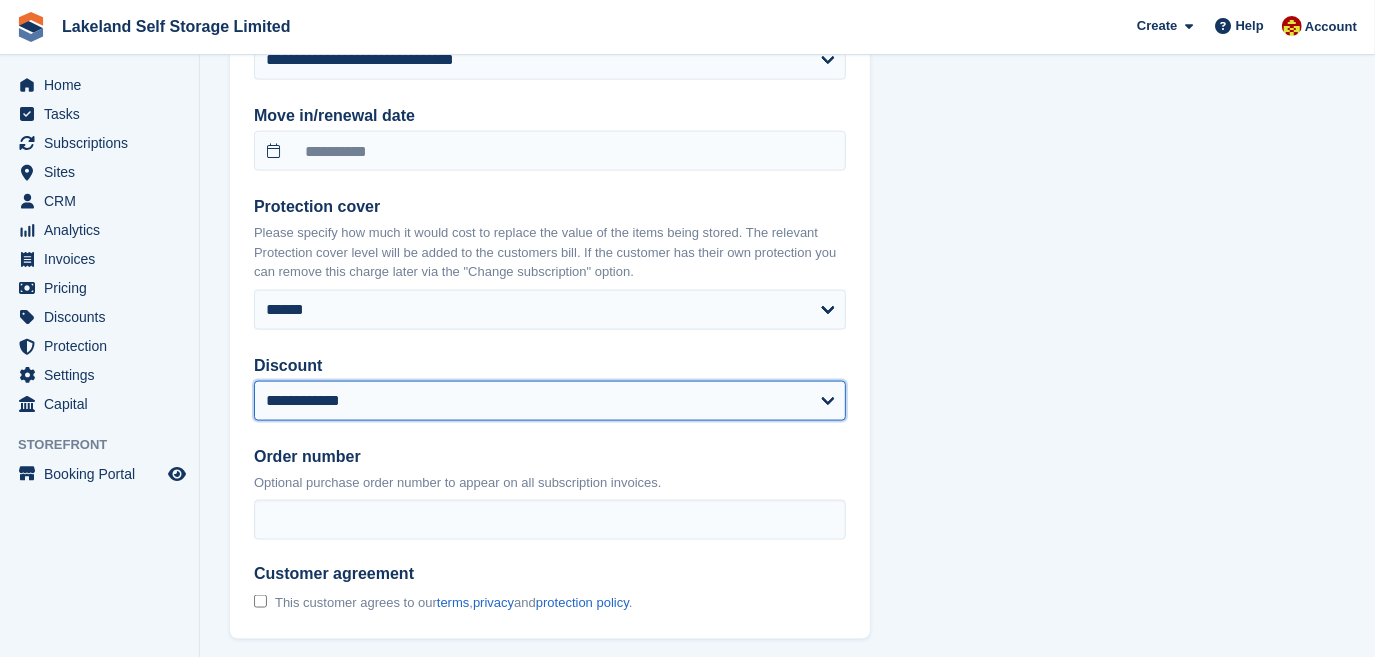 click on "**********" at bounding box center [550, 401] 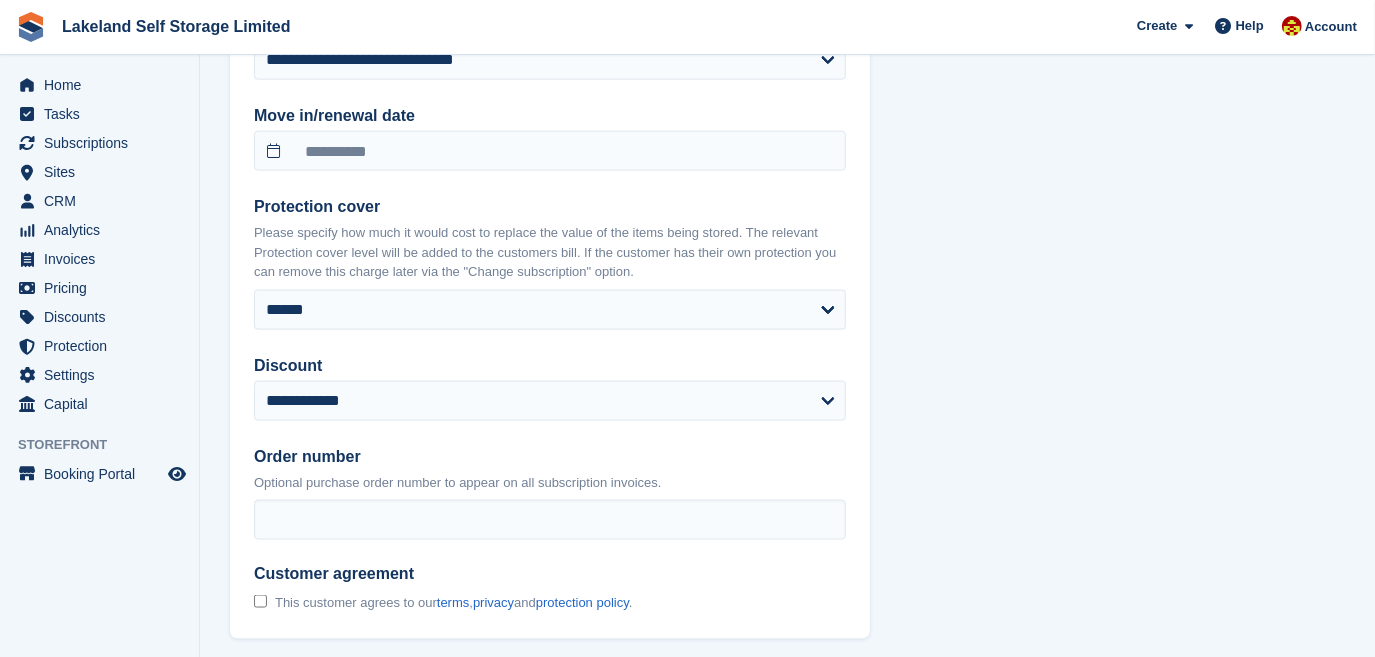 click on "Order number" at bounding box center [550, 457] 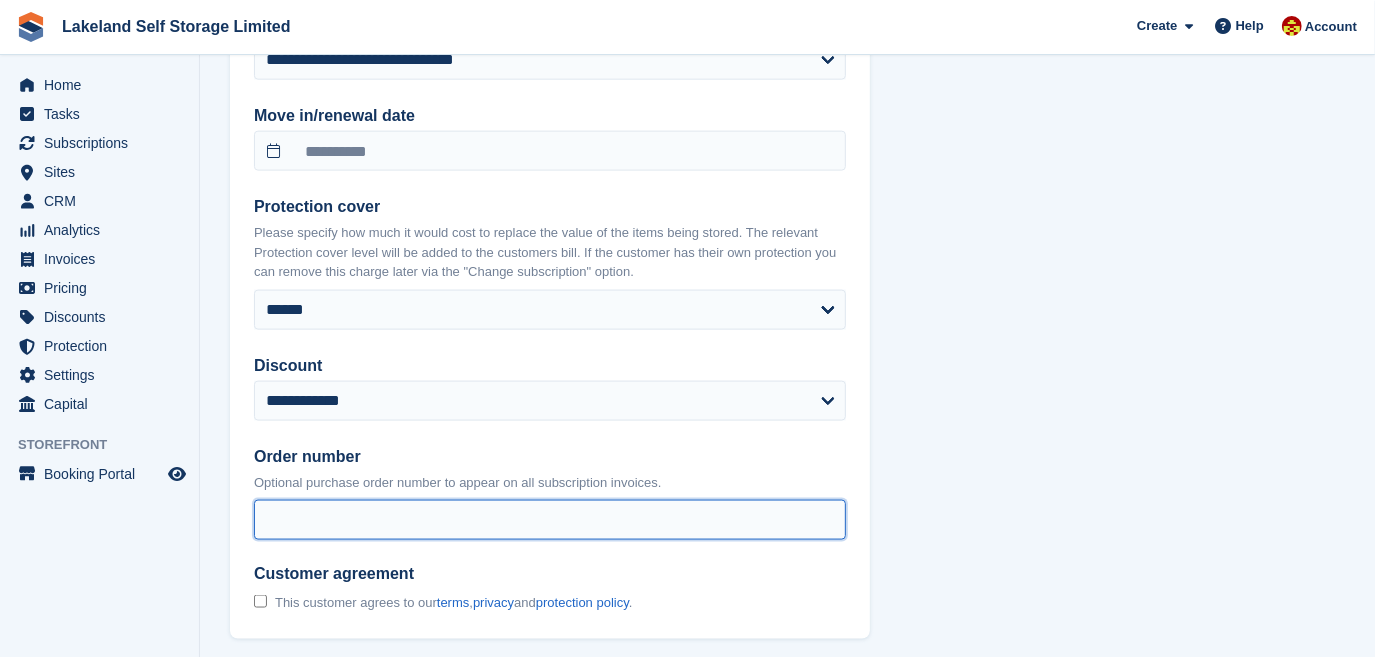 click on "Order number" at bounding box center [550, 520] 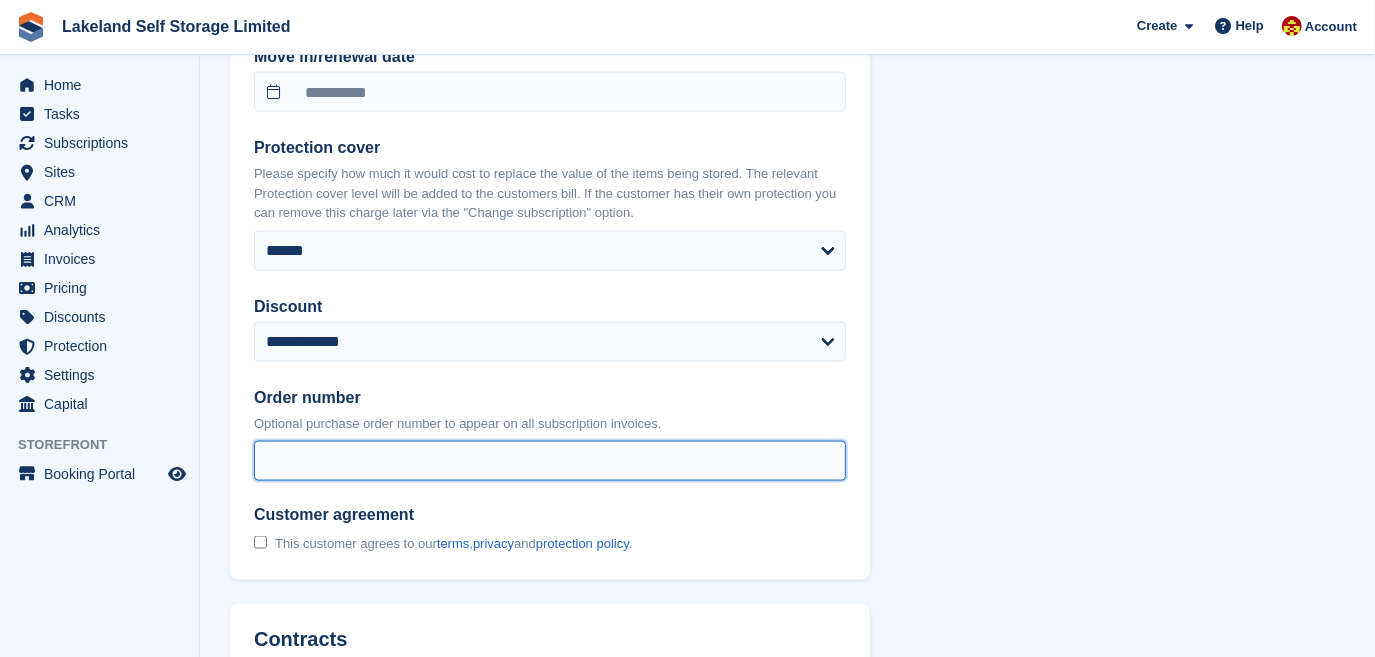 scroll, scrollTop: 1818, scrollLeft: 0, axis: vertical 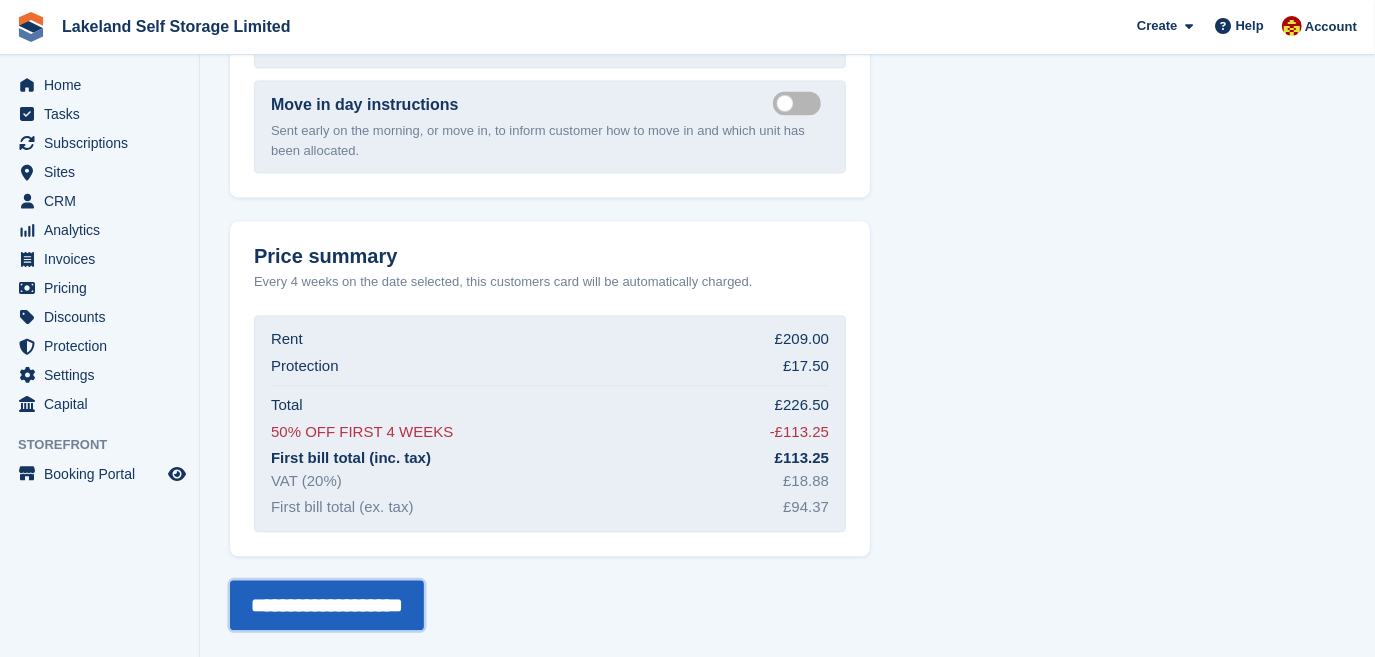 click on "**********" at bounding box center (327, 605) 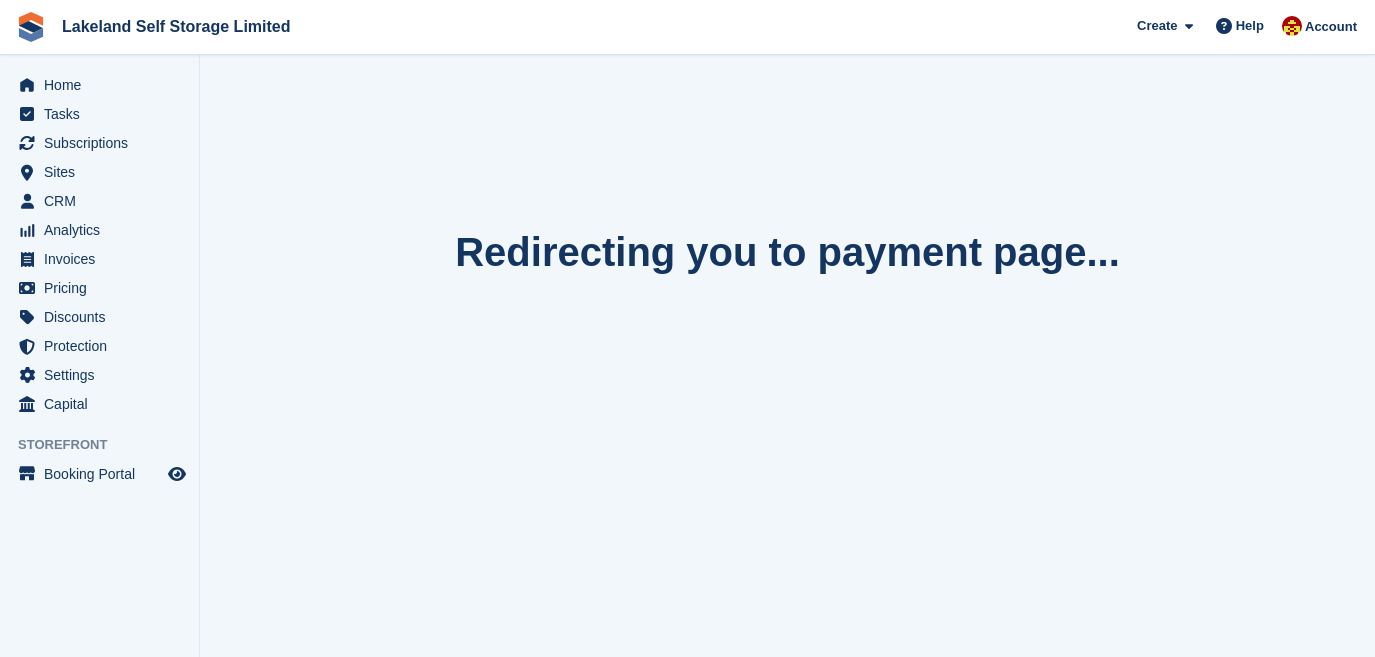 scroll, scrollTop: 0, scrollLeft: 0, axis: both 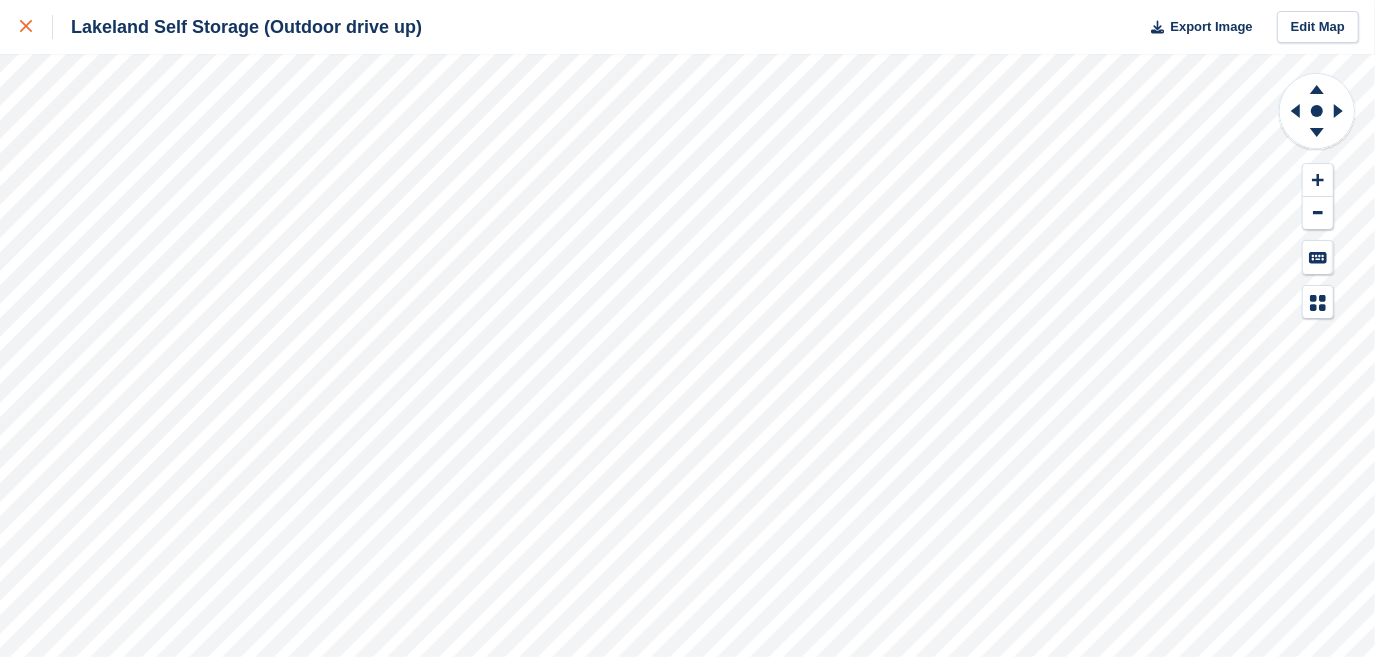click at bounding box center [36, 27] 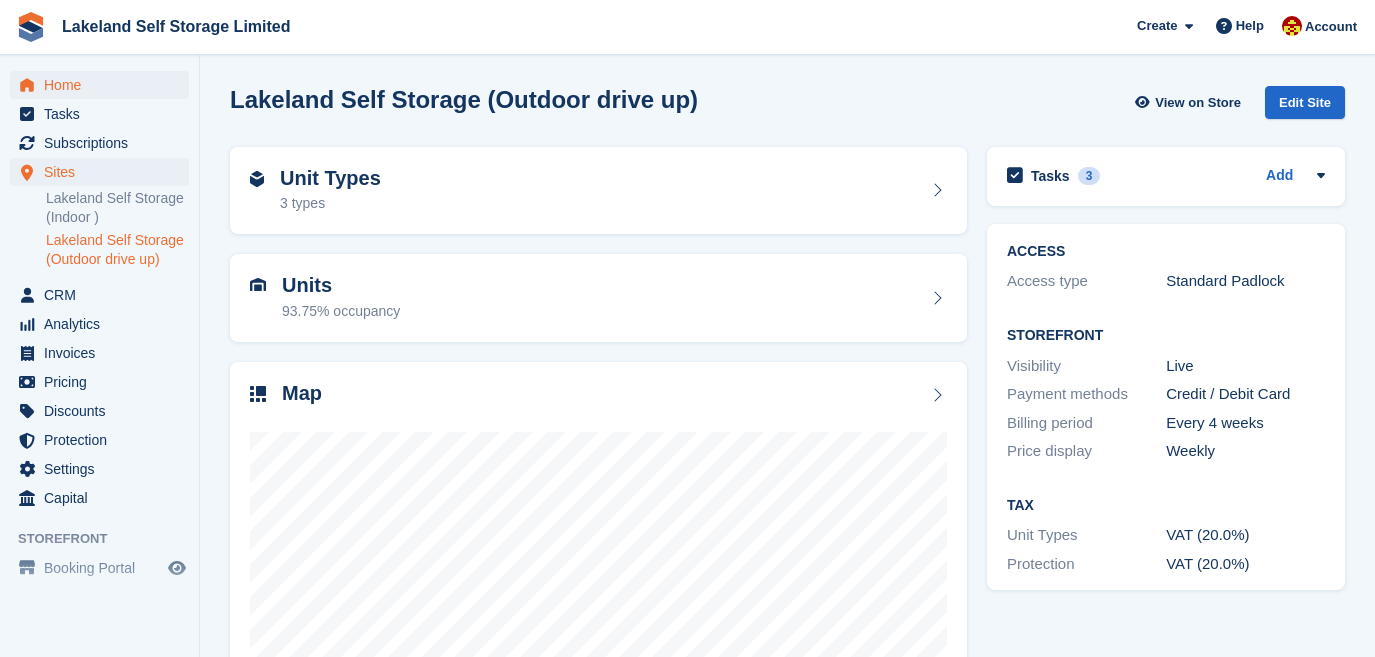 scroll, scrollTop: 0, scrollLeft: 0, axis: both 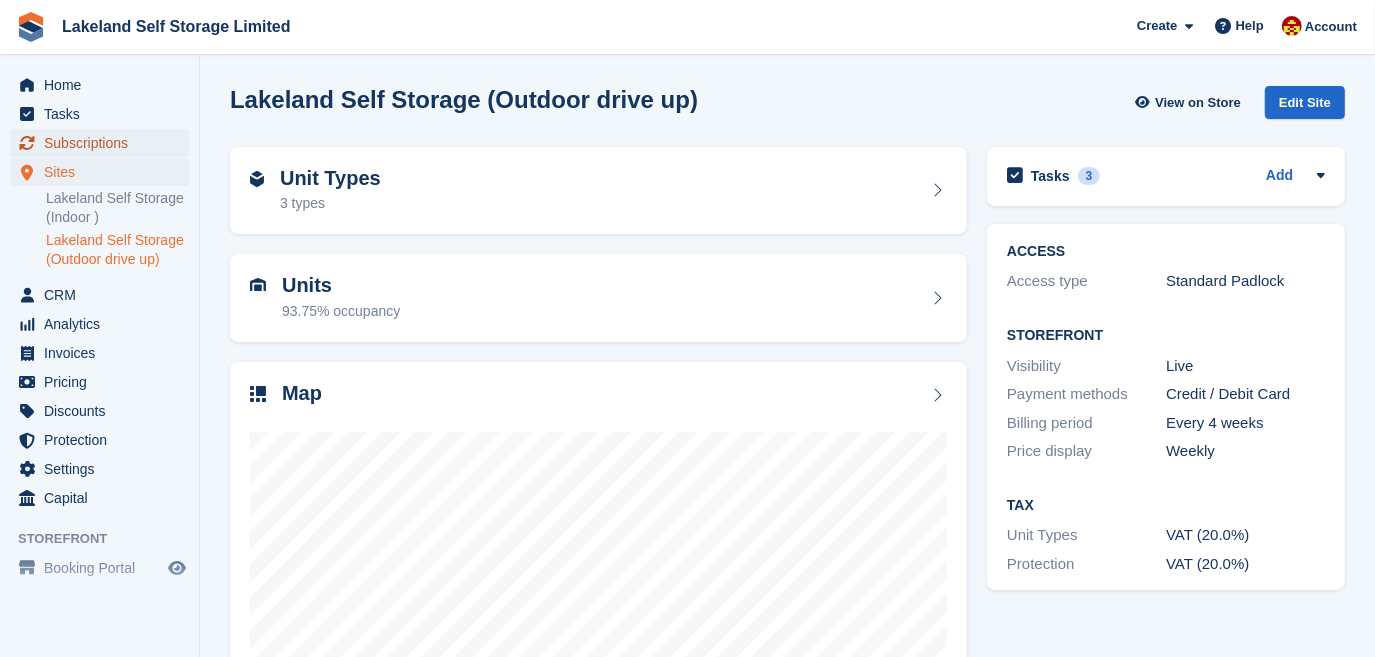 click on "Subscriptions" at bounding box center (104, 143) 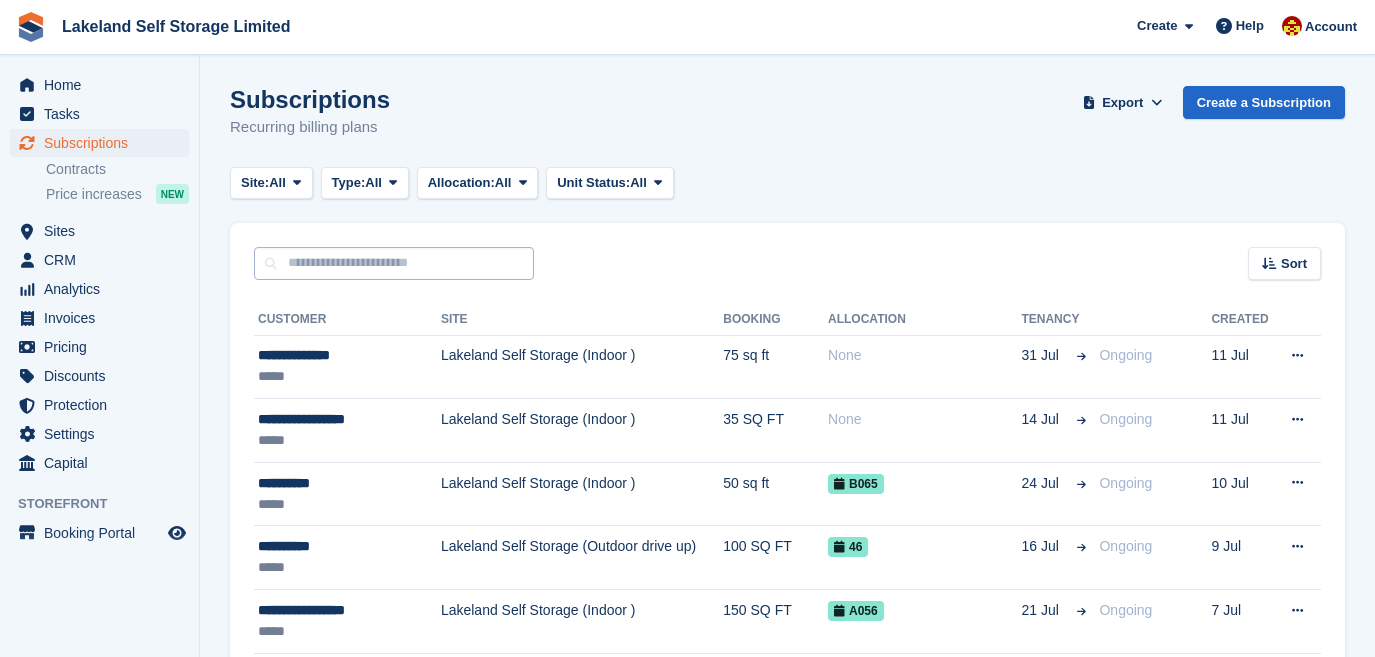 scroll, scrollTop: 0, scrollLeft: 0, axis: both 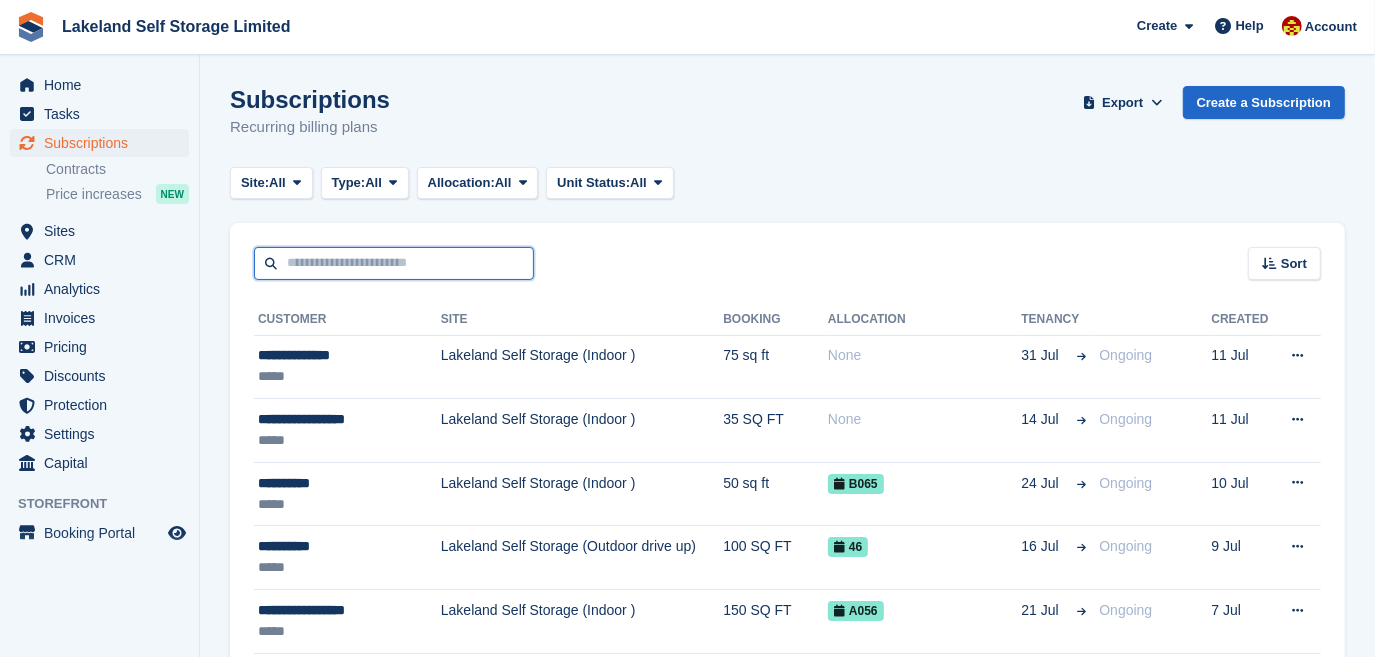 click at bounding box center [394, 263] 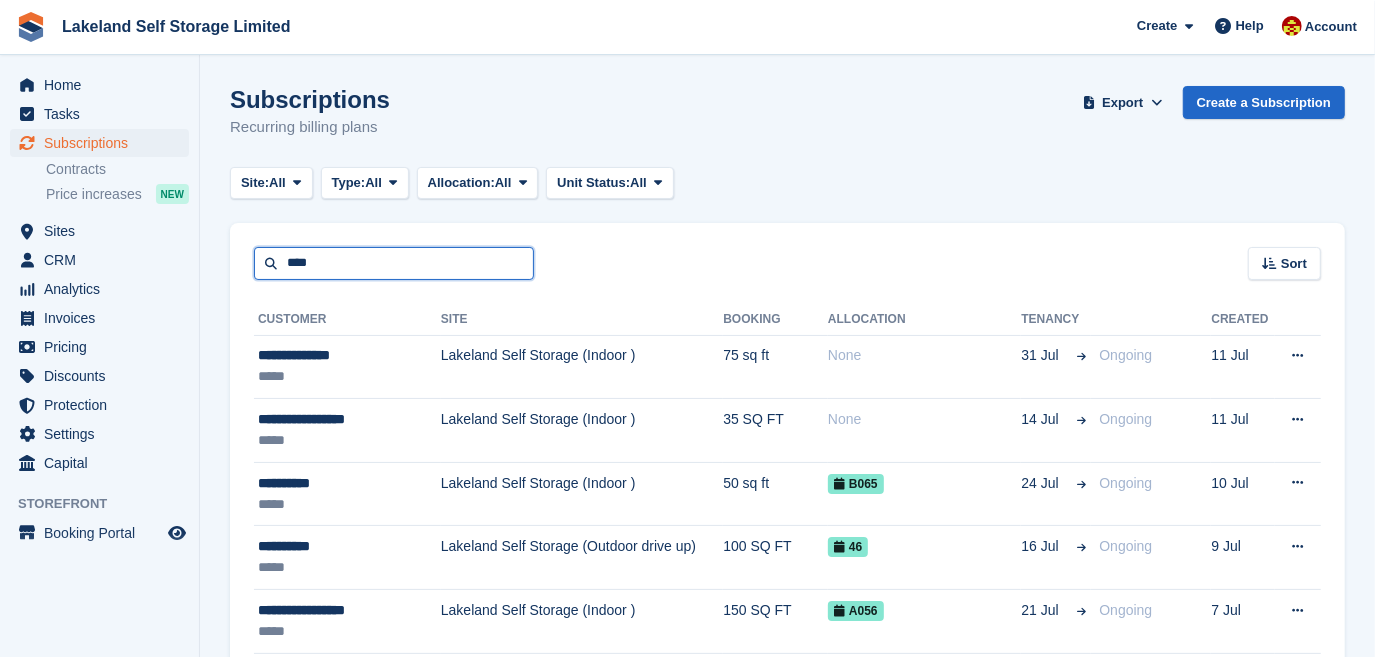type on "****" 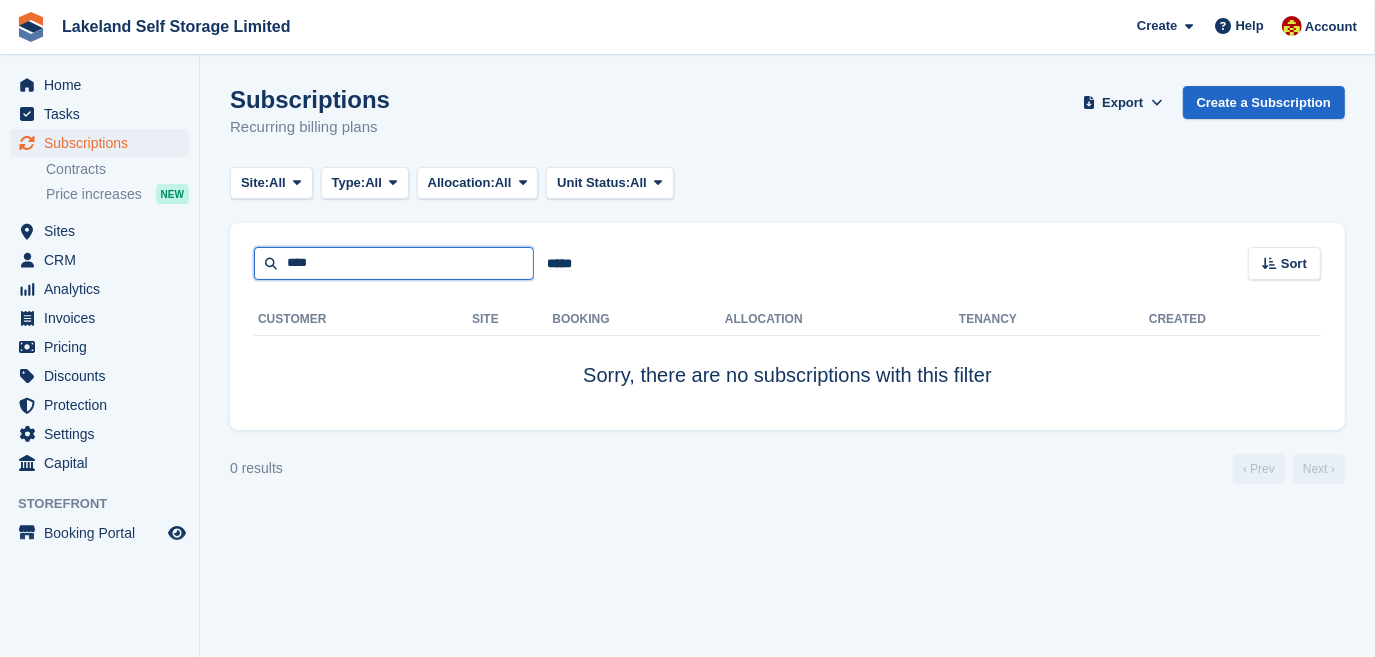 click on "****" at bounding box center [394, 263] 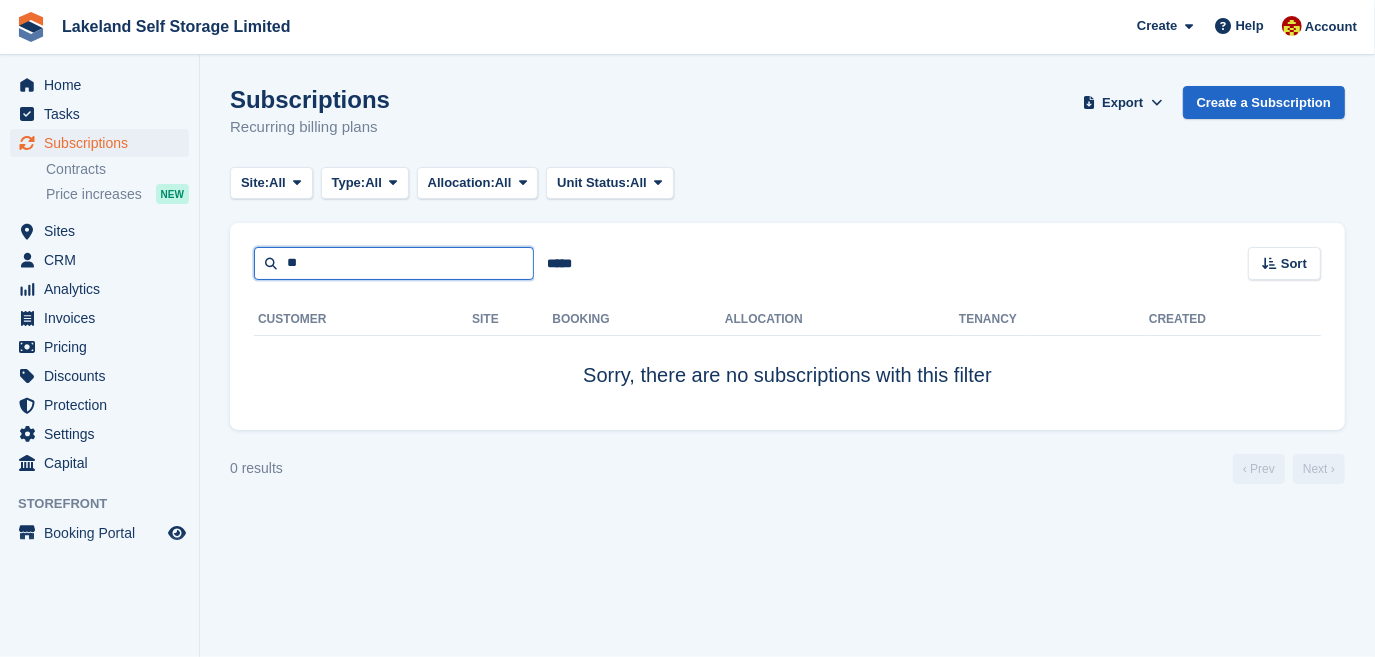 type on "*" 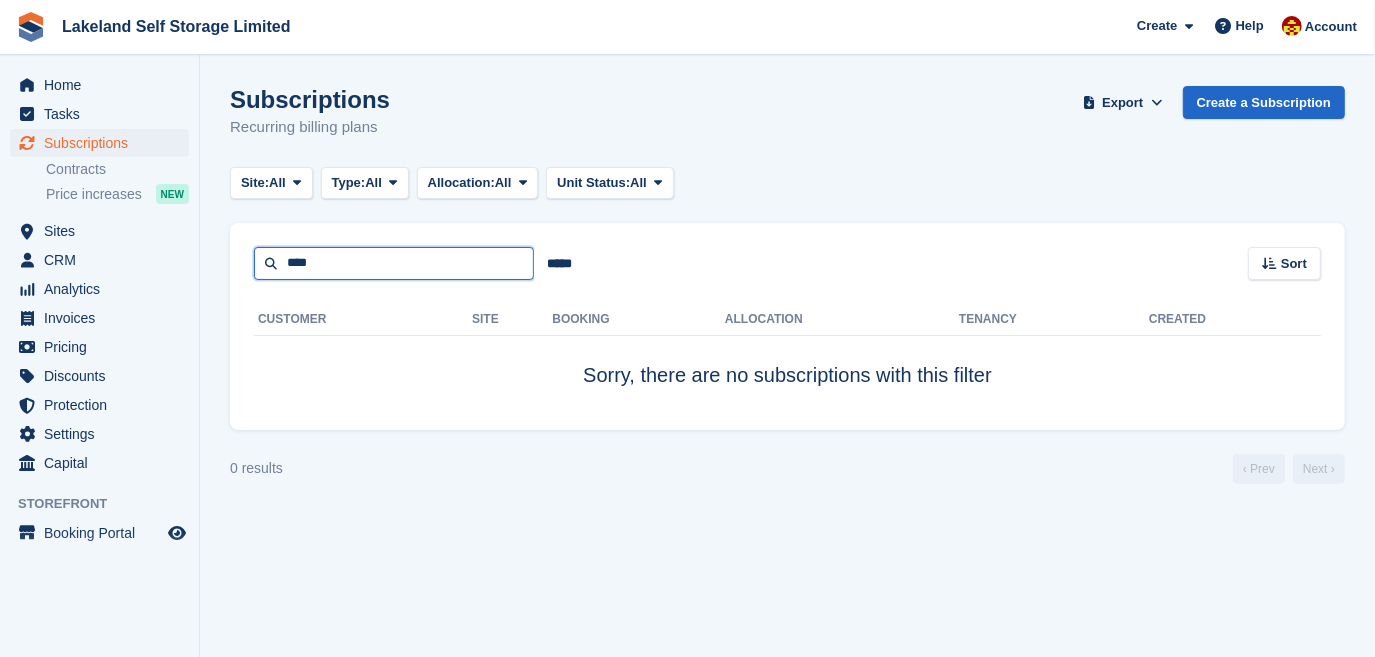 type on "****" 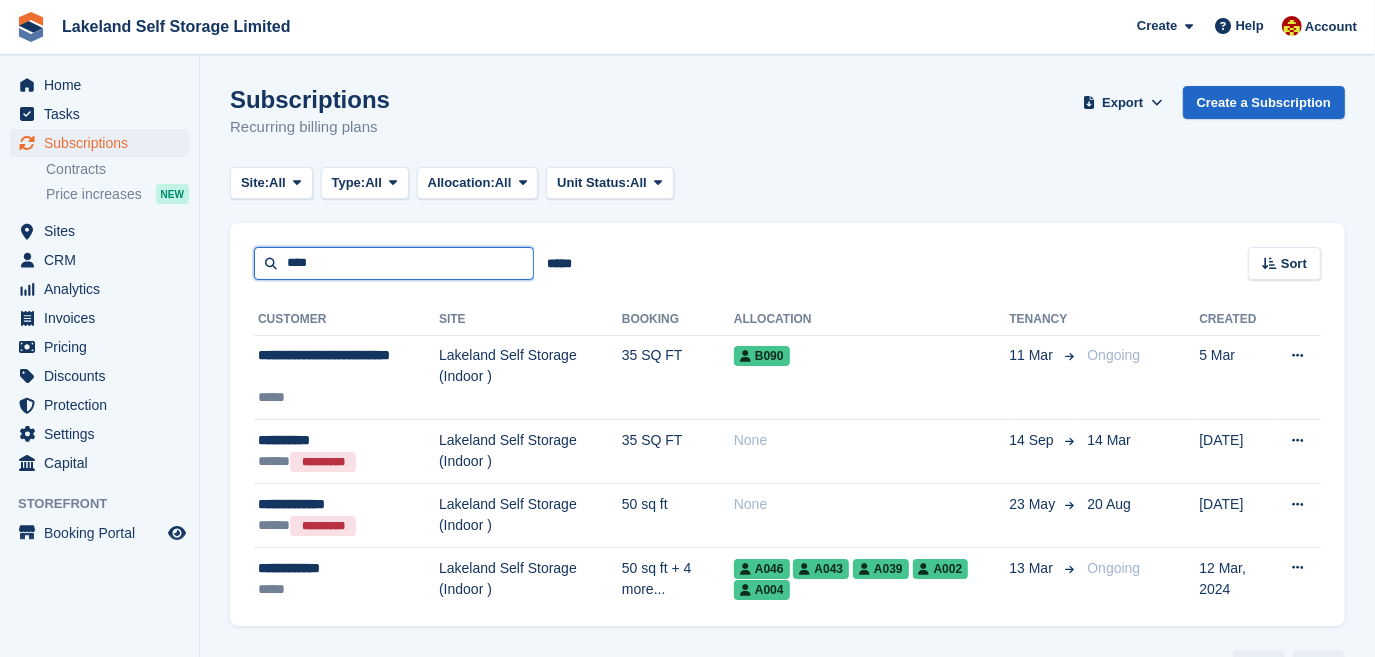 click on "****" at bounding box center (394, 263) 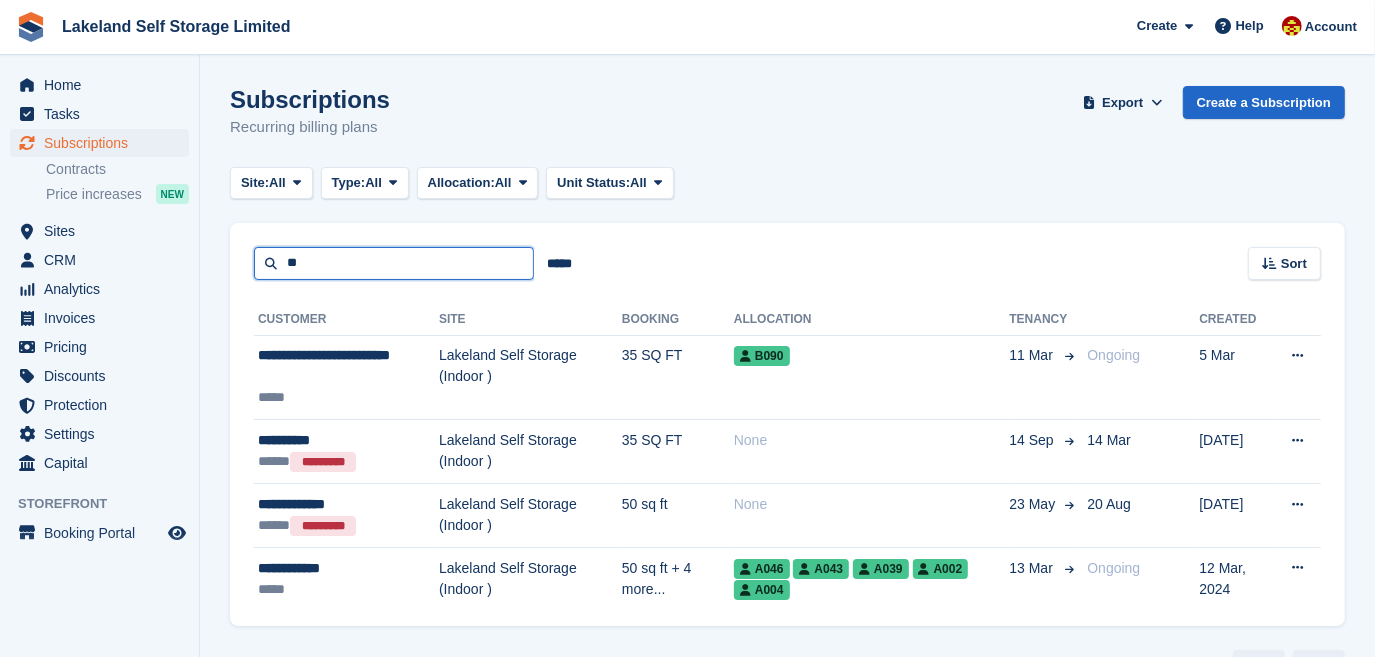 type on "*" 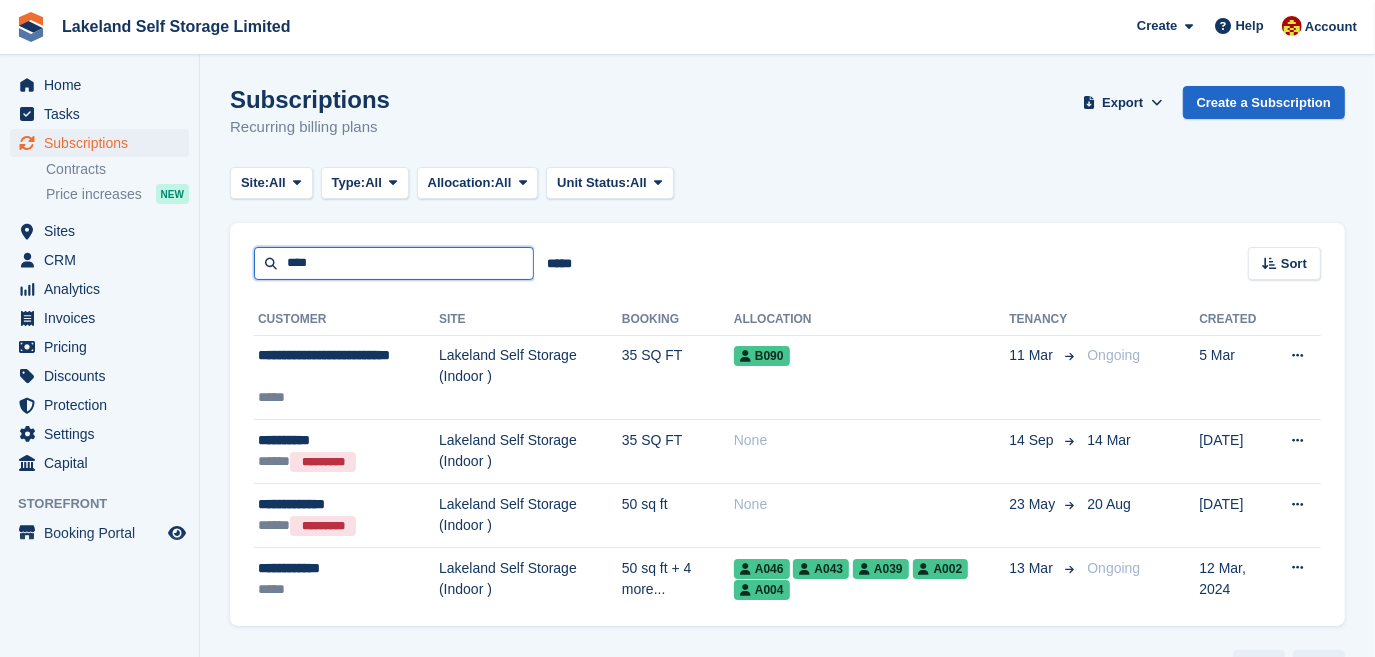type on "****" 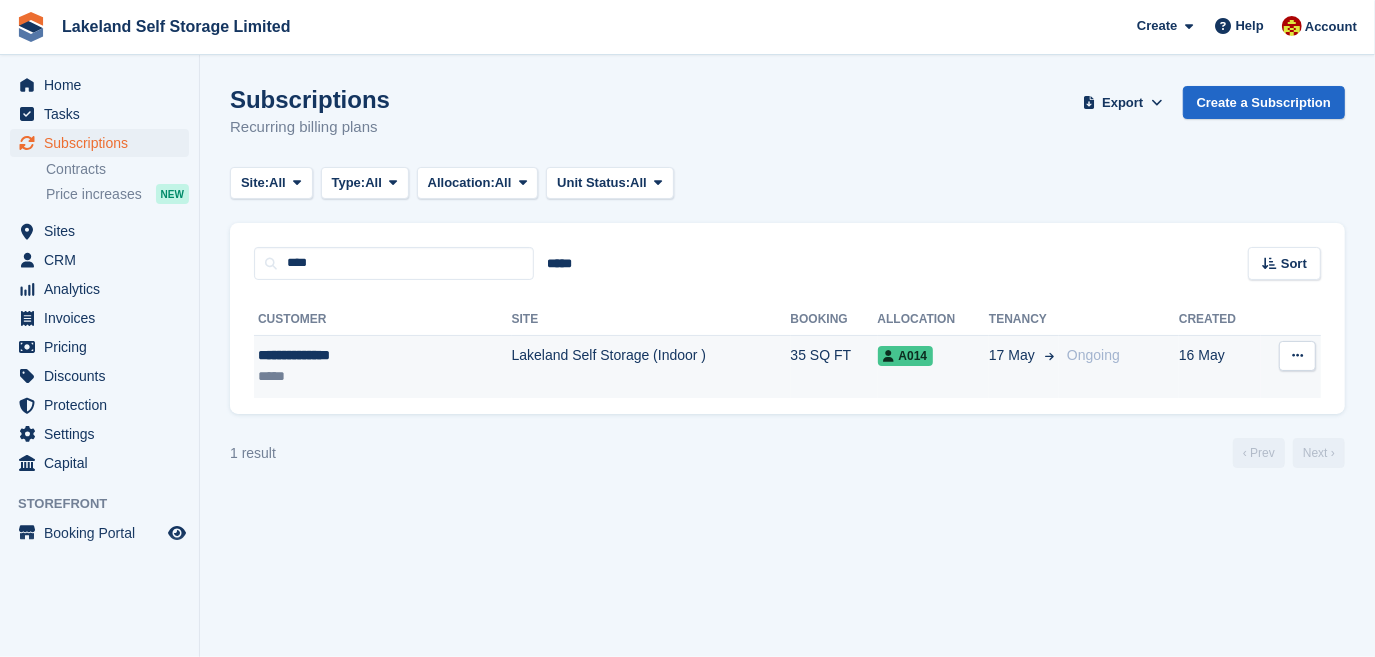 click on "**********" at bounding box center (383, 366) 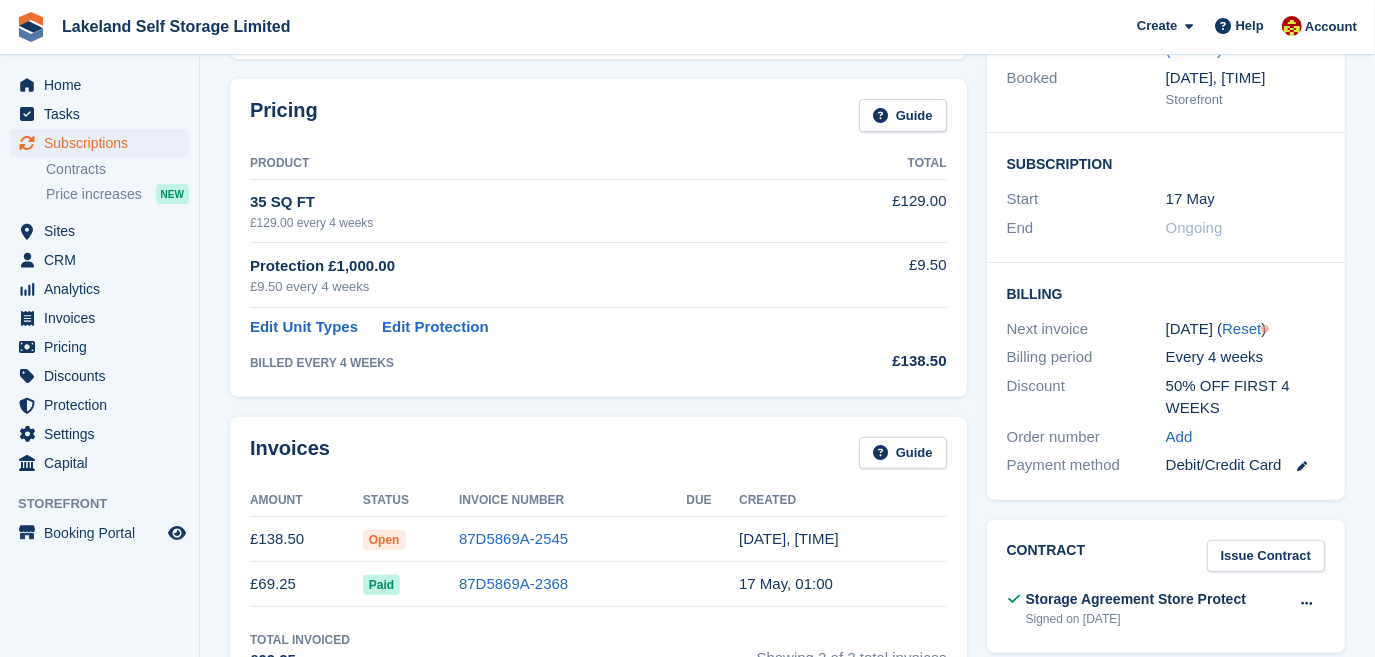 scroll, scrollTop: 363, scrollLeft: 0, axis: vertical 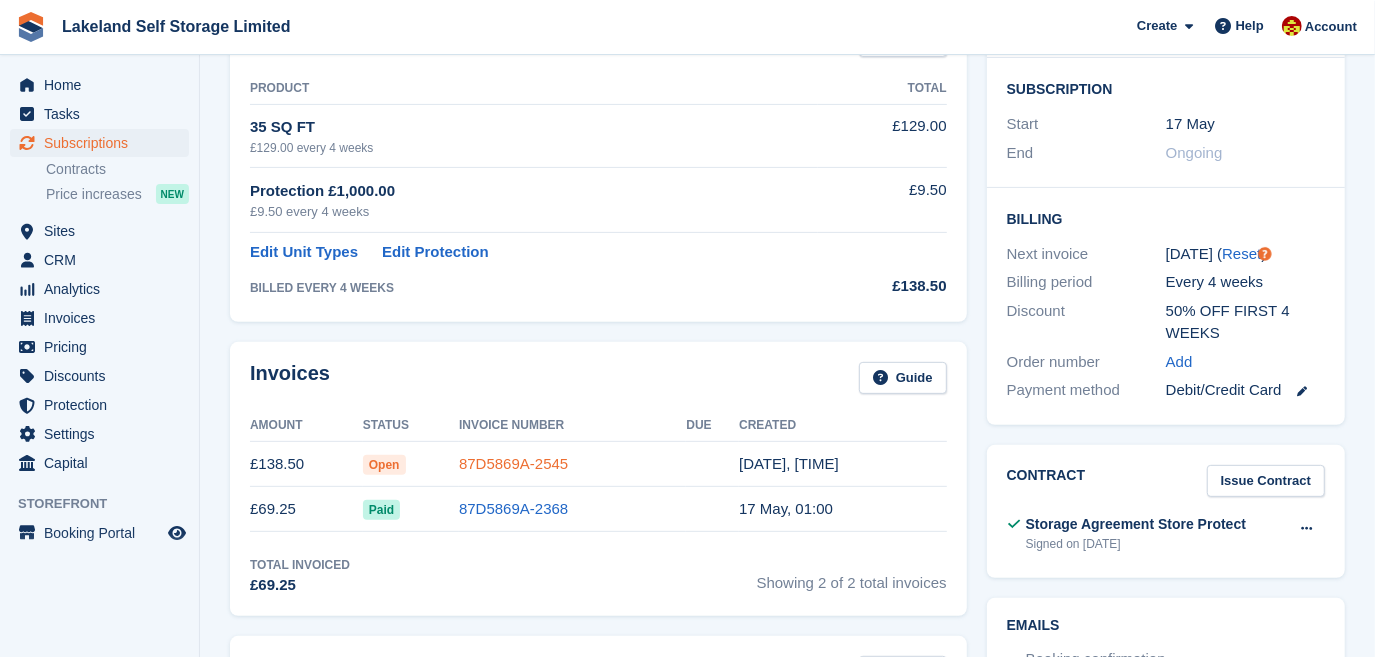 click on "87D5869A-2545" at bounding box center [513, 463] 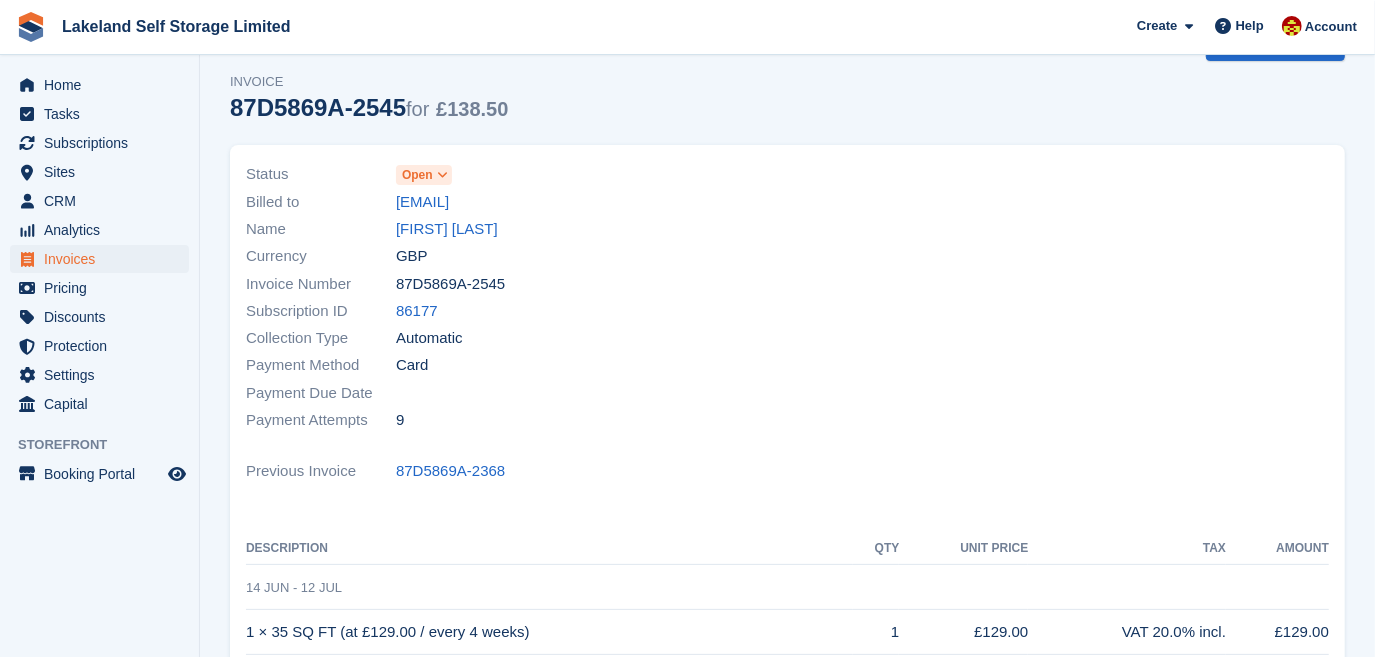 scroll, scrollTop: 0, scrollLeft: 0, axis: both 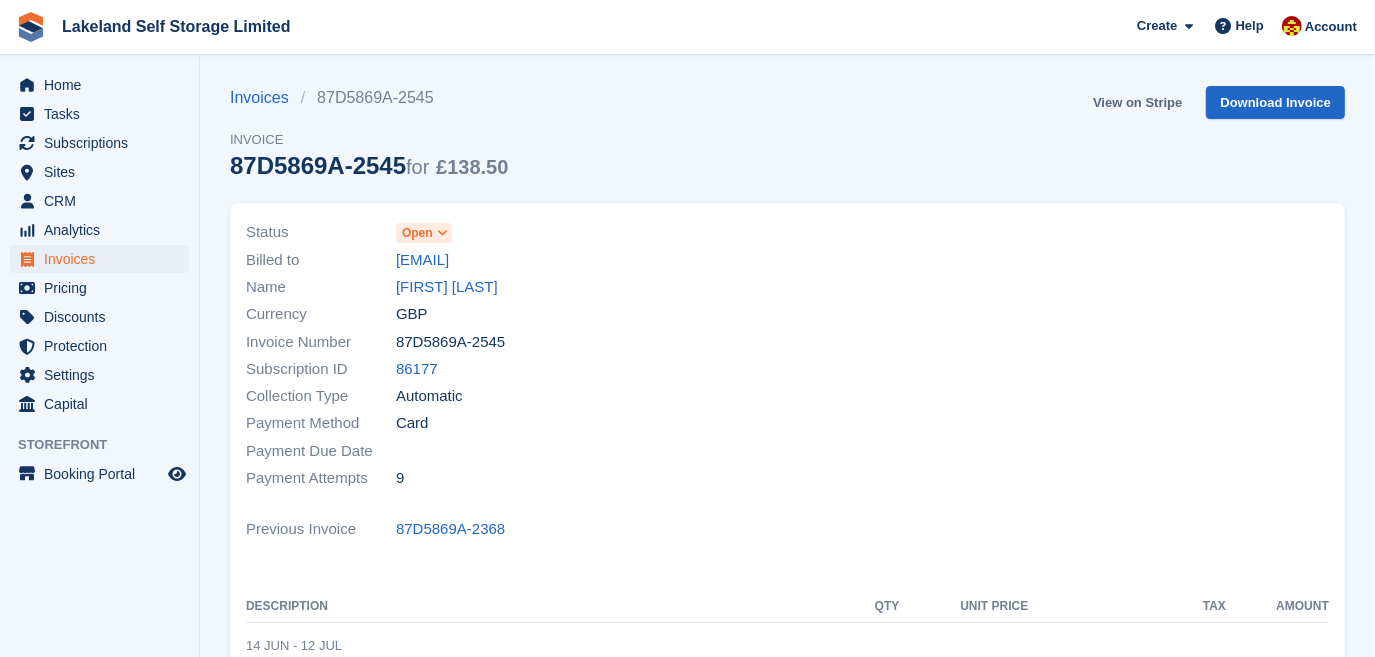 click on "View on Stripe" at bounding box center [1137, 102] 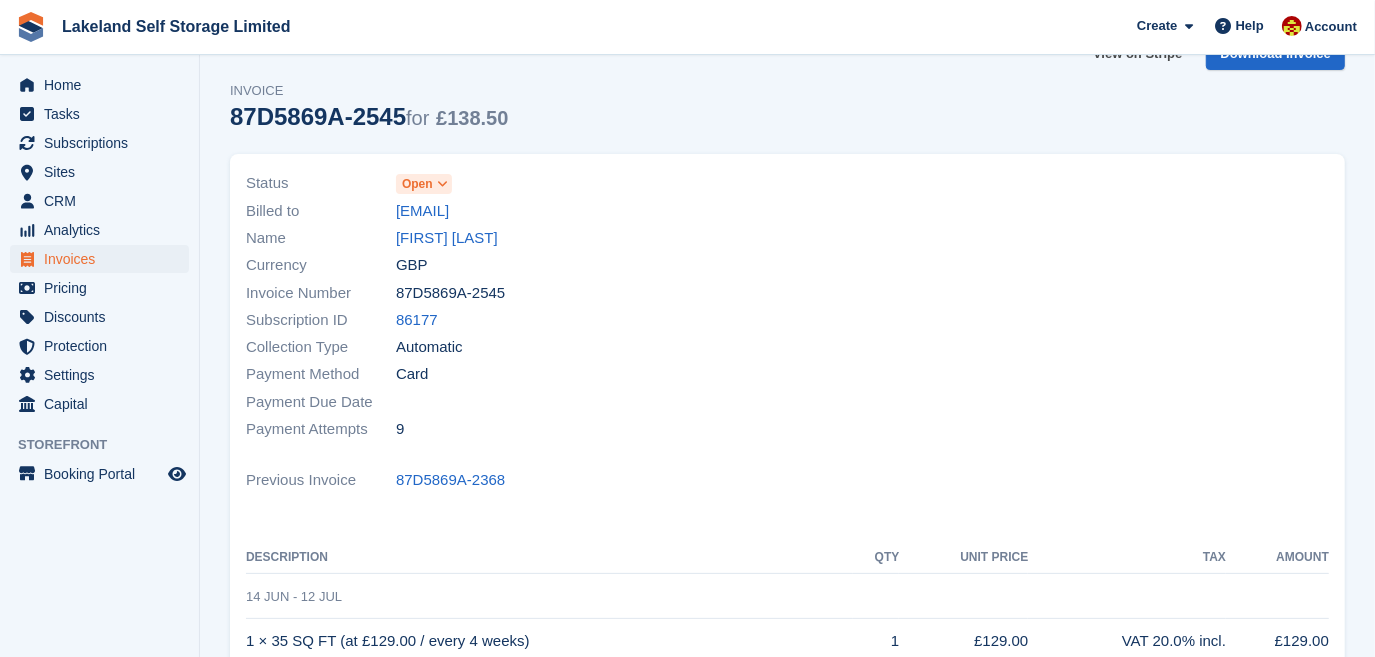 scroll, scrollTop: 0, scrollLeft: 0, axis: both 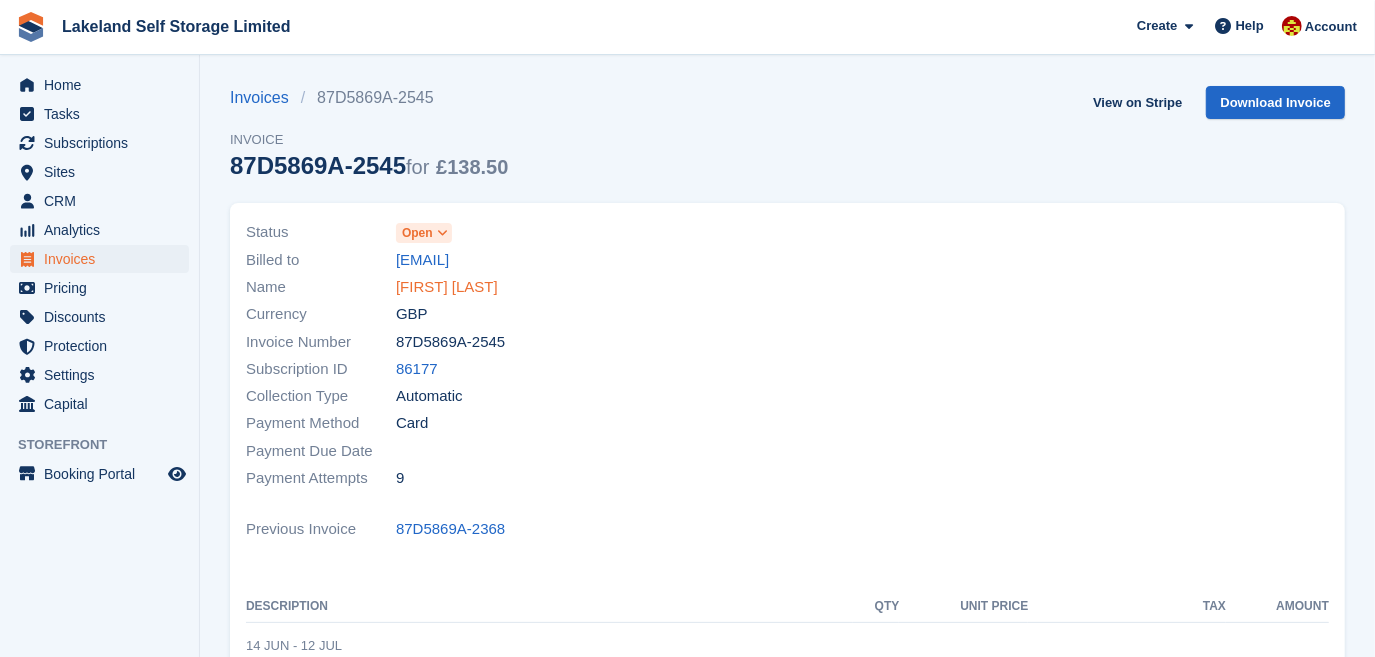click on "[FIRST] [LAST]" at bounding box center [447, 287] 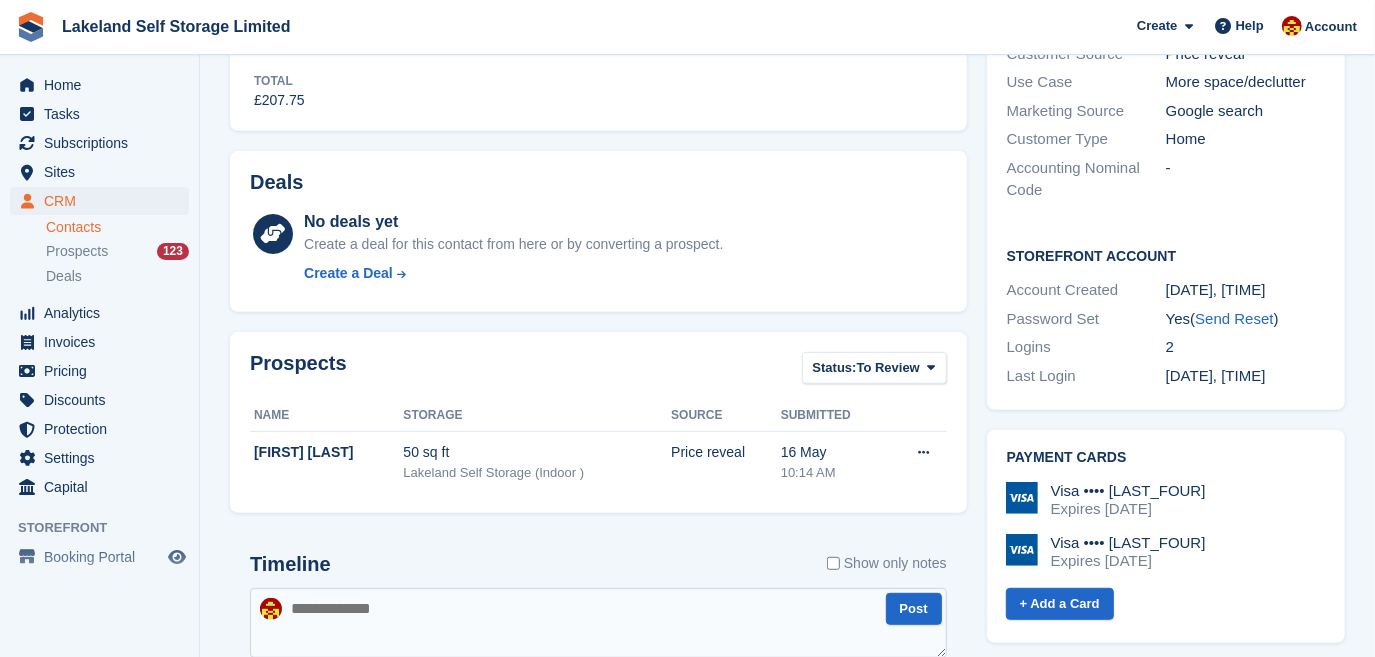 scroll, scrollTop: 363, scrollLeft: 0, axis: vertical 